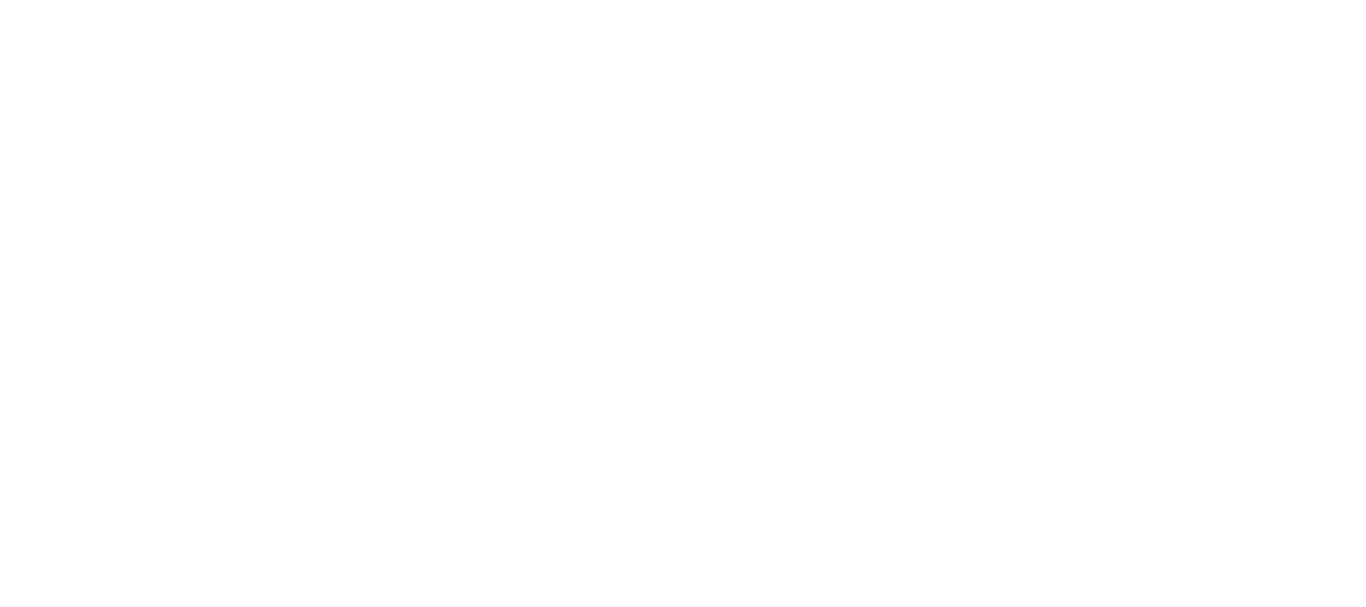 scroll, scrollTop: 0, scrollLeft: 0, axis: both 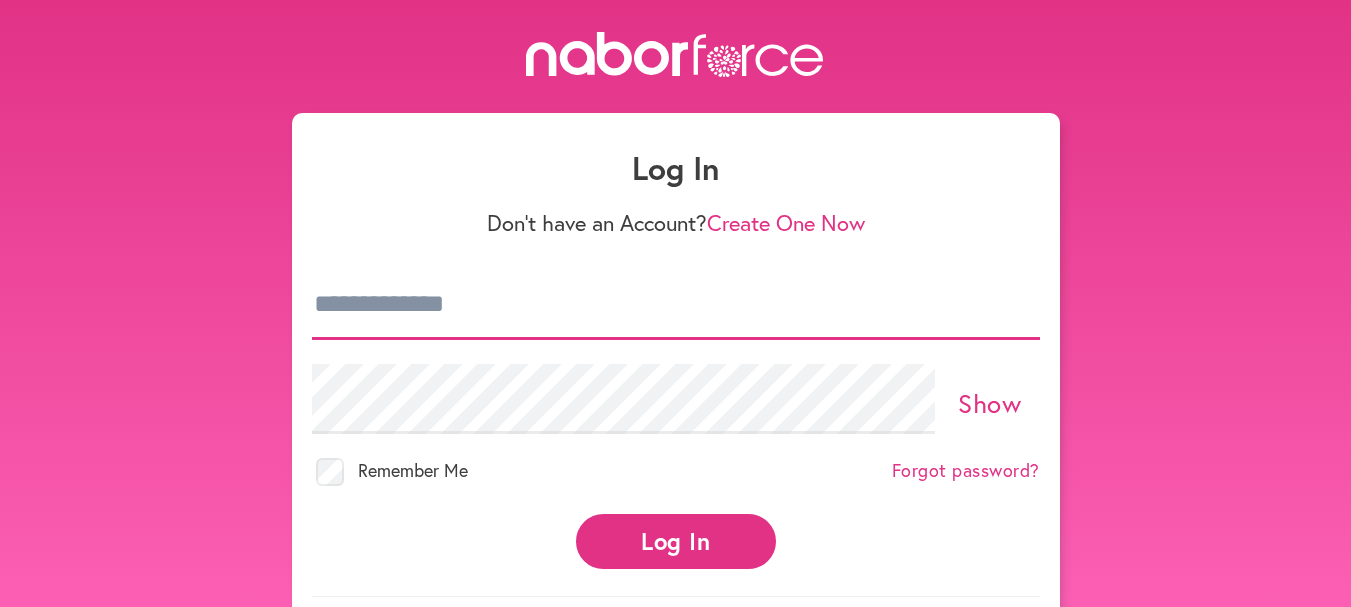 click at bounding box center (676, 305) 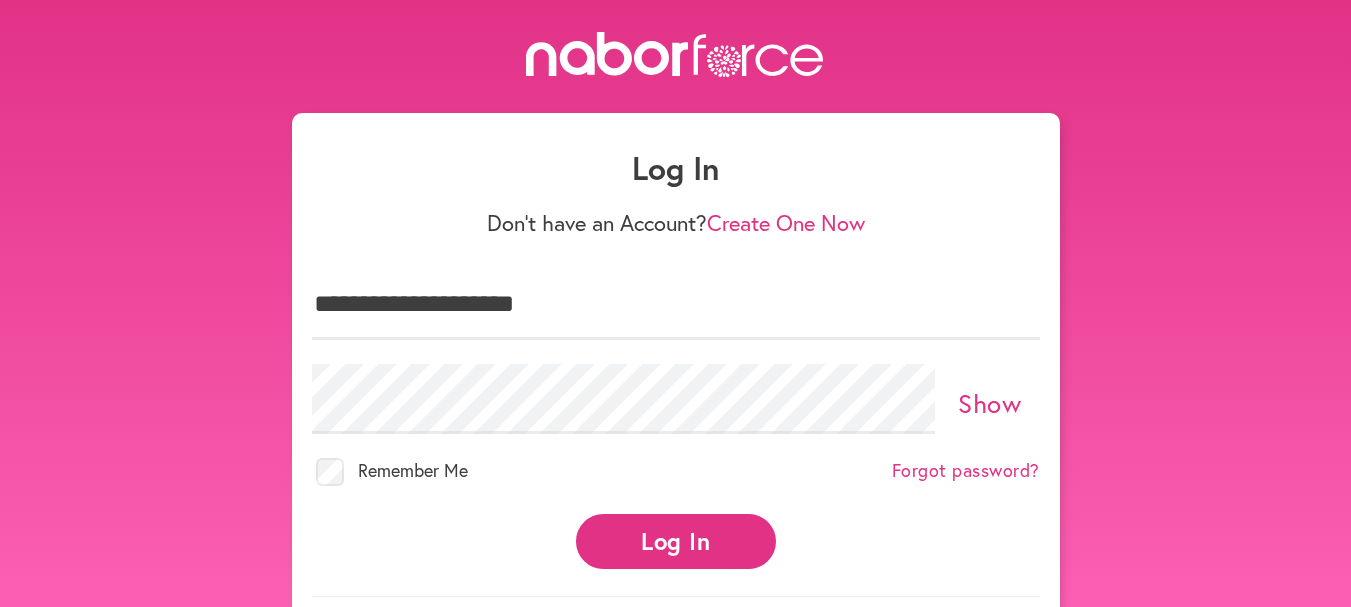 click on "Show" at bounding box center (989, 403) 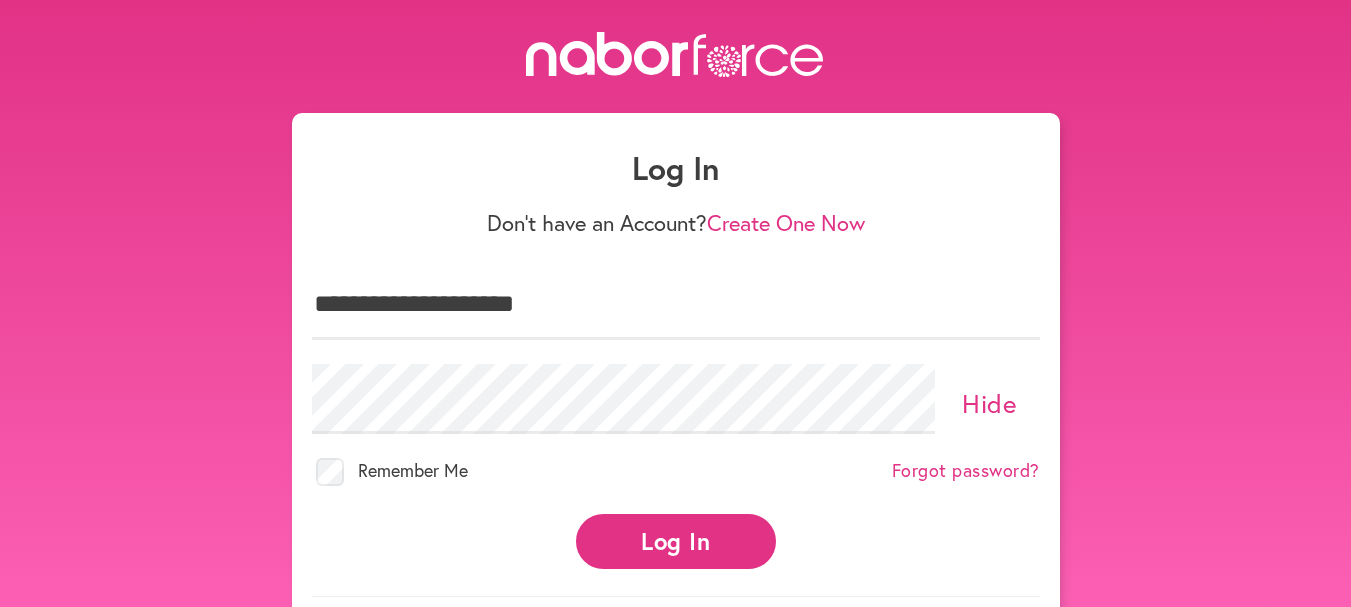 click on "Log In" at bounding box center [676, 541] 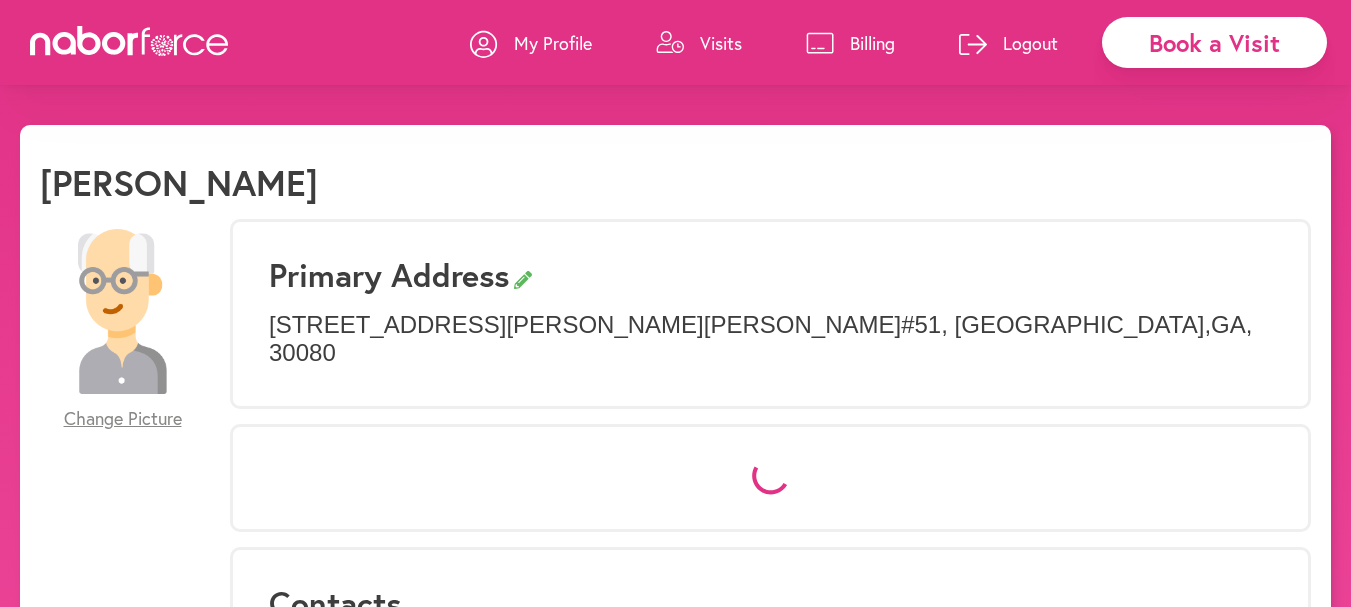 scroll, scrollTop: 0, scrollLeft: 0, axis: both 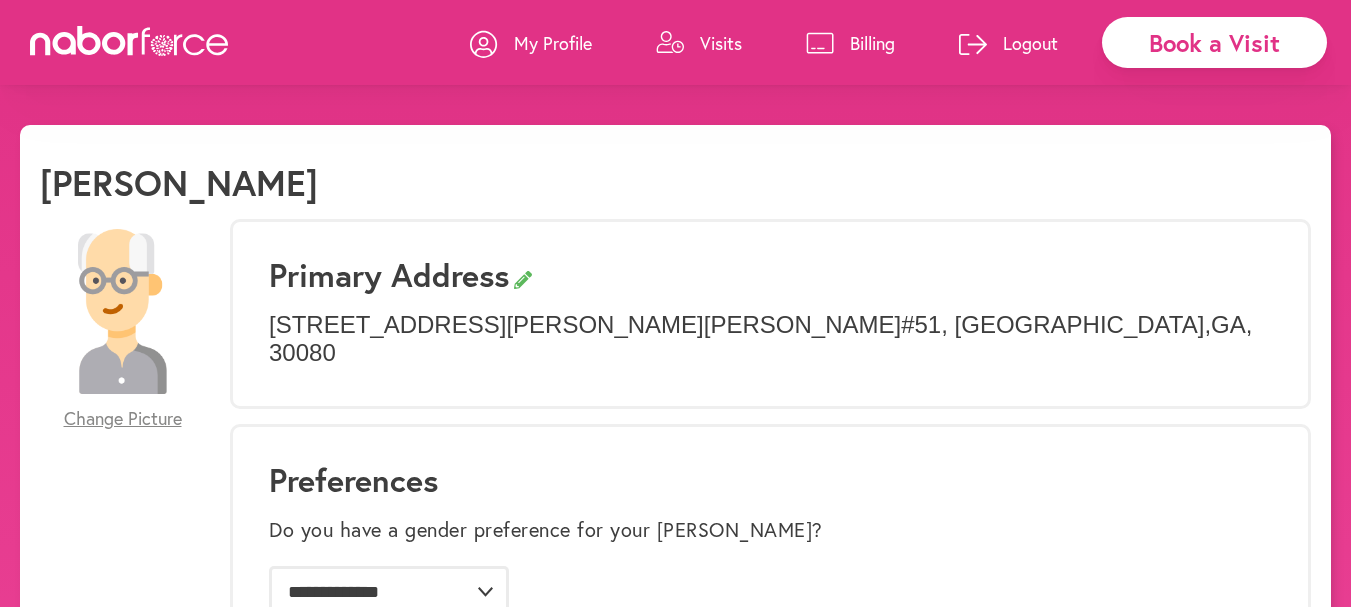 click on "Primary Address" at bounding box center [770, 275] 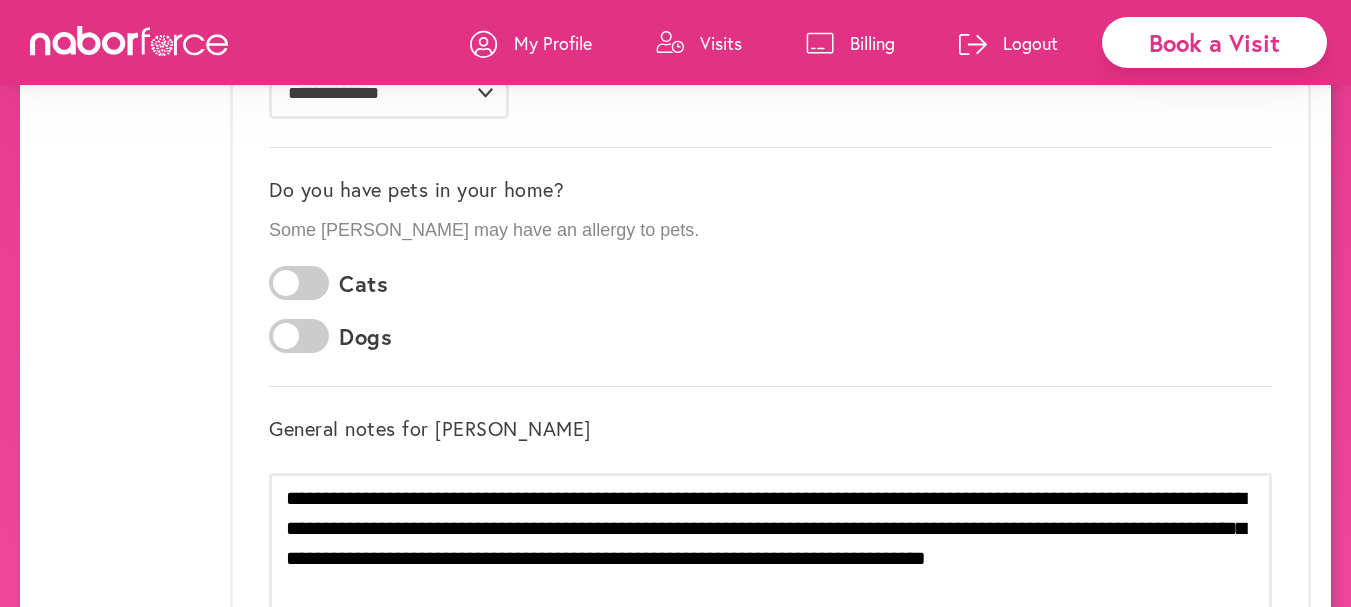 scroll, scrollTop: 500, scrollLeft: 0, axis: vertical 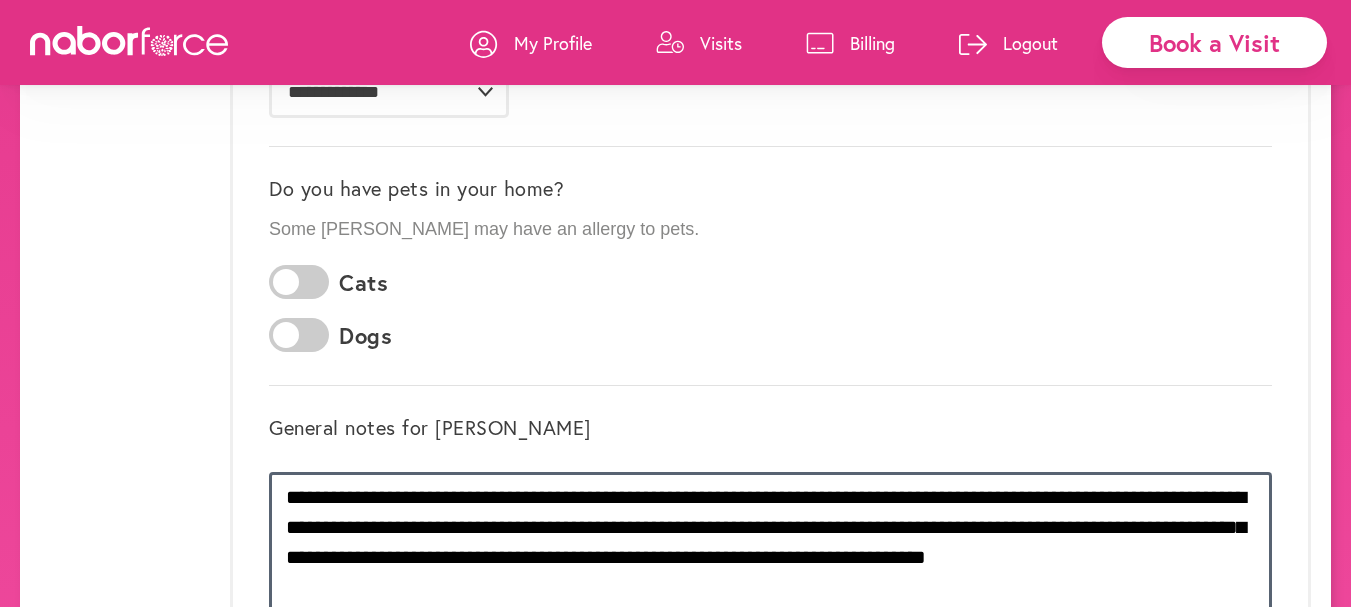 drag, startPoint x: 286, startPoint y: 464, endPoint x: 1170, endPoint y: 548, distance: 887.982 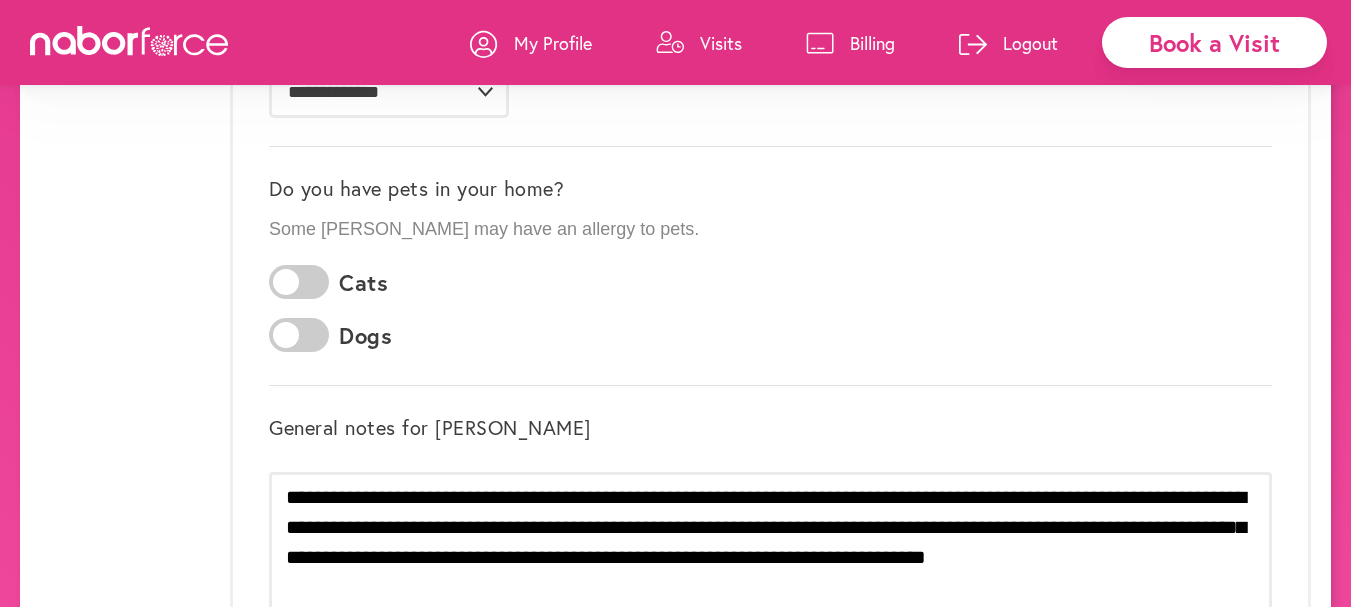 click on "Book a Visit" at bounding box center (1214, 42) 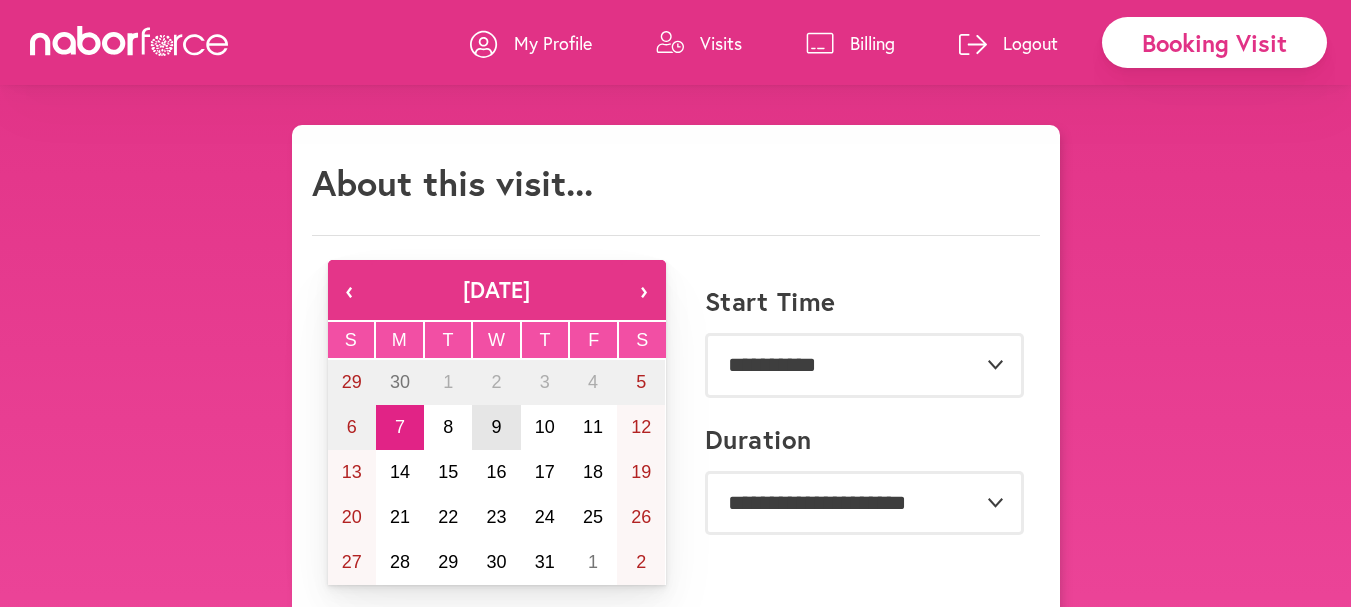 click on "9" at bounding box center [496, 427] 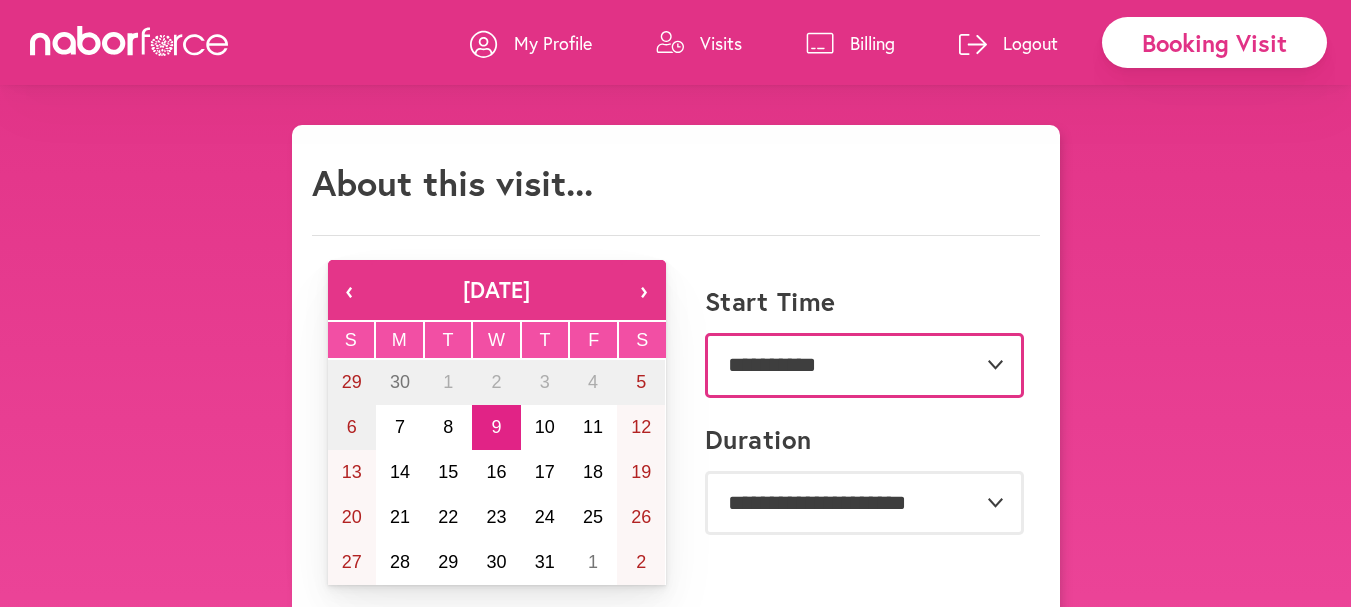 click on "**********" at bounding box center (864, 365) 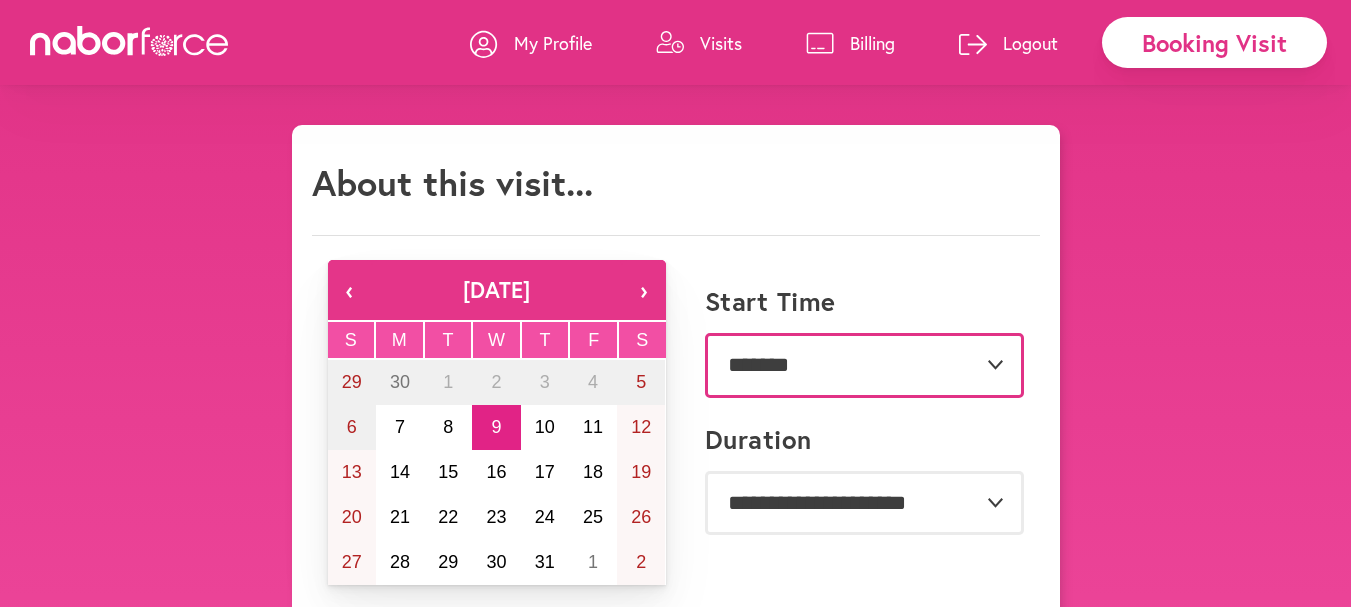 click on "**********" at bounding box center [864, 365] 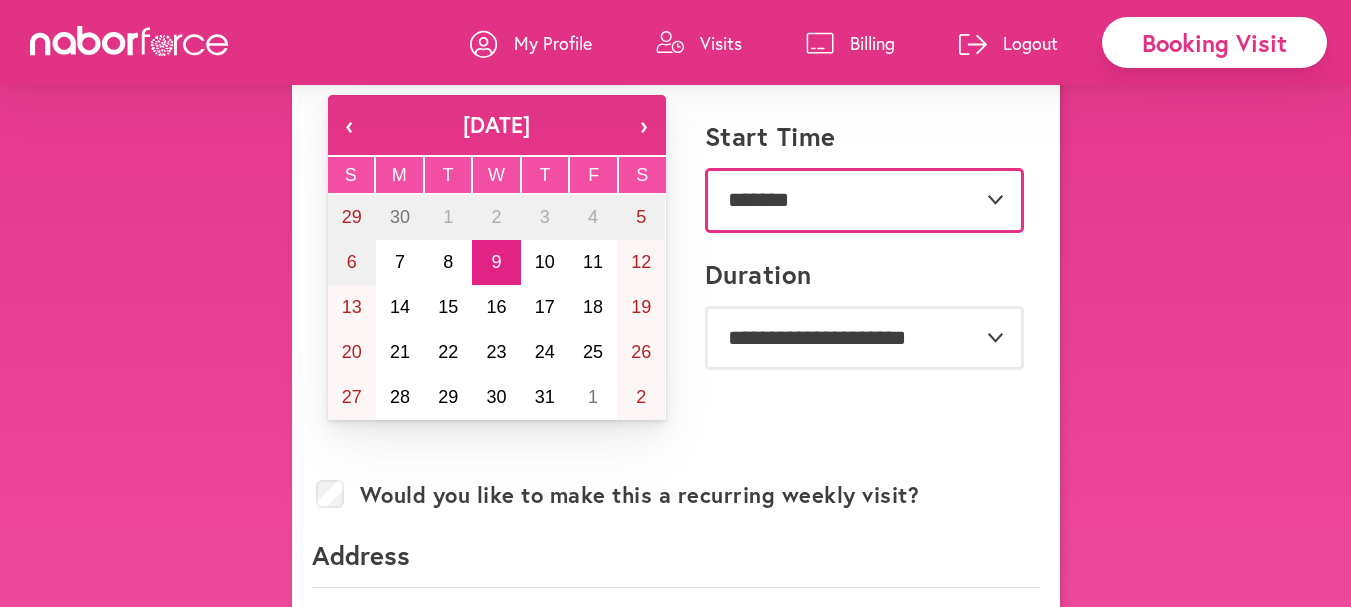 scroll, scrollTop: 200, scrollLeft: 0, axis: vertical 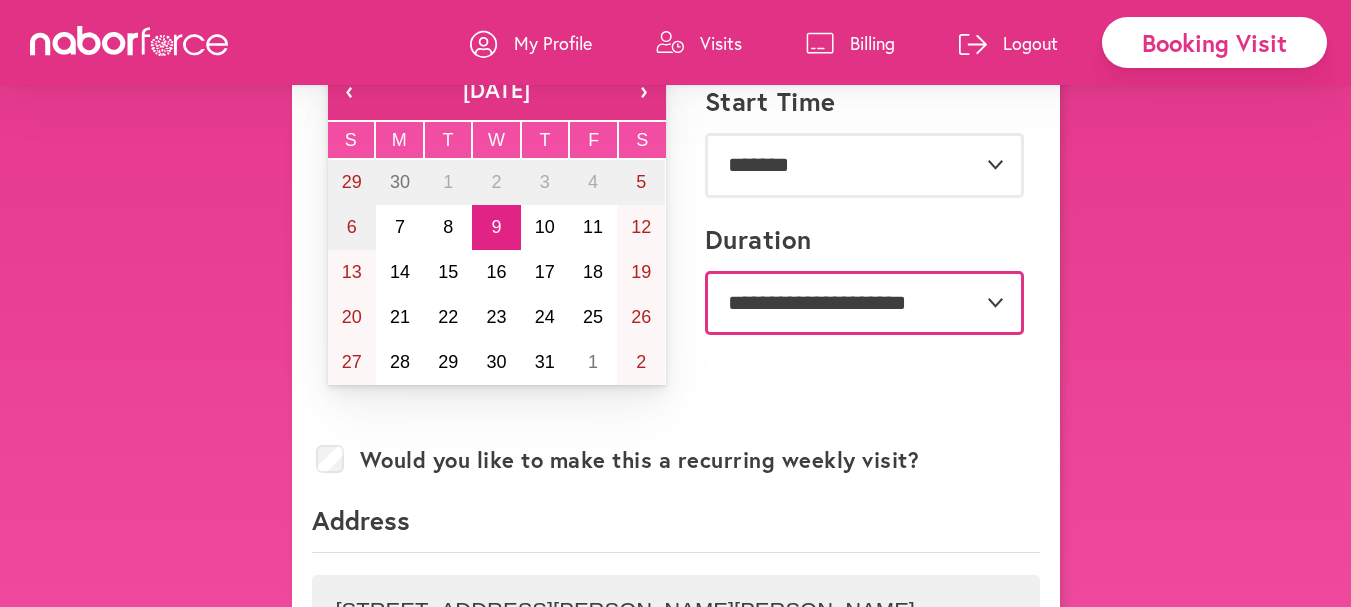 click on "**********" at bounding box center (864, 303) 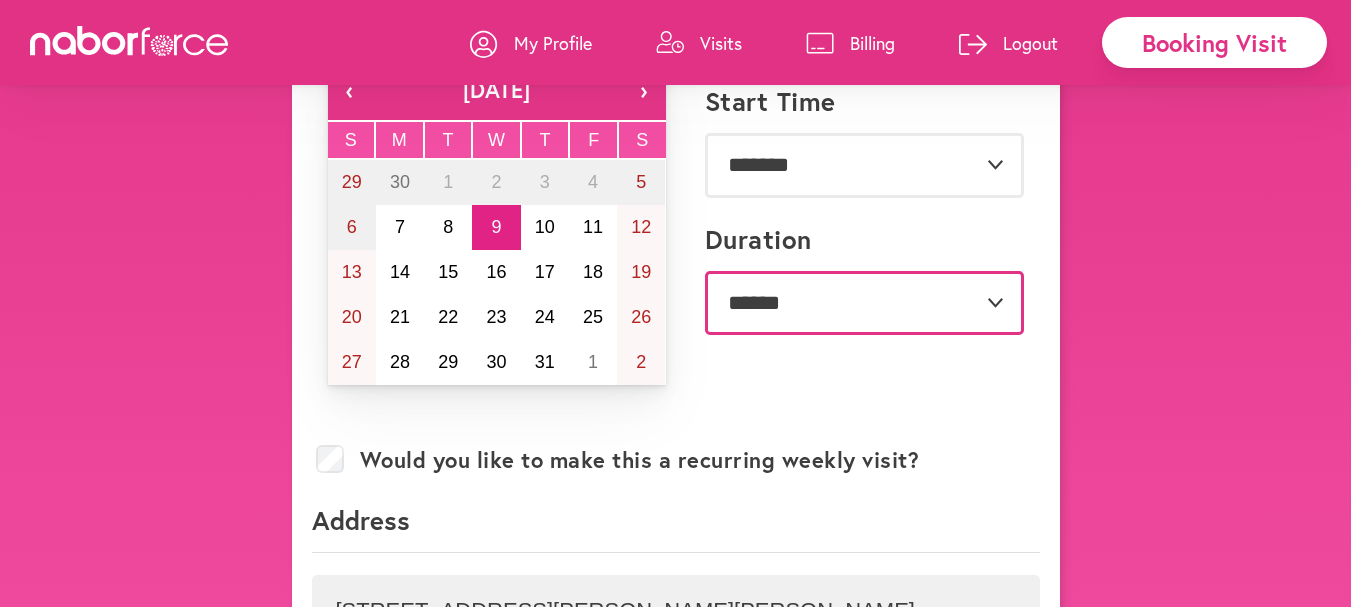 click on "**********" at bounding box center (864, 303) 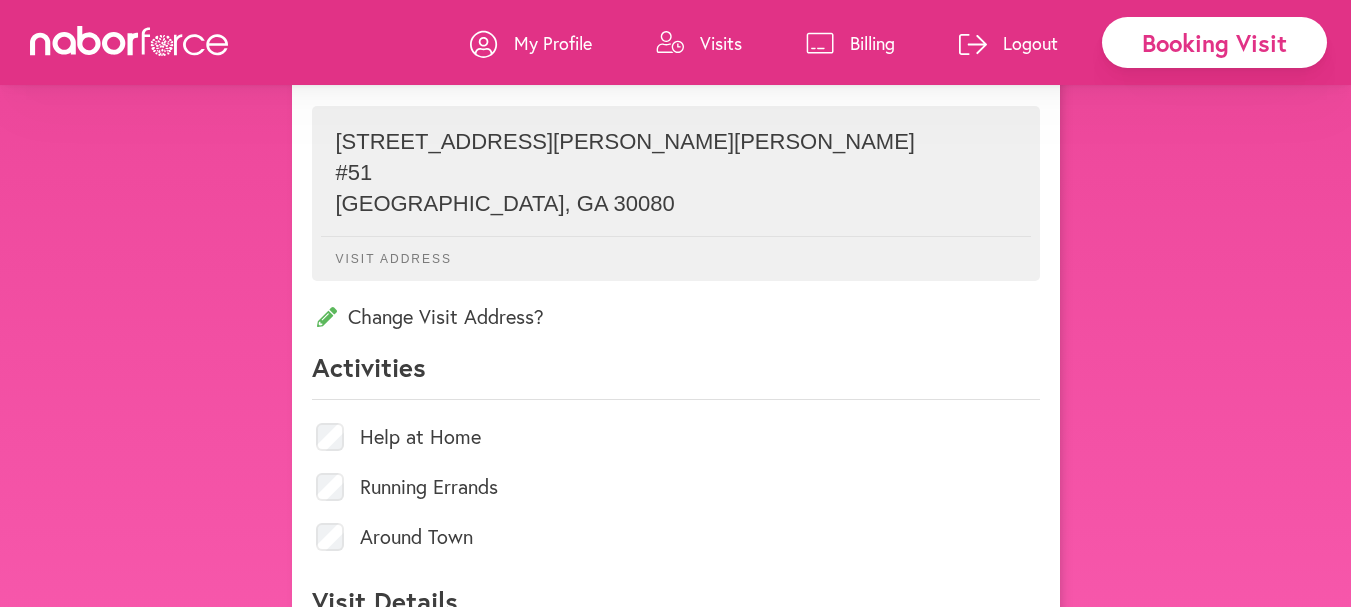scroll, scrollTop: 700, scrollLeft: 0, axis: vertical 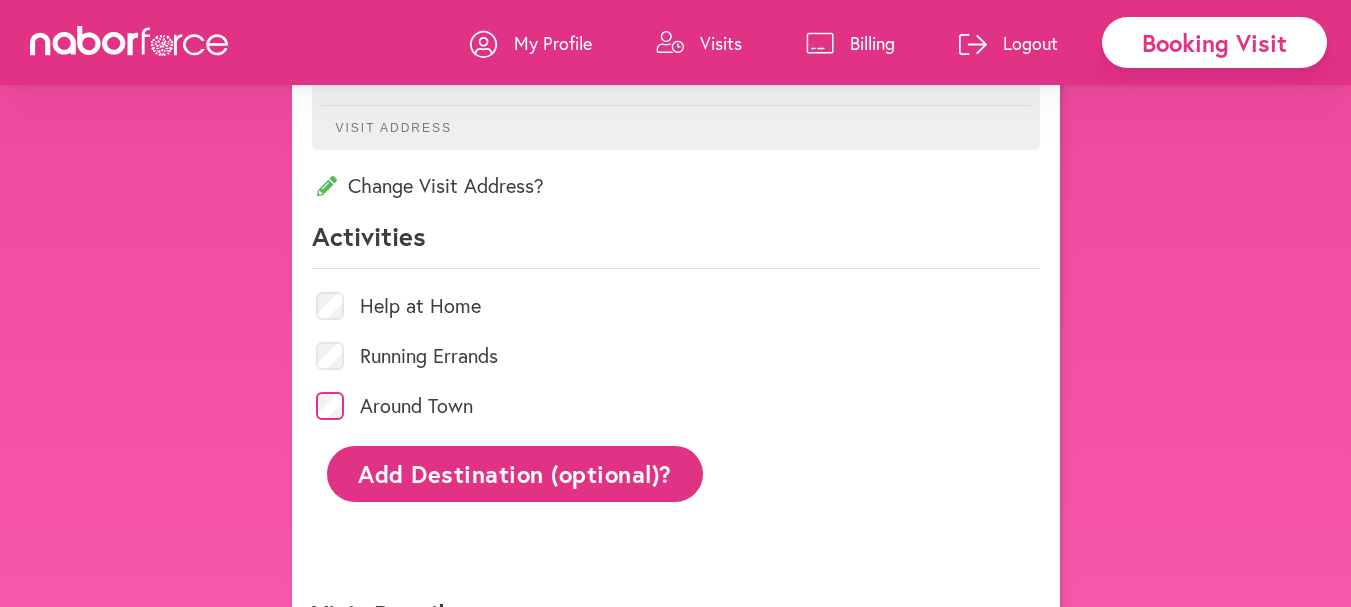click on "Add Destination (optional)?" 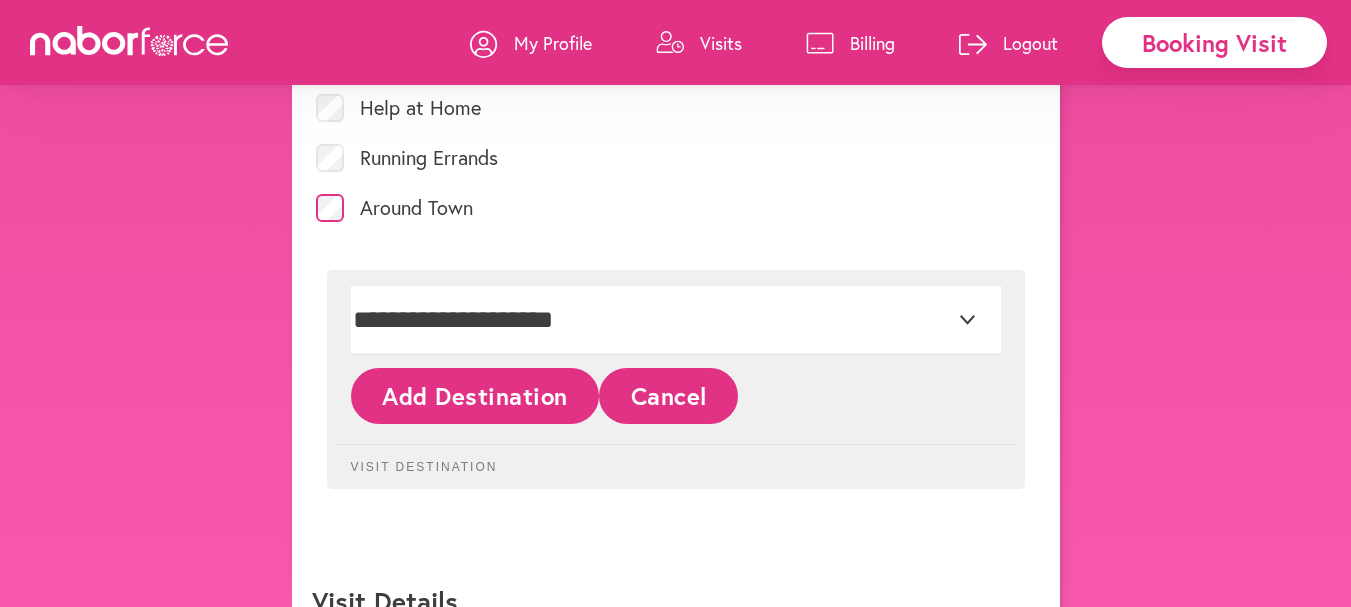 scroll, scrollTop: 1000, scrollLeft: 0, axis: vertical 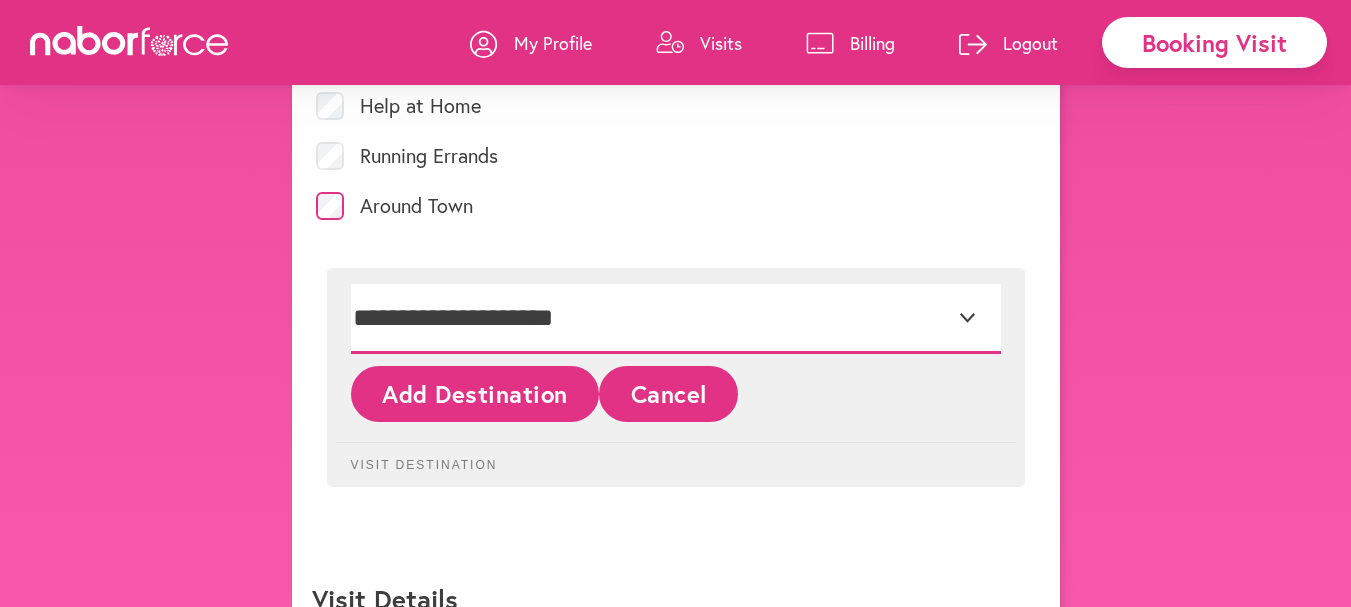 click on "**********" at bounding box center [676, 319] 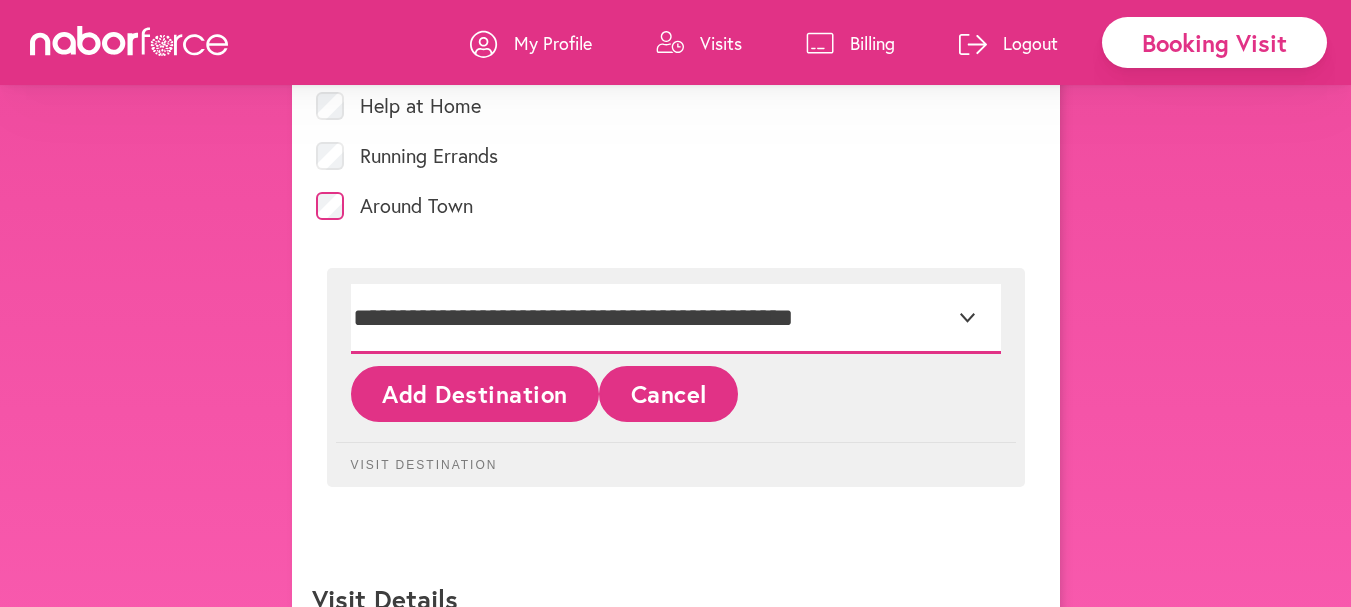 click on "**********" at bounding box center [676, 319] 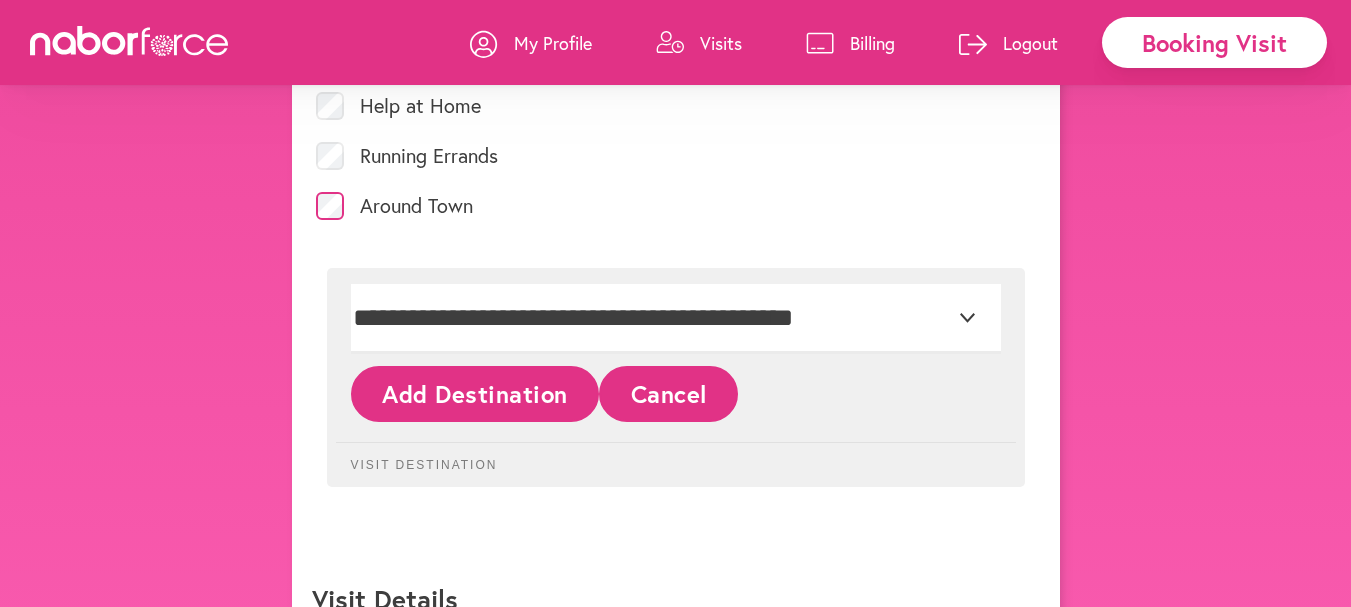 click on "Add Destination" 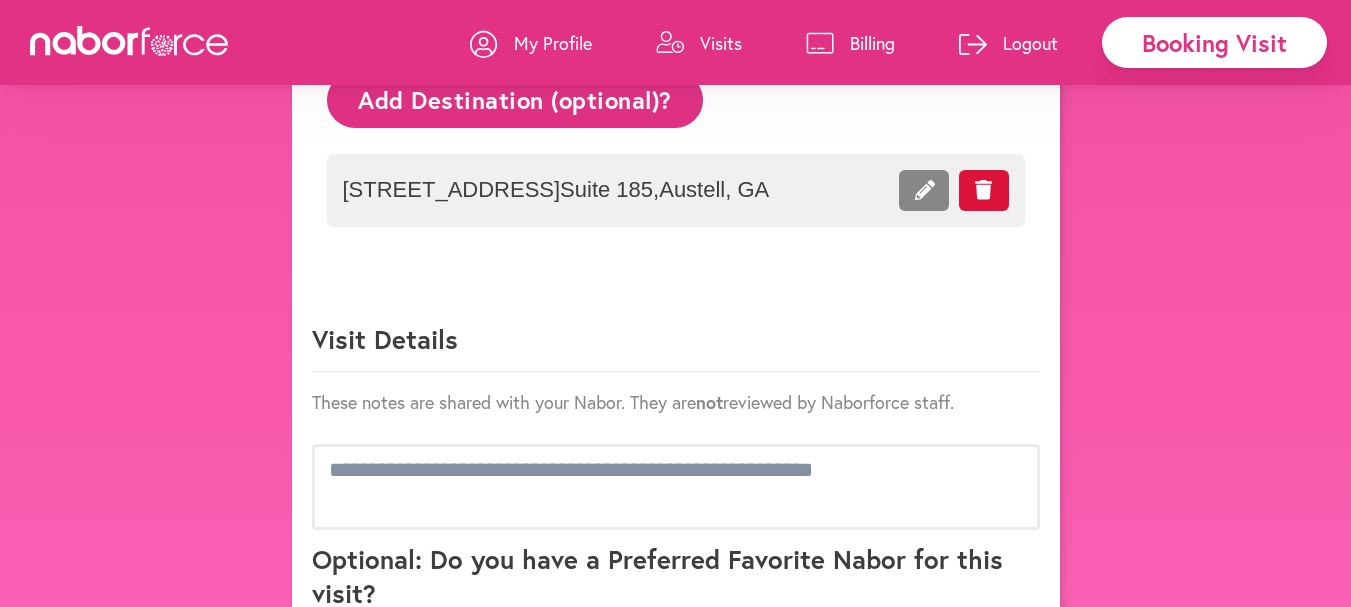 scroll, scrollTop: 1200, scrollLeft: 0, axis: vertical 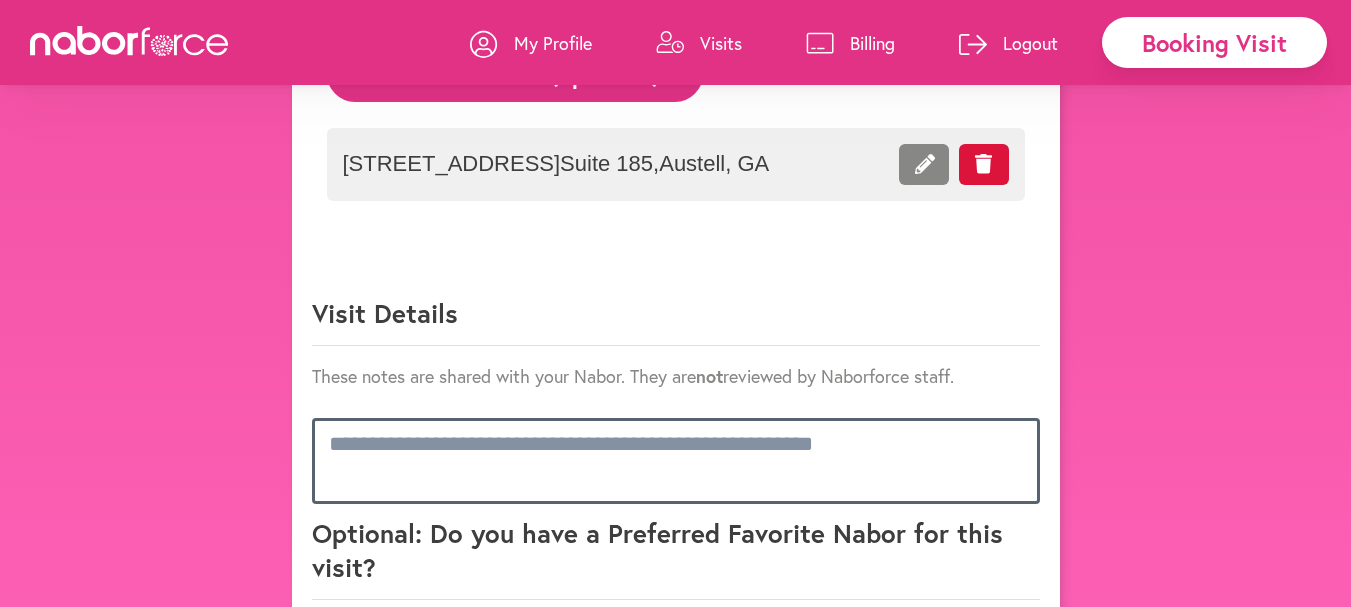 click at bounding box center [676, 461] 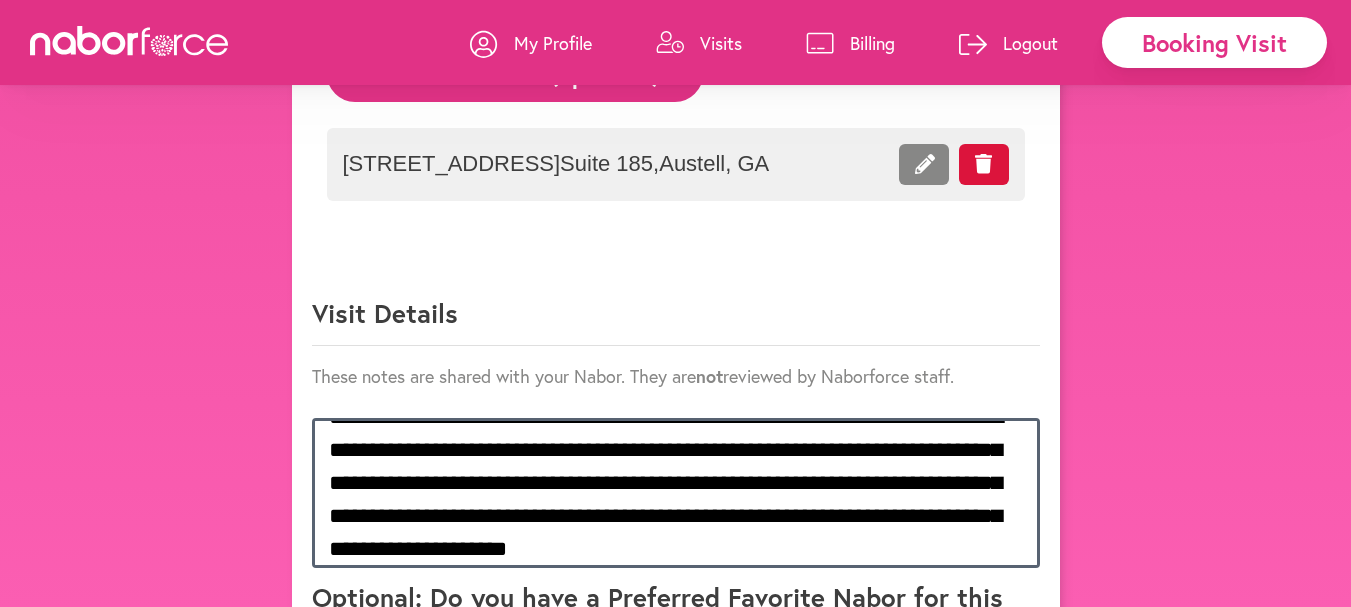 scroll, scrollTop: 35, scrollLeft: 0, axis: vertical 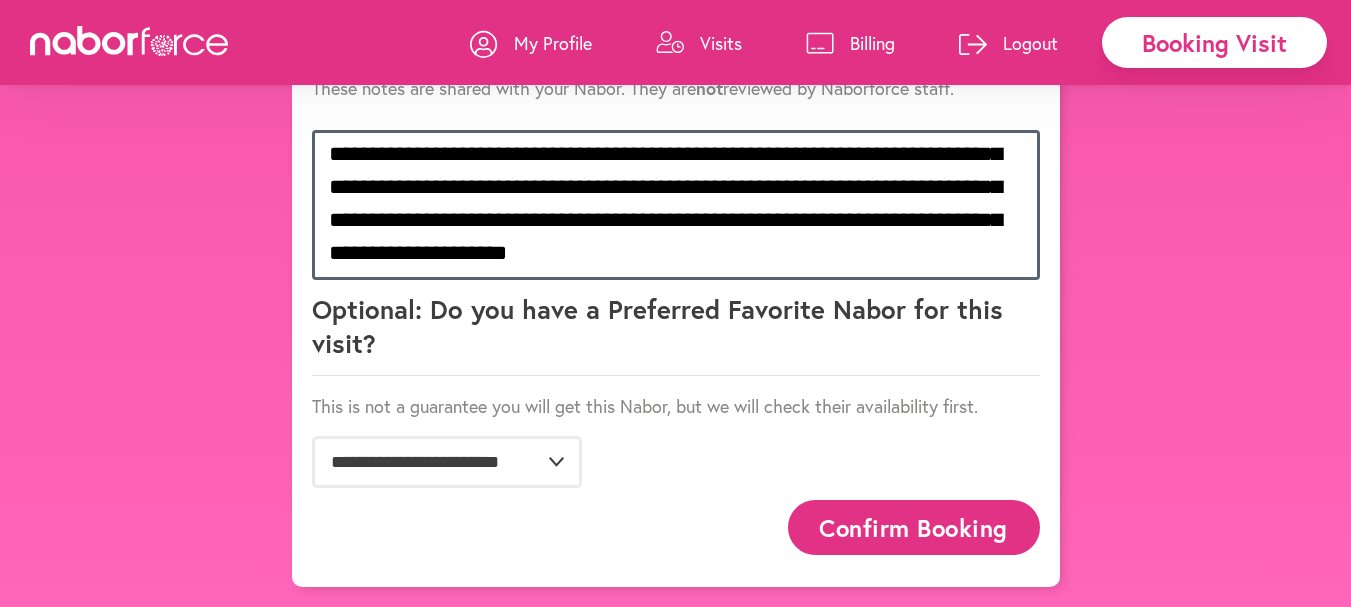 type on "**********" 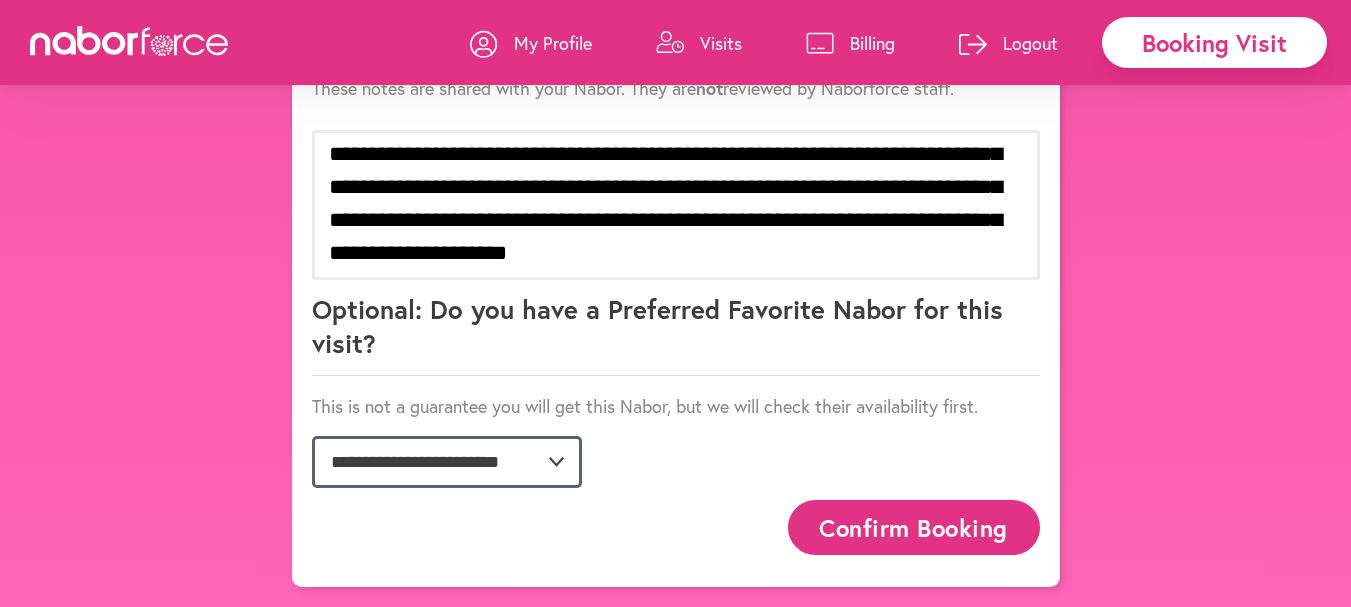 click on "**********" 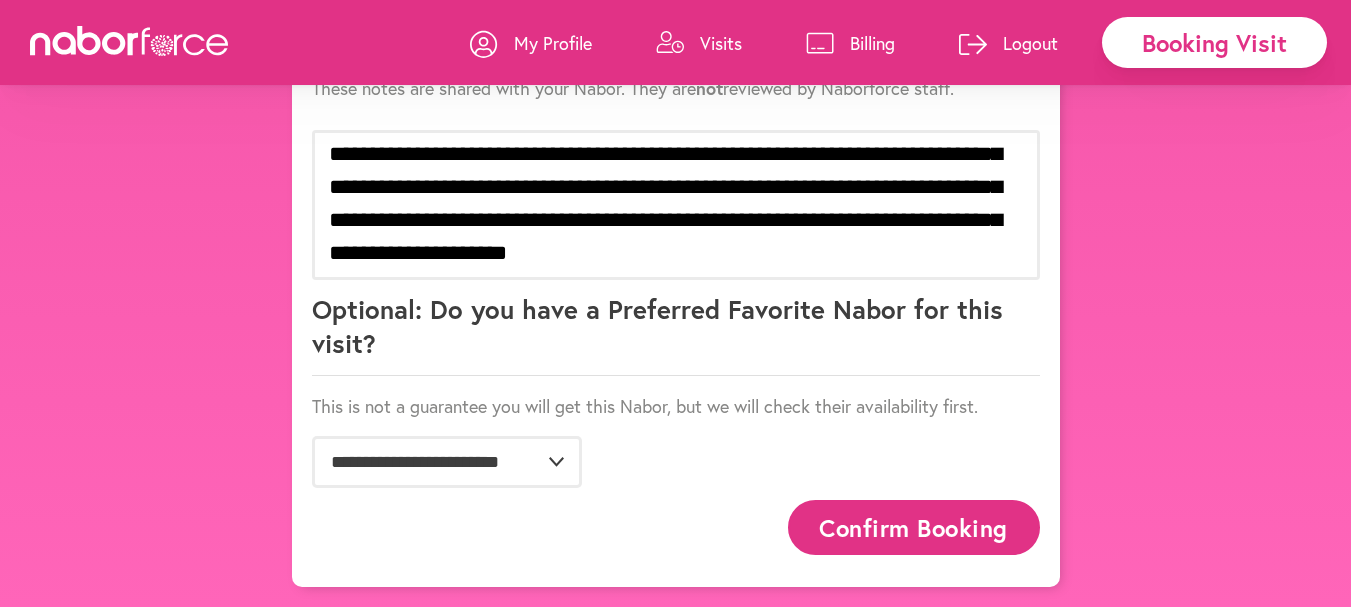 click on "**********" at bounding box center [676, -388] 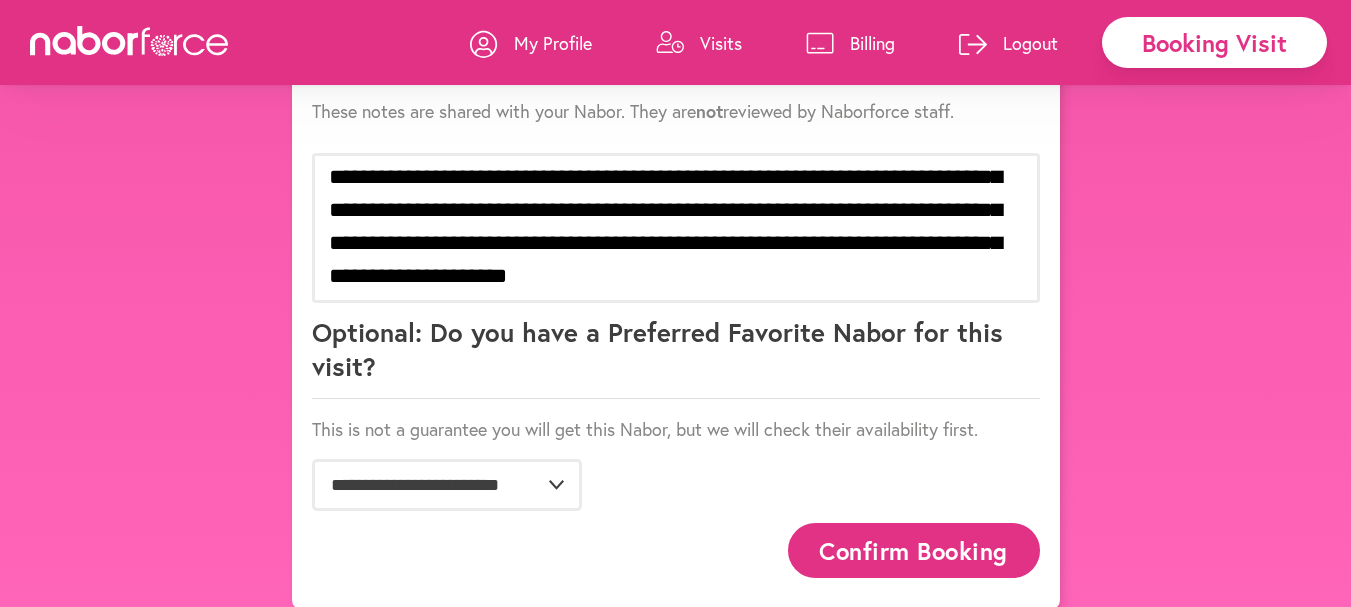 scroll, scrollTop: 1499, scrollLeft: 0, axis: vertical 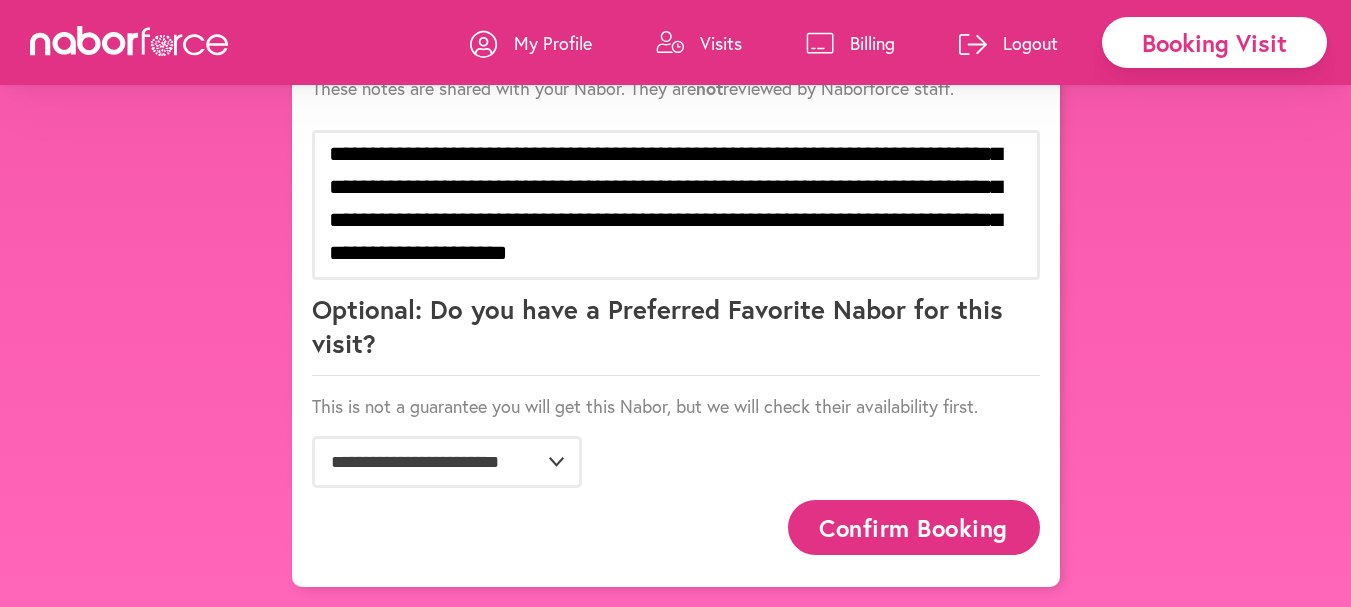 click on "Confirm Booking" at bounding box center (914, 527) 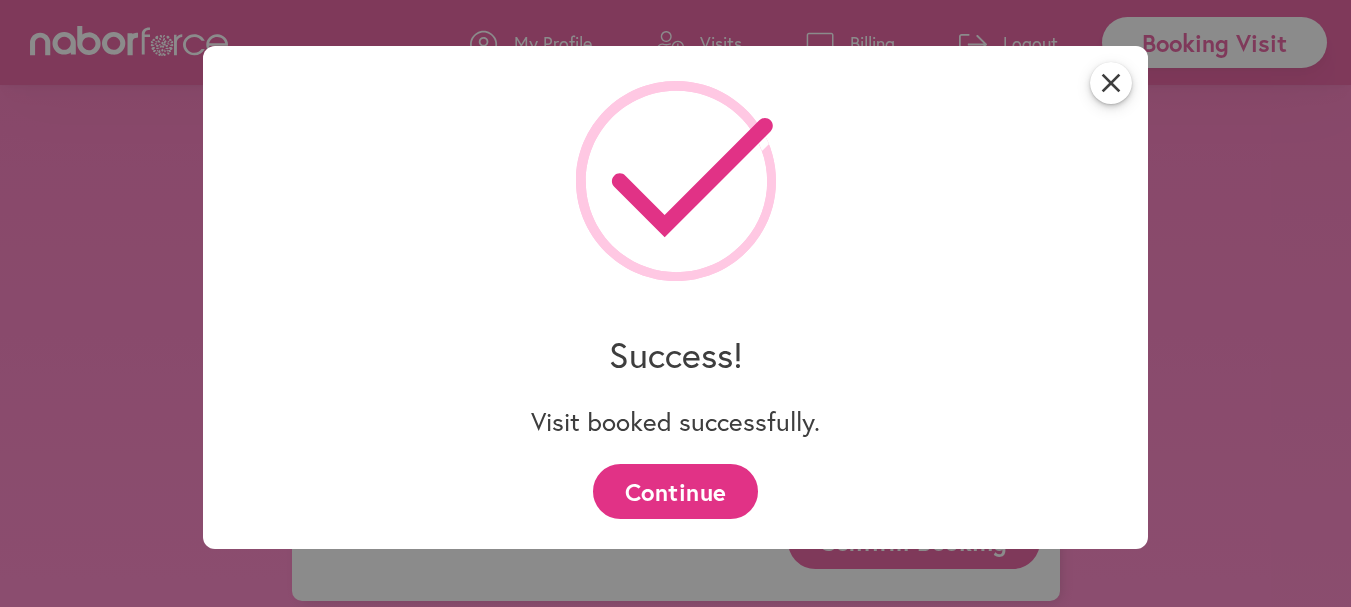 scroll, scrollTop: 1499, scrollLeft: 0, axis: vertical 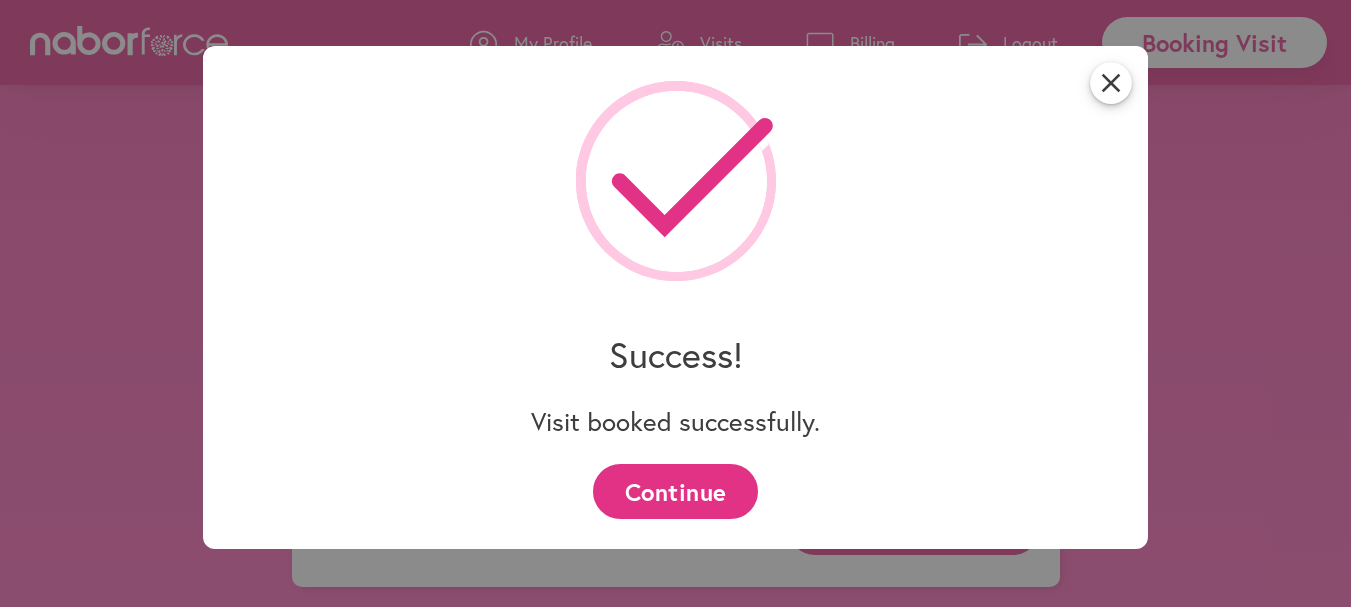 click on "Continue" at bounding box center (675, 491) 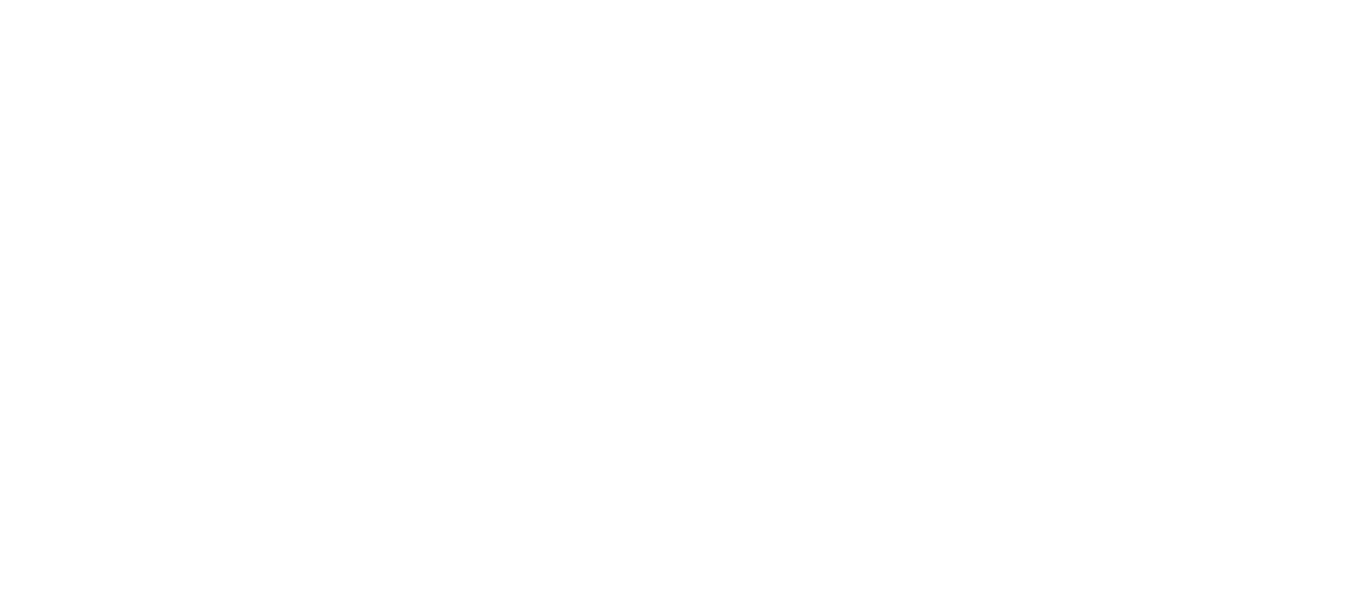 scroll, scrollTop: 0, scrollLeft: 0, axis: both 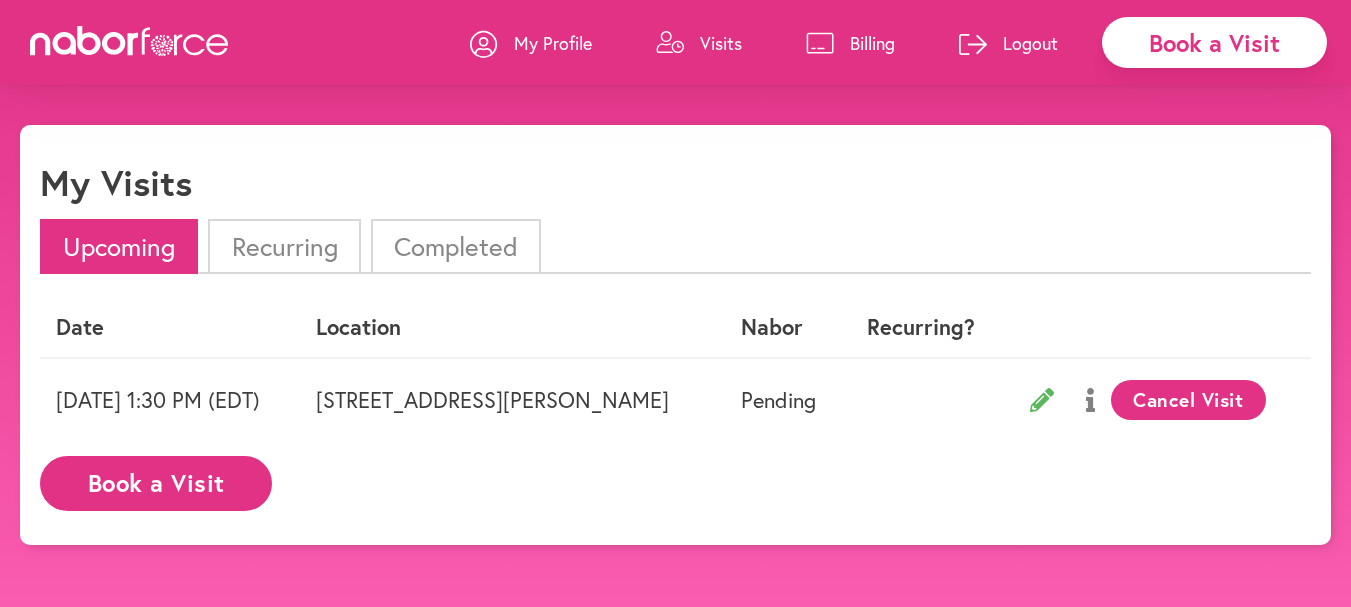 click on "Book a Visit" at bounding box center (1214, 42) 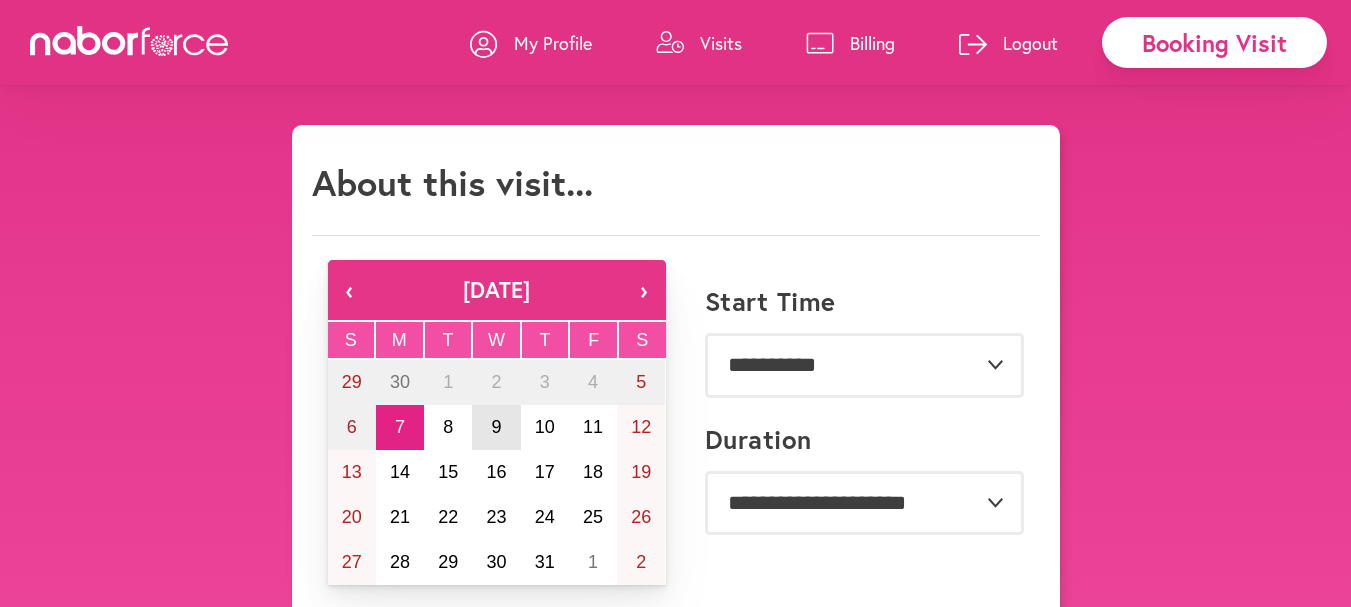 click on "9" at bounding box center [496, 427] 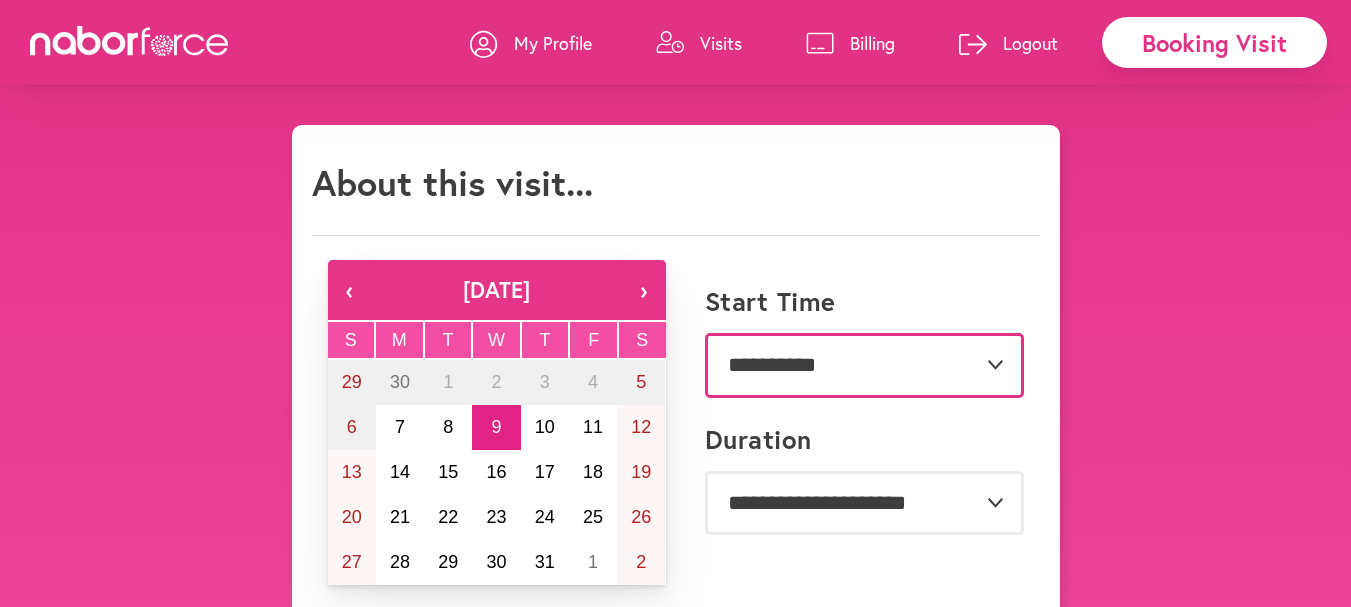 click on "**********" at bounding box center [864, 365] 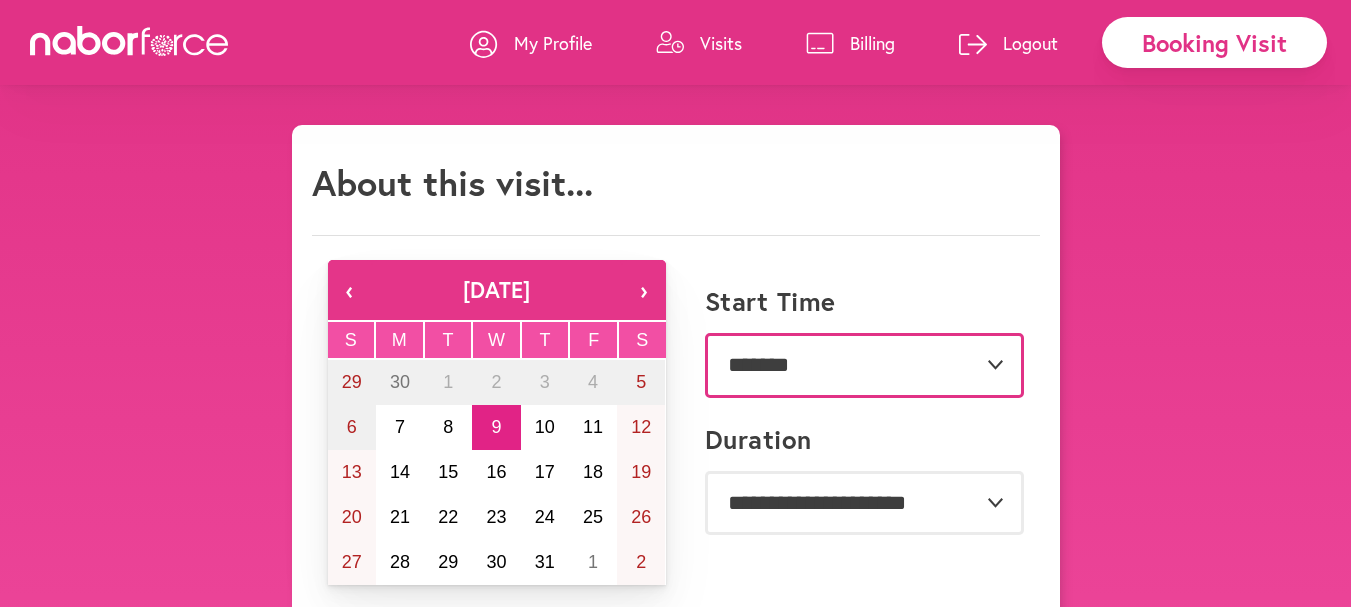 click on "**********" at bounding box center (864, 365) 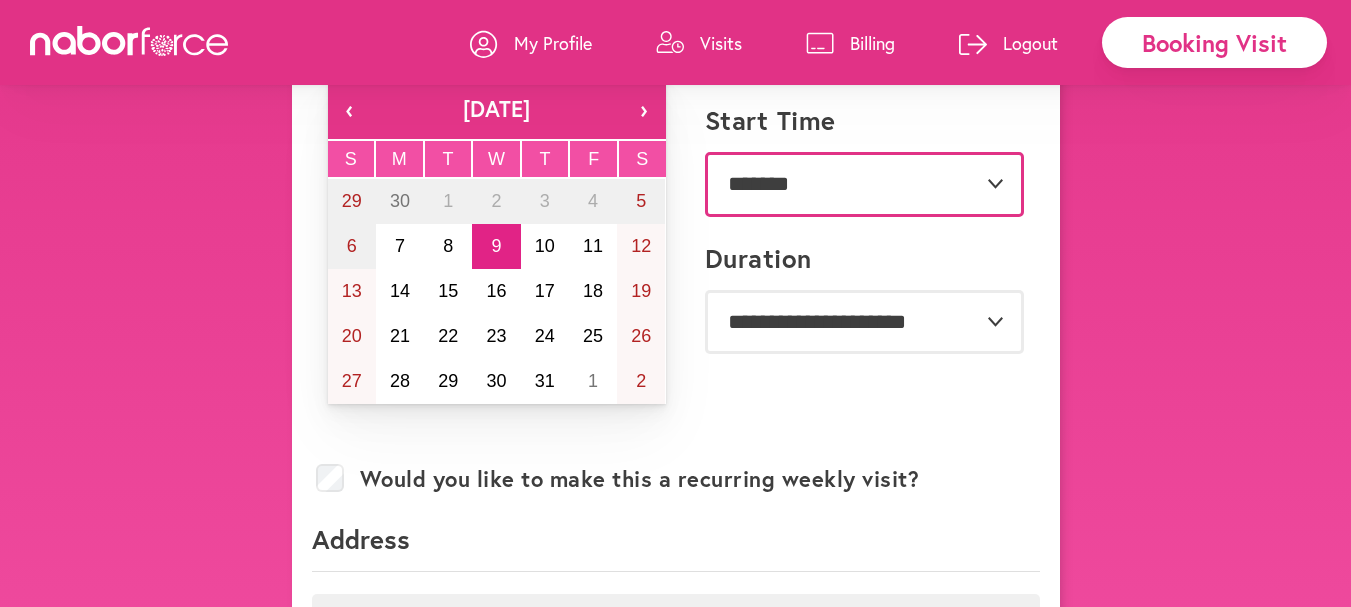 scroll, scrollTop: 200, scrollLeft: 0, axis: vertical 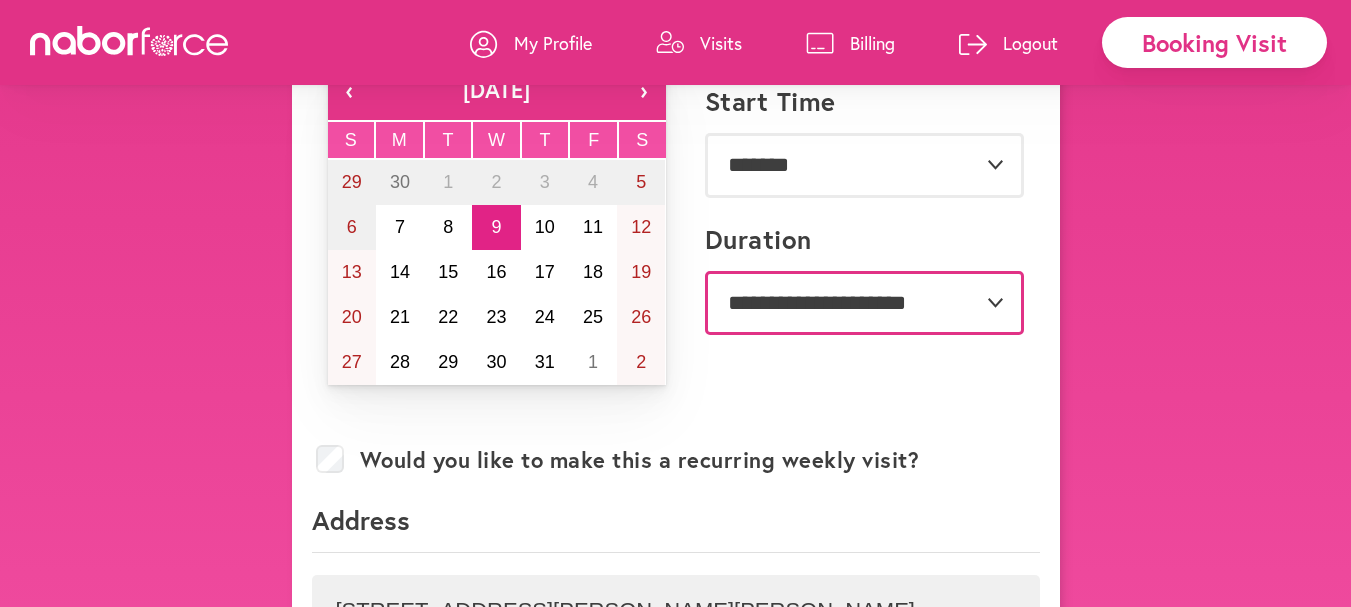click on "**********" at bounding box center (864, 303) 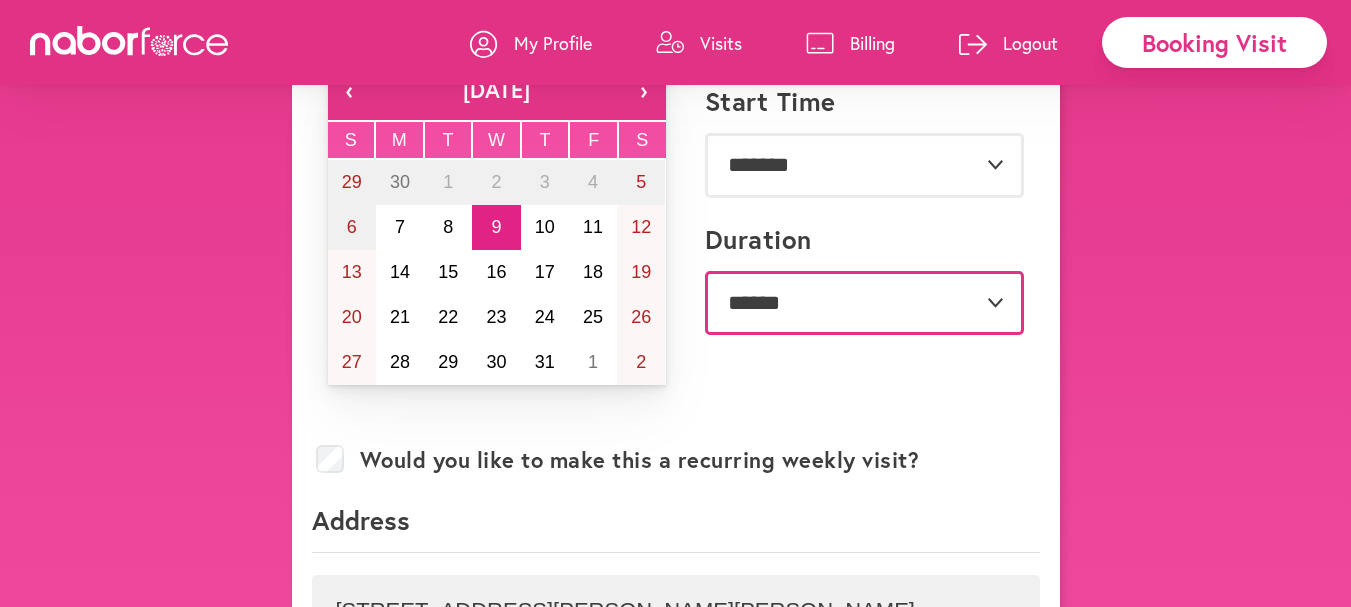click on "**********" at bounding box center [864, 303] 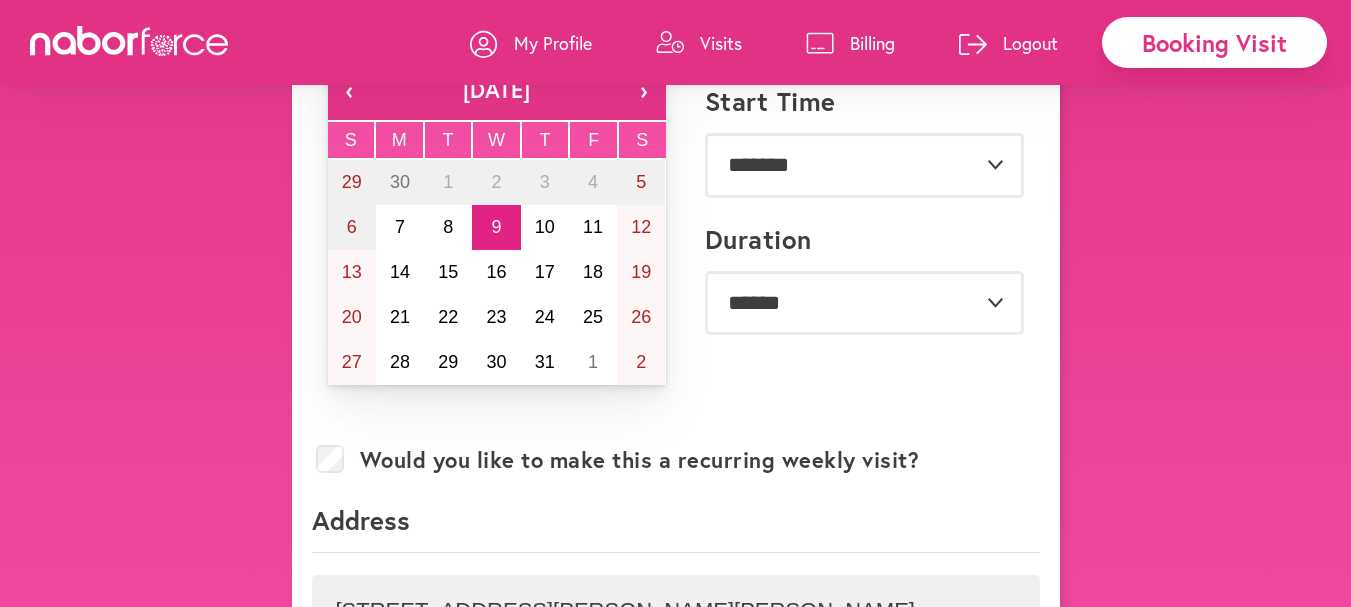 click on "**********" at bounding box center (676, 237) 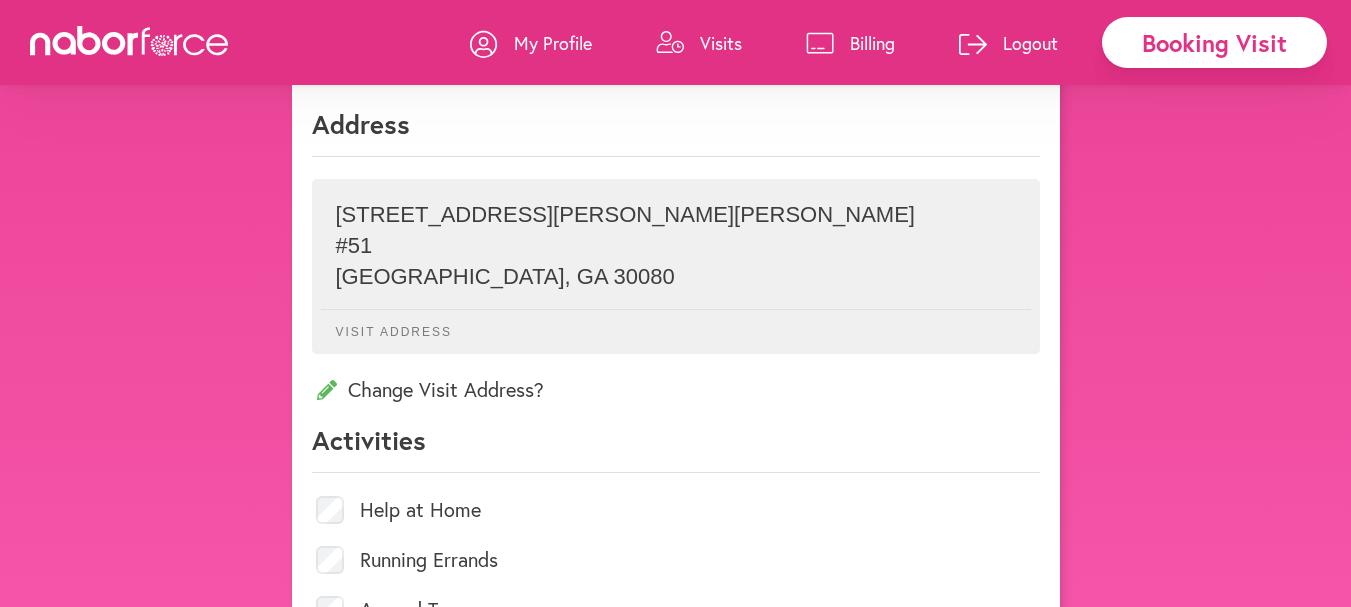 scroll, scrollTop: 600, scrollLeft: 0, axis: vertical 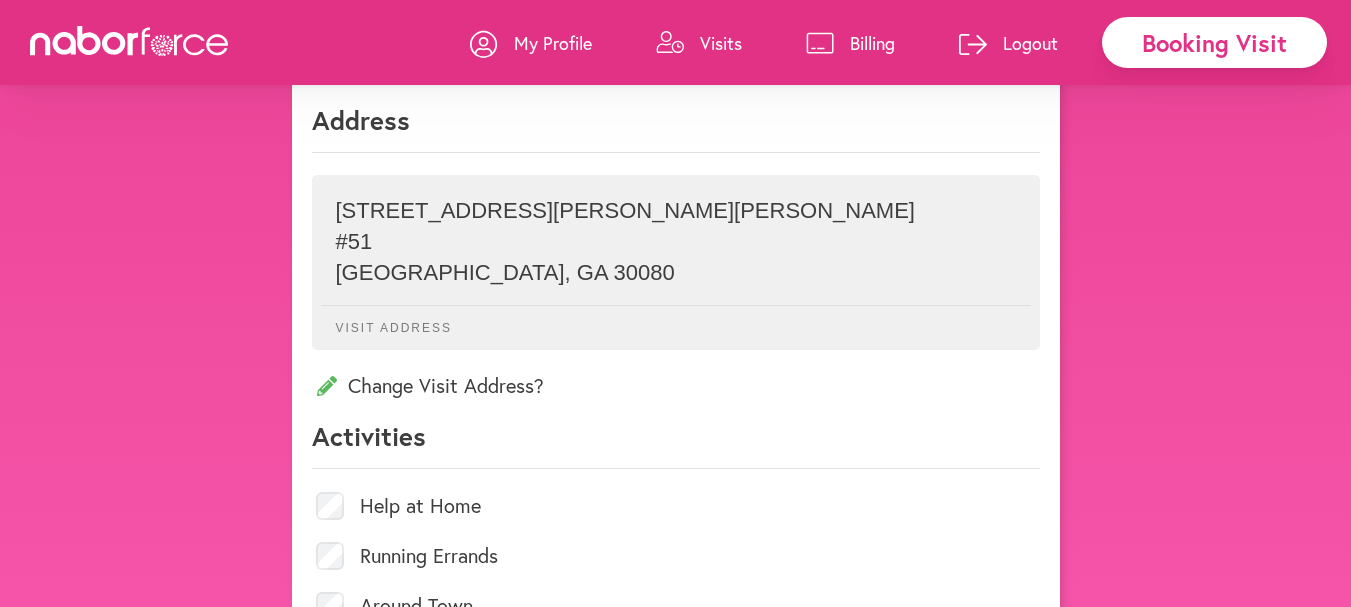 click on "Change Visit Address?" at bounding box center (676, 385) 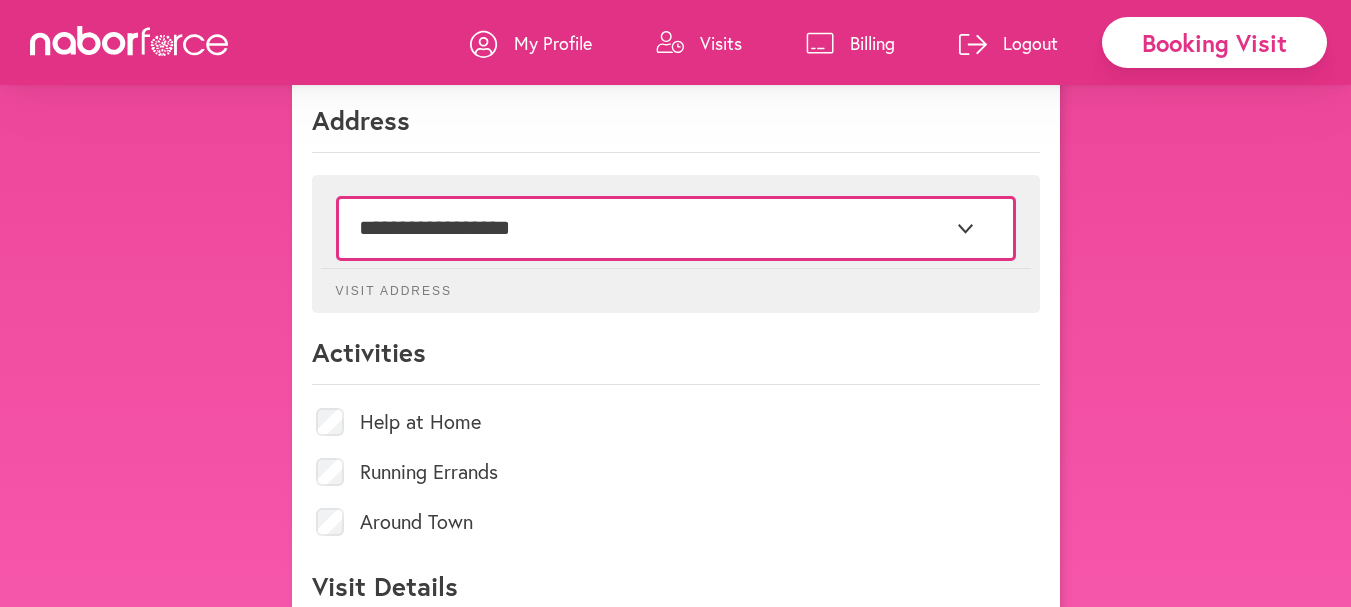 click on "**********" at bounding box center (676, 228) 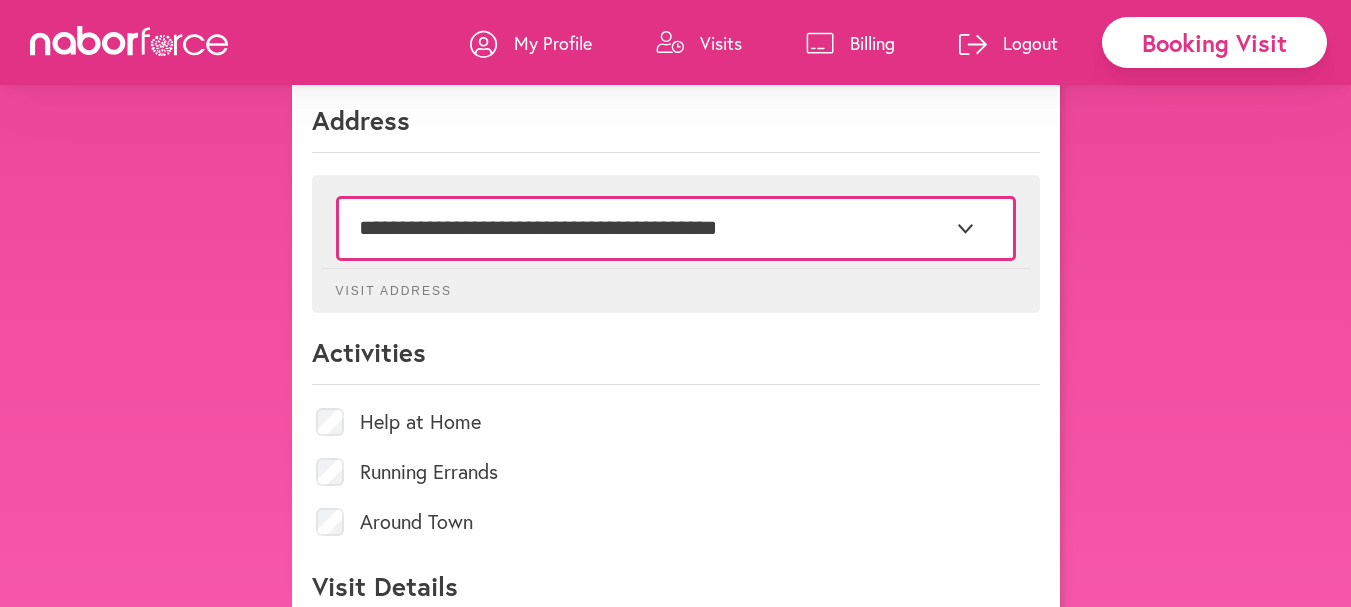 click on "**********" at bounding box center [676, 228] 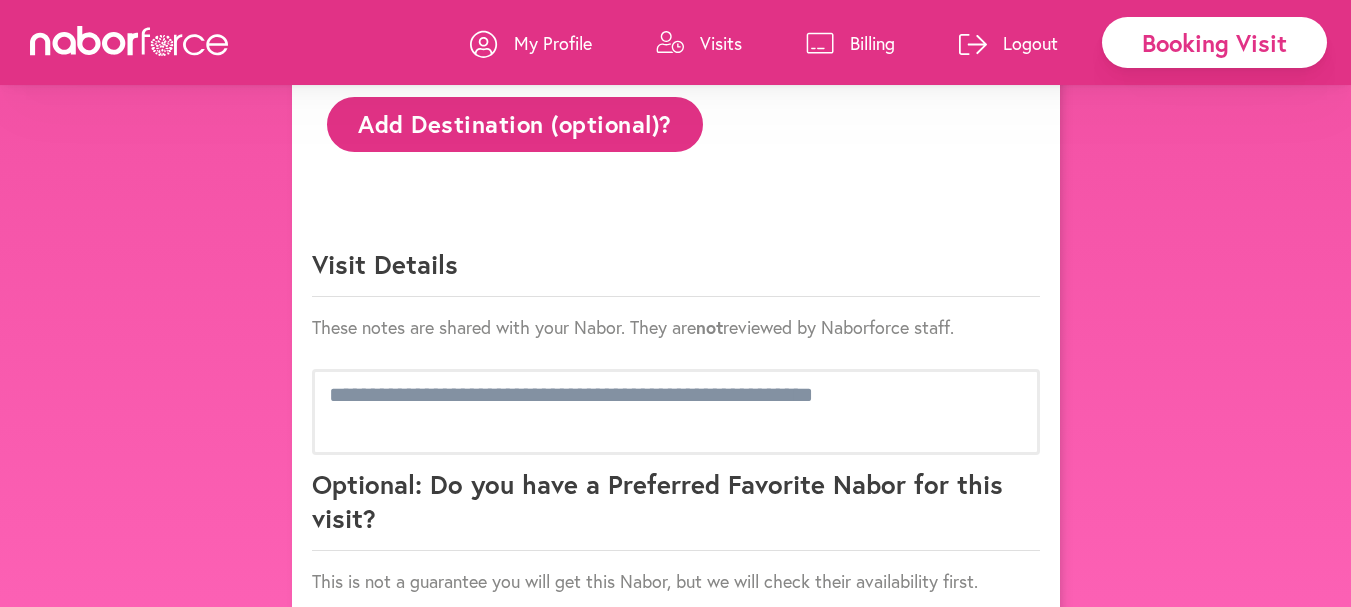 scroll, scrollTop: 1100, scrollLeft: 0, axis: vertical 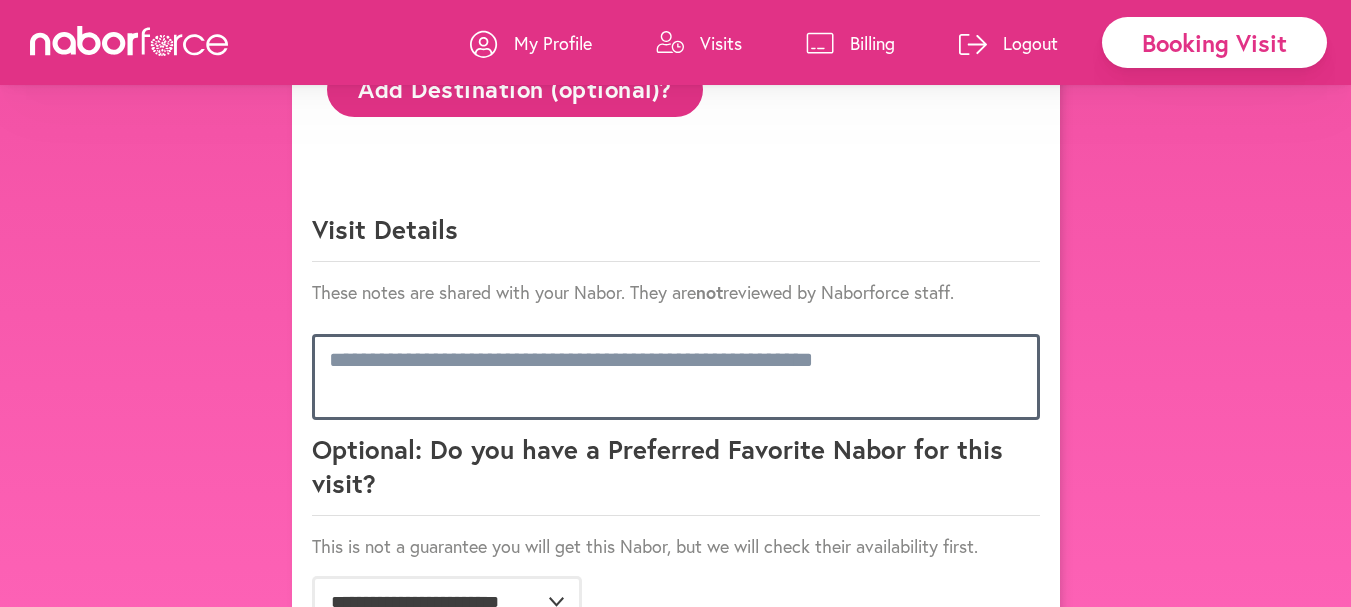 click at bounding box center (676, 377) 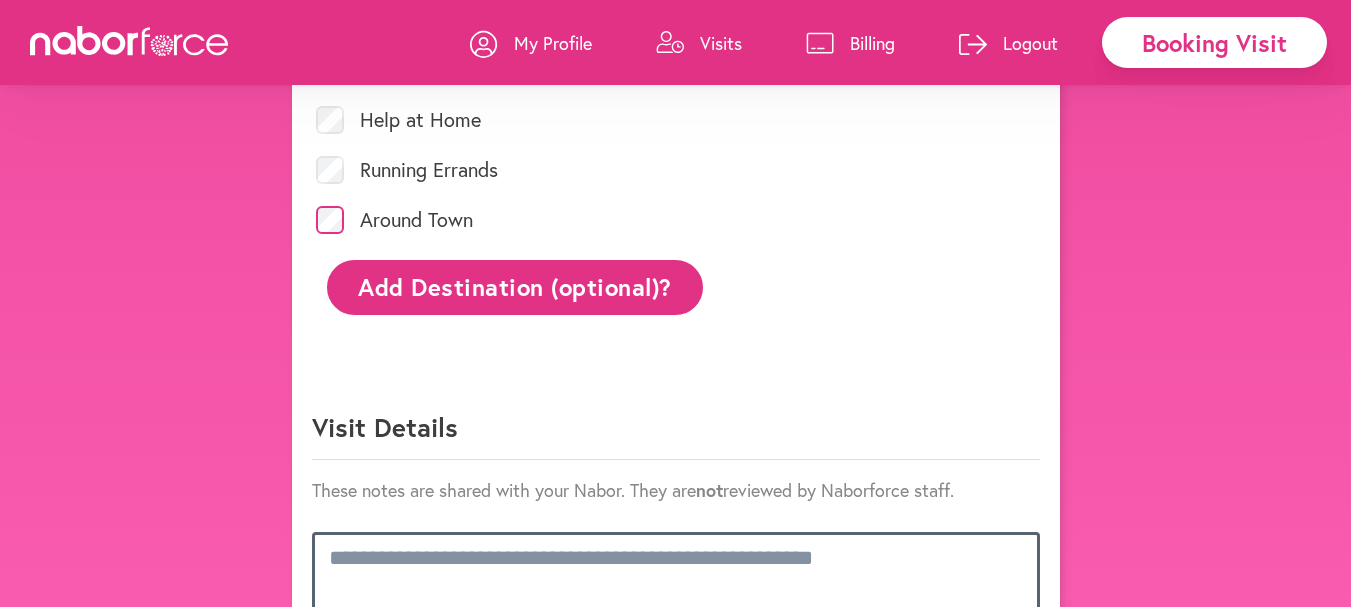 scroll, scrollTop: 900, scrollLeft: 0, axis: vertical 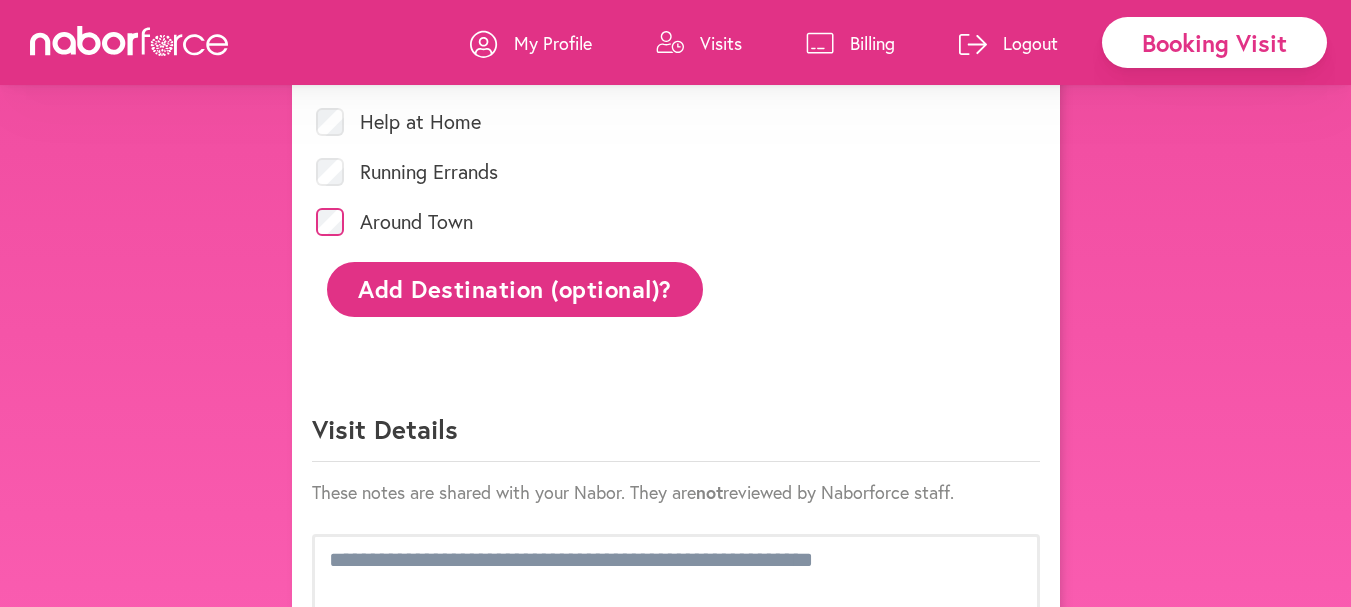 click on "Add Destination (optional)?" 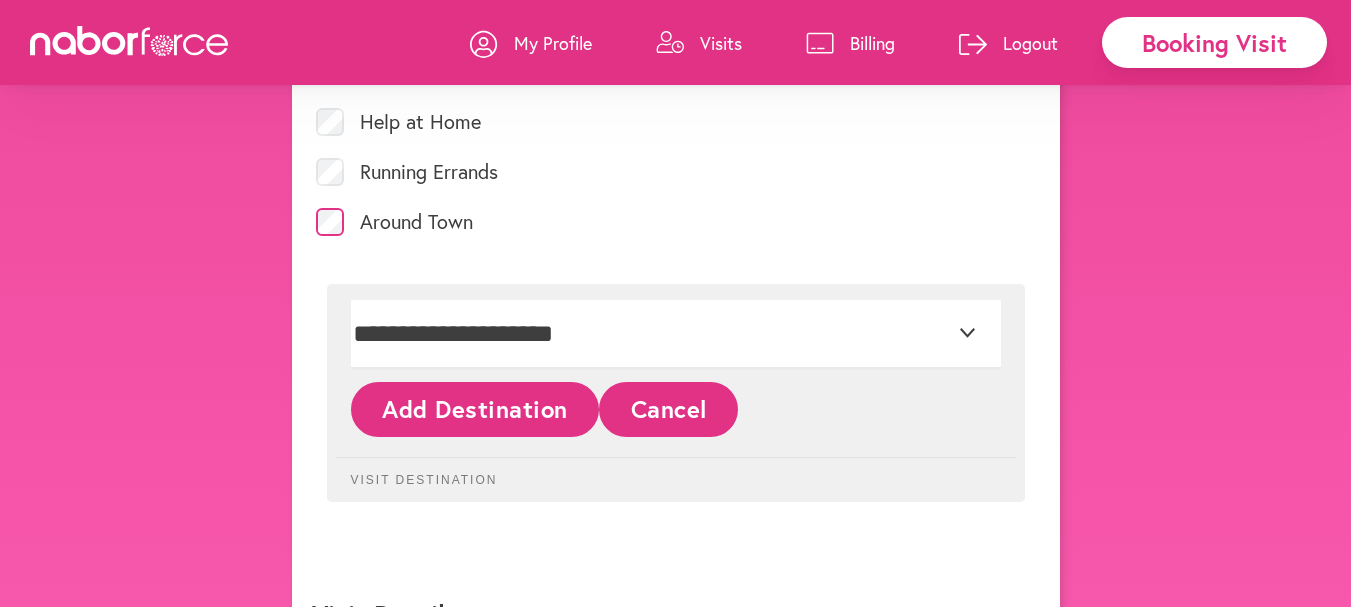 click on "Add Destination" 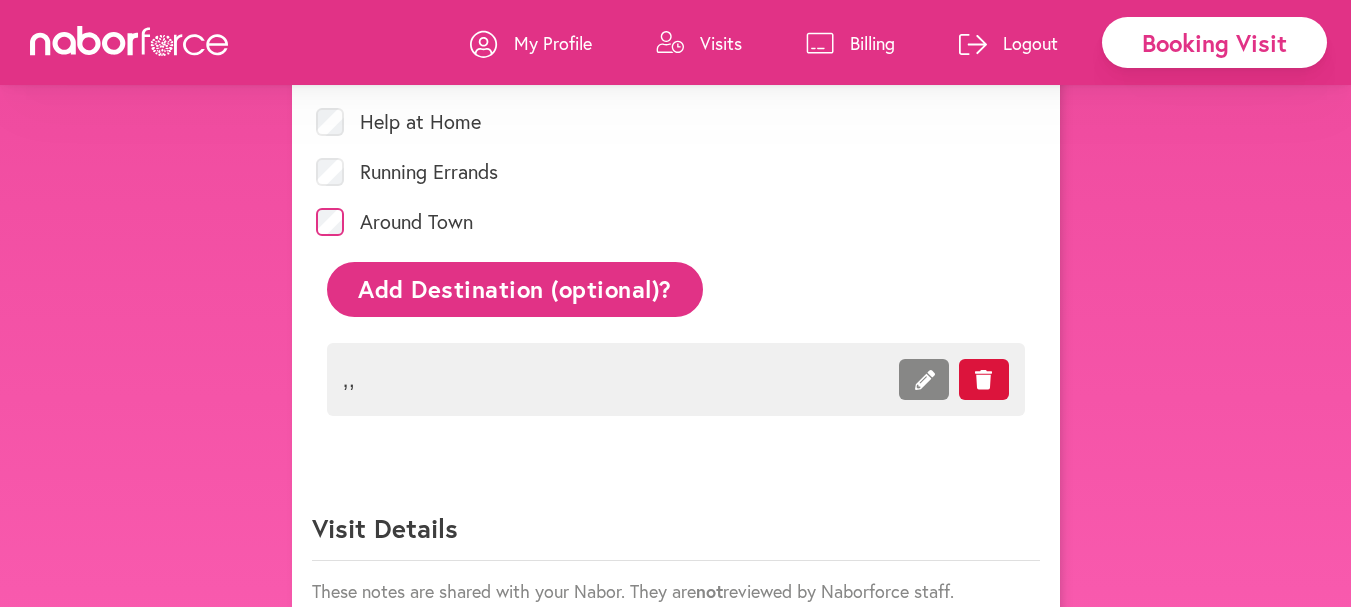 click on "Add Destination (optional)?" 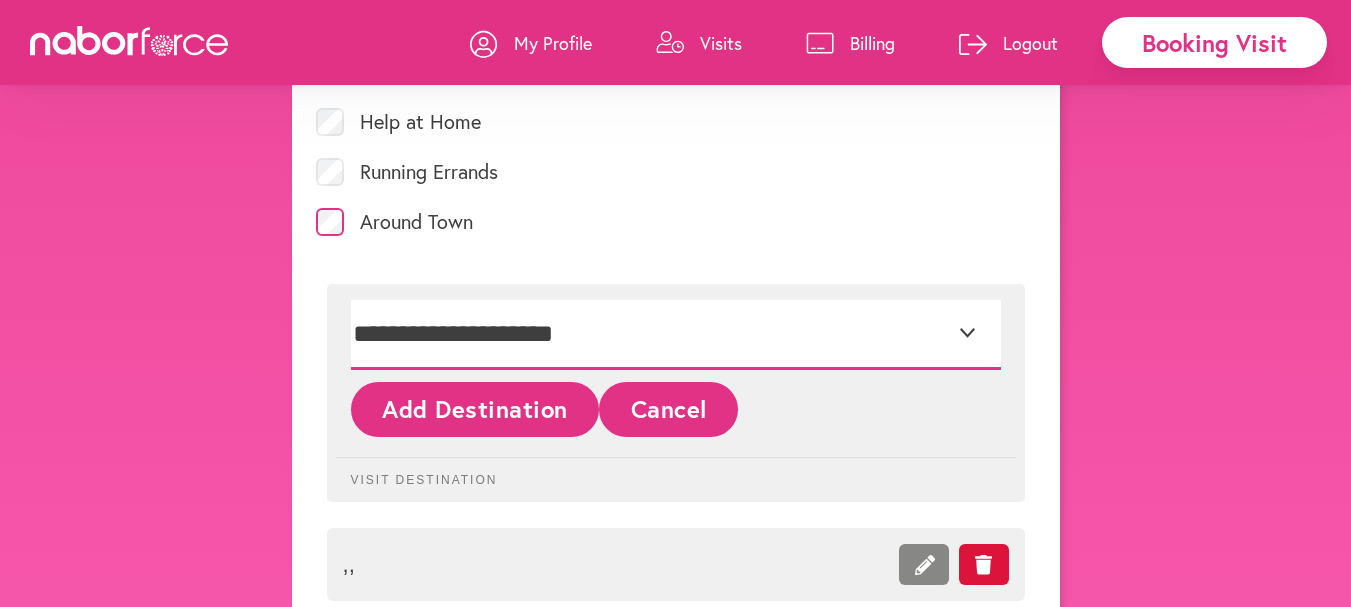 click on "**********" at bounding box center [676, 335] 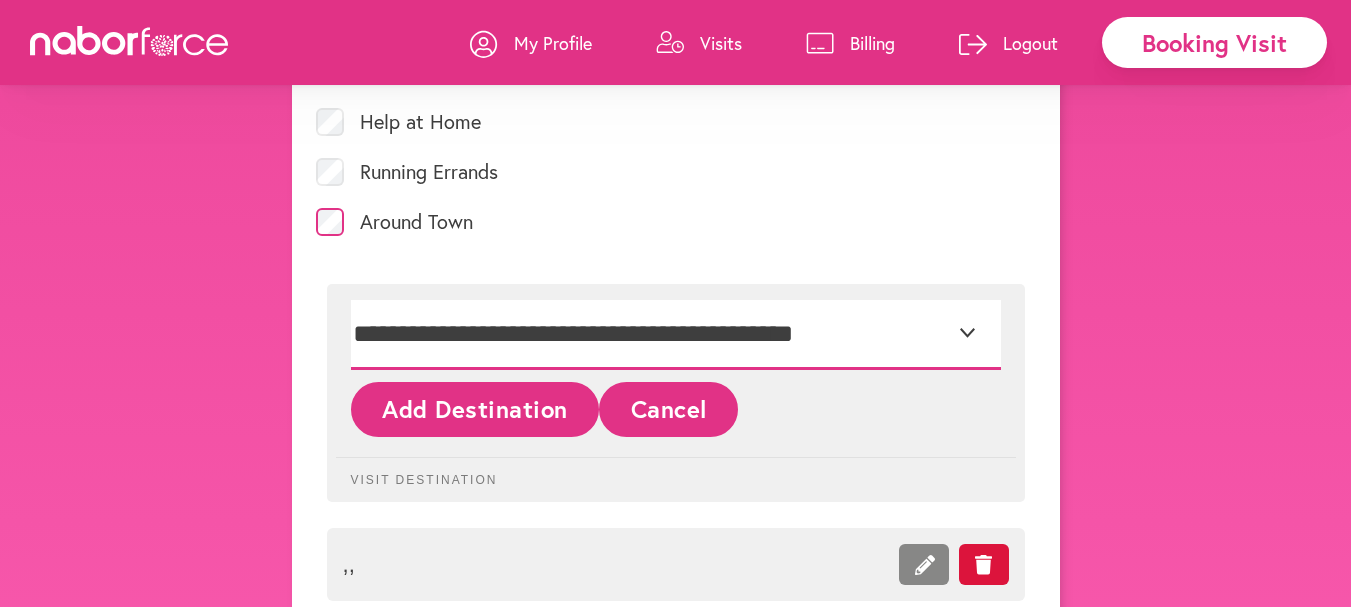 click on "**********" at bounding box center [676, 335] 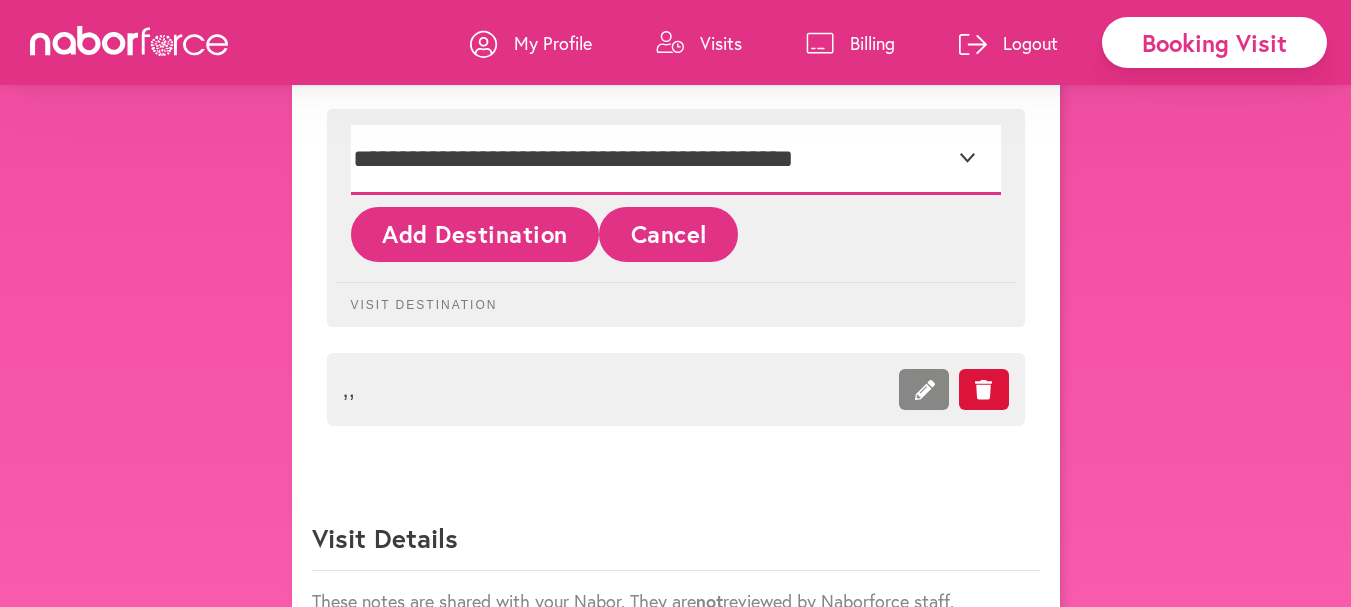 scroll, scrollTop: 1100, scrollLeft: 0, axis: vertical 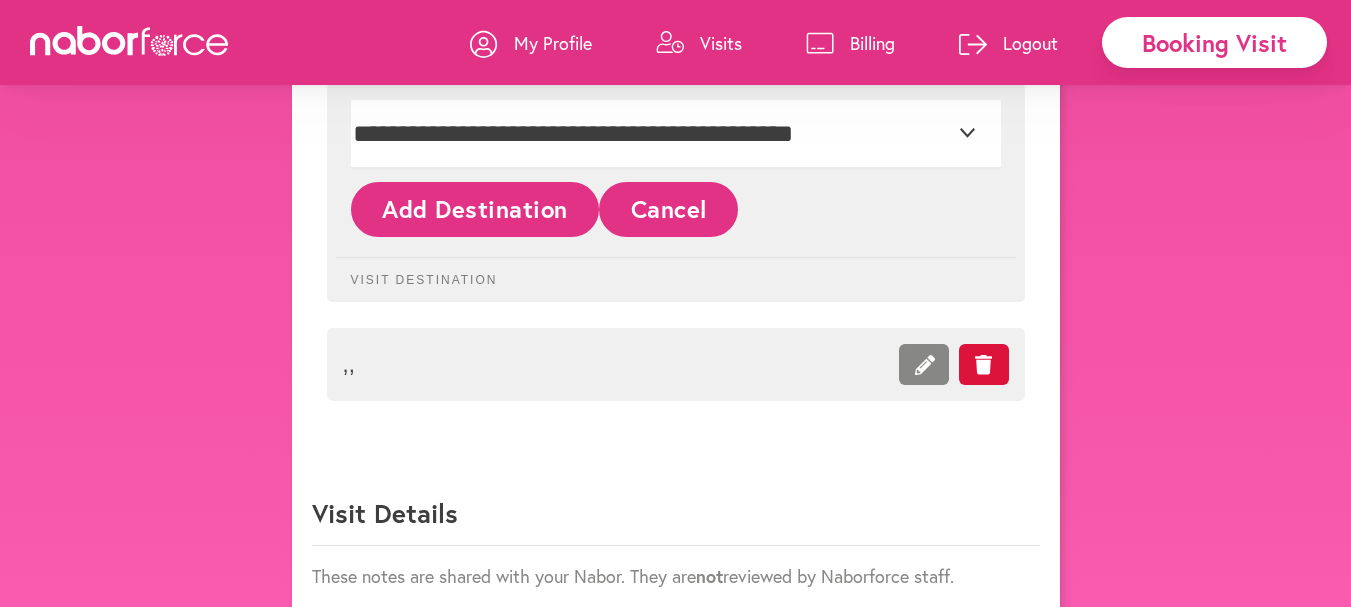 click on "Add Destination" 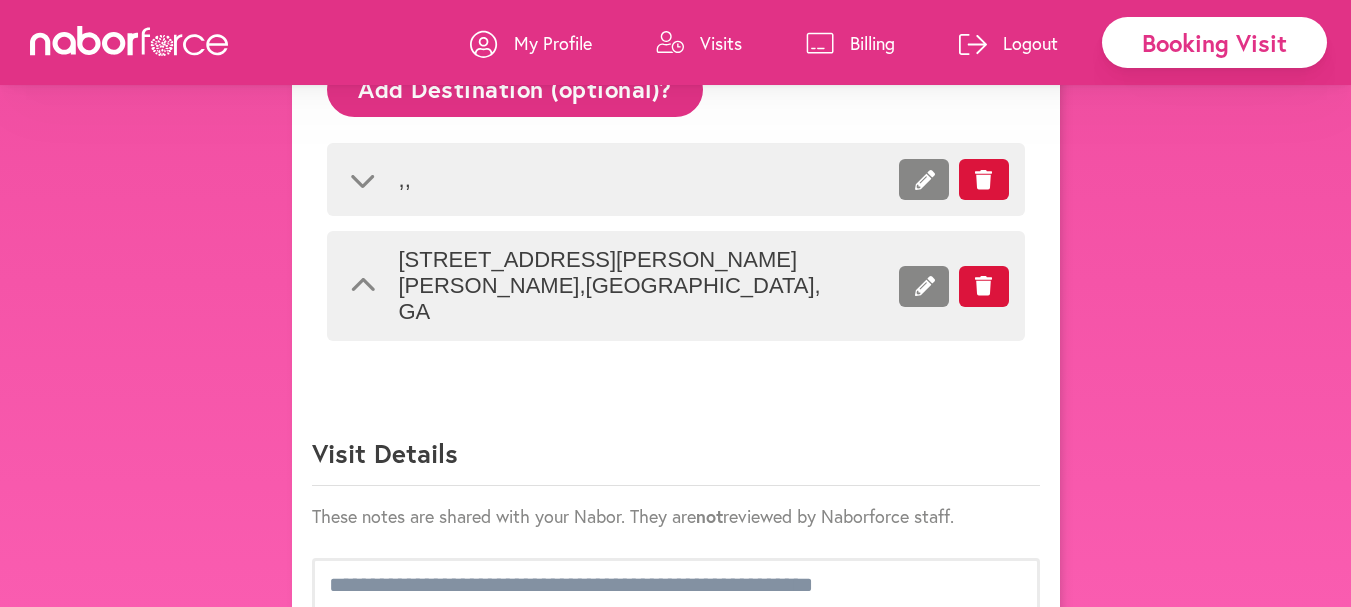 click 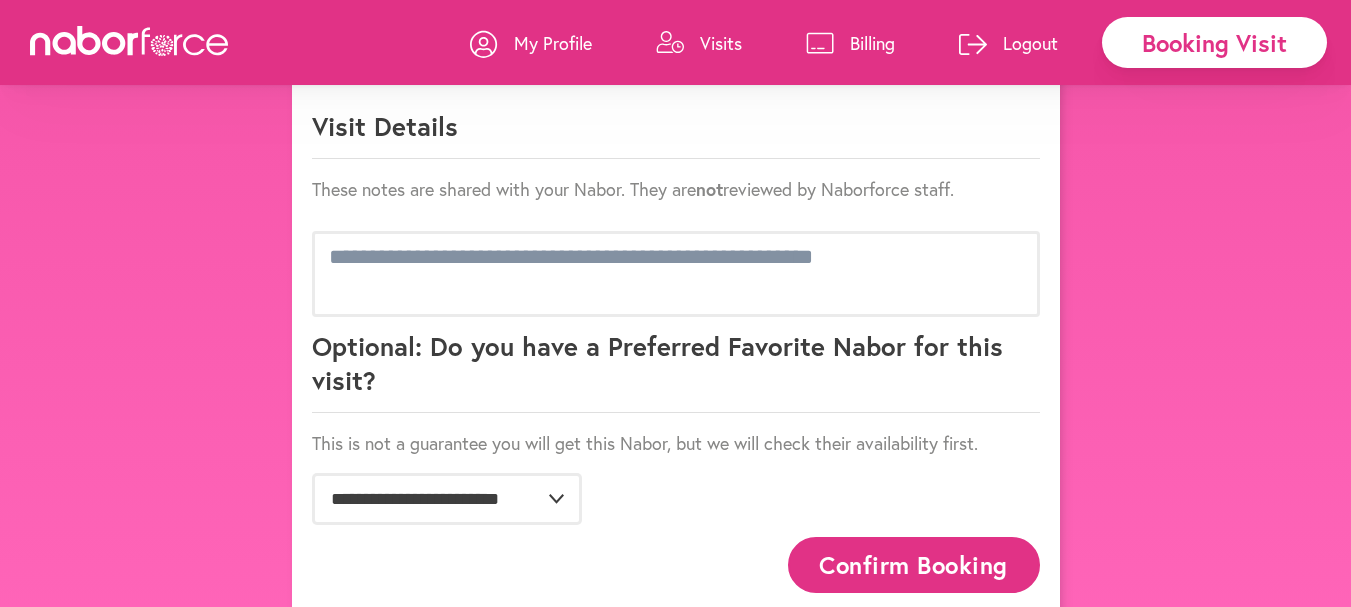 scroll, scrollTop: 1340, scrollLeft: 0, axis: vertical 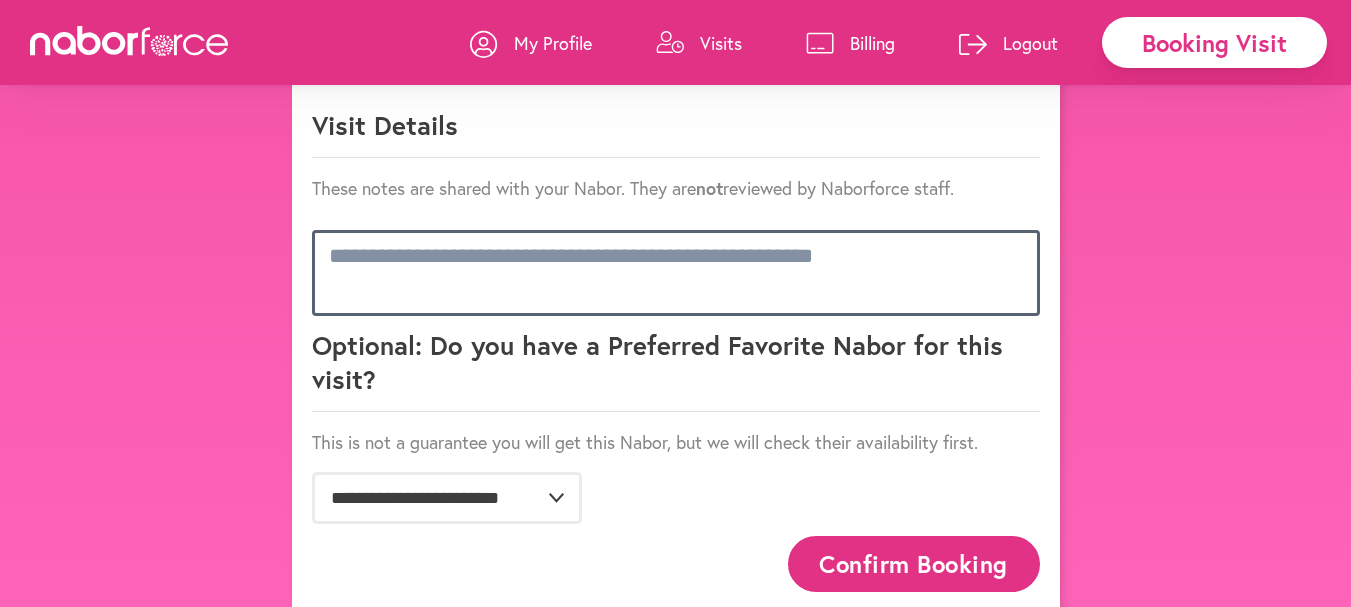 click at bounding box center [676, 273] 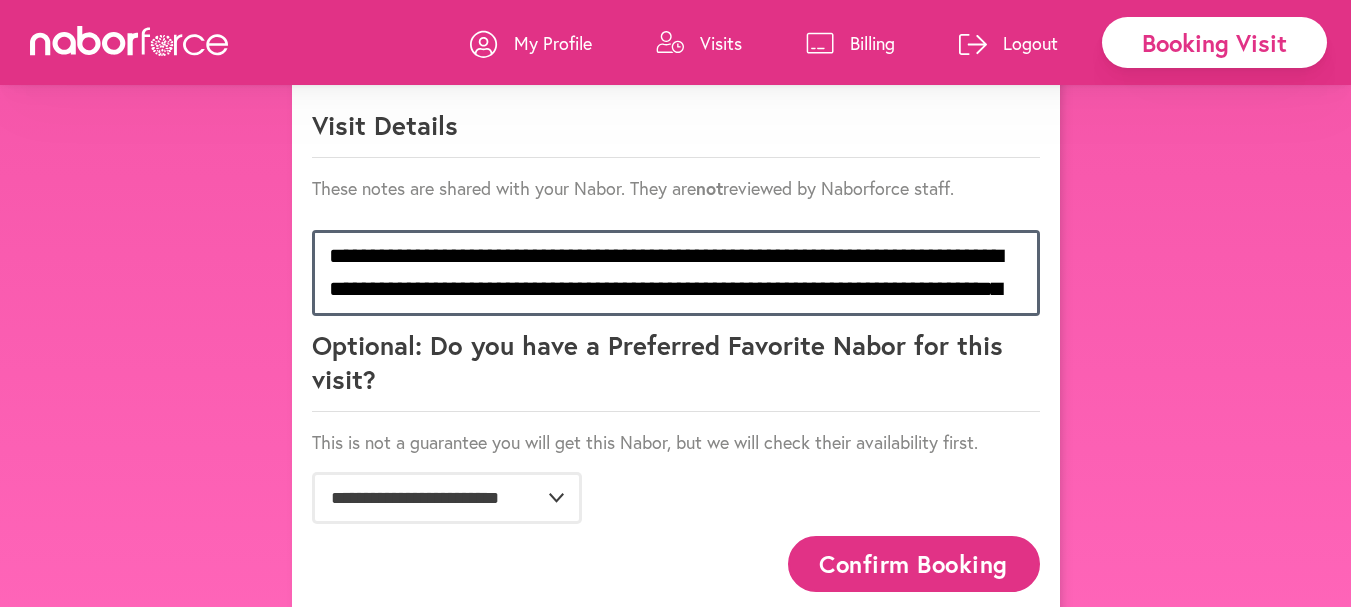 scroll, scrollTop: 27, scrollLeft: 0, axis: vertical 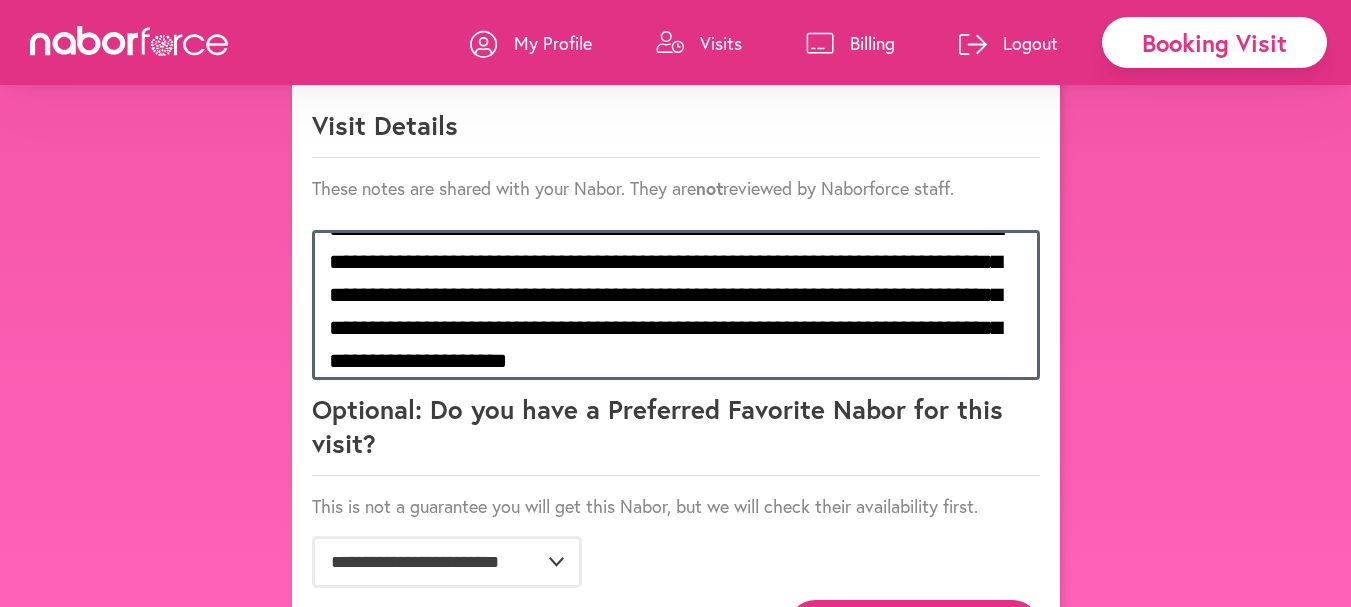 drag, startPoint x: 470, startPoint y: 290, endPoint x: 931, endPoint y: 263, distance: 461.79 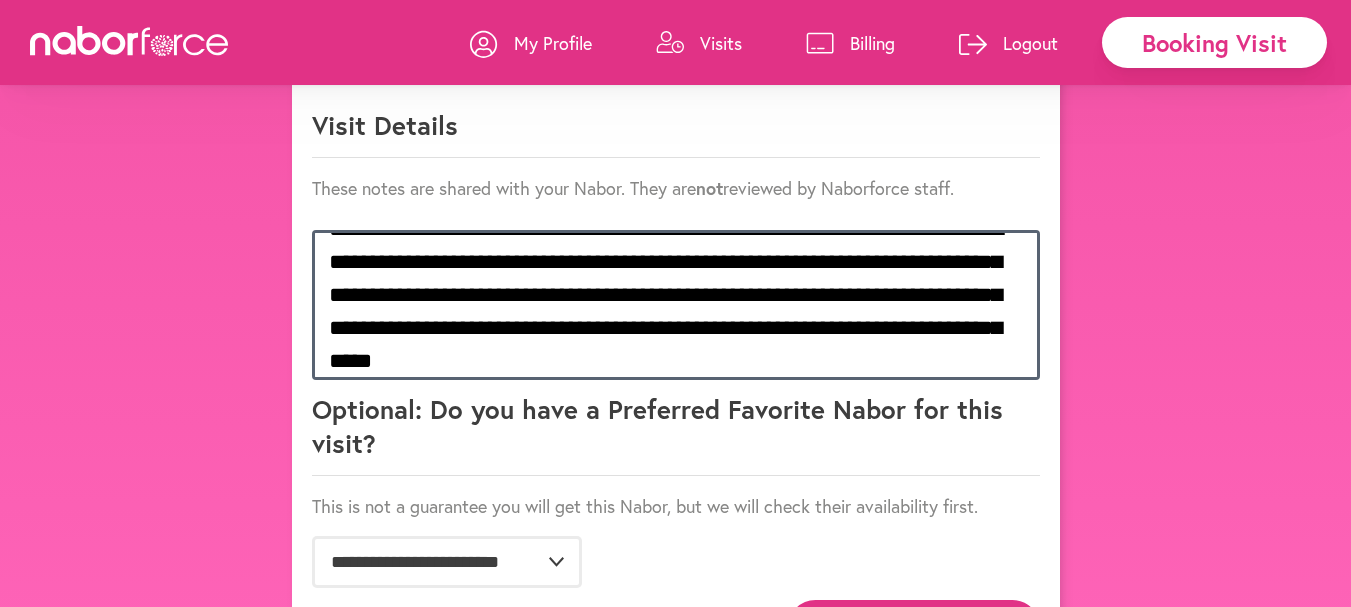 click on "**********" at bounding box center [676, 305] 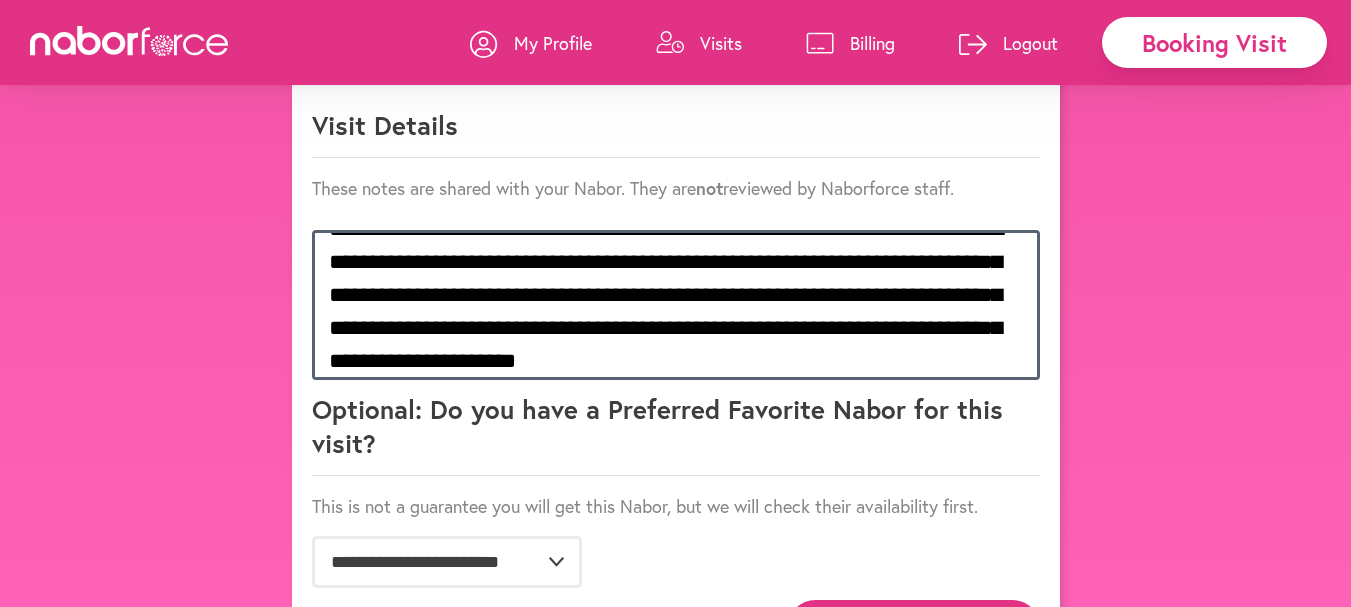 click on "**********" at bounding box center (676, 305) 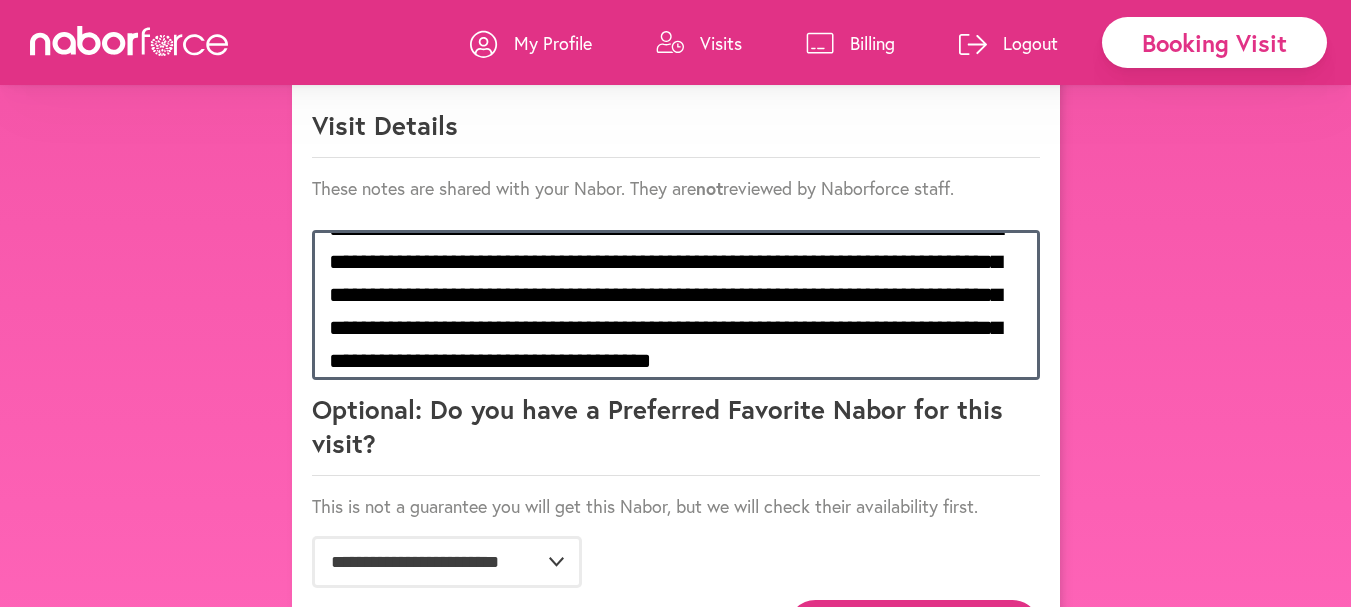 click on "**********" at bounding box center (676, 305) 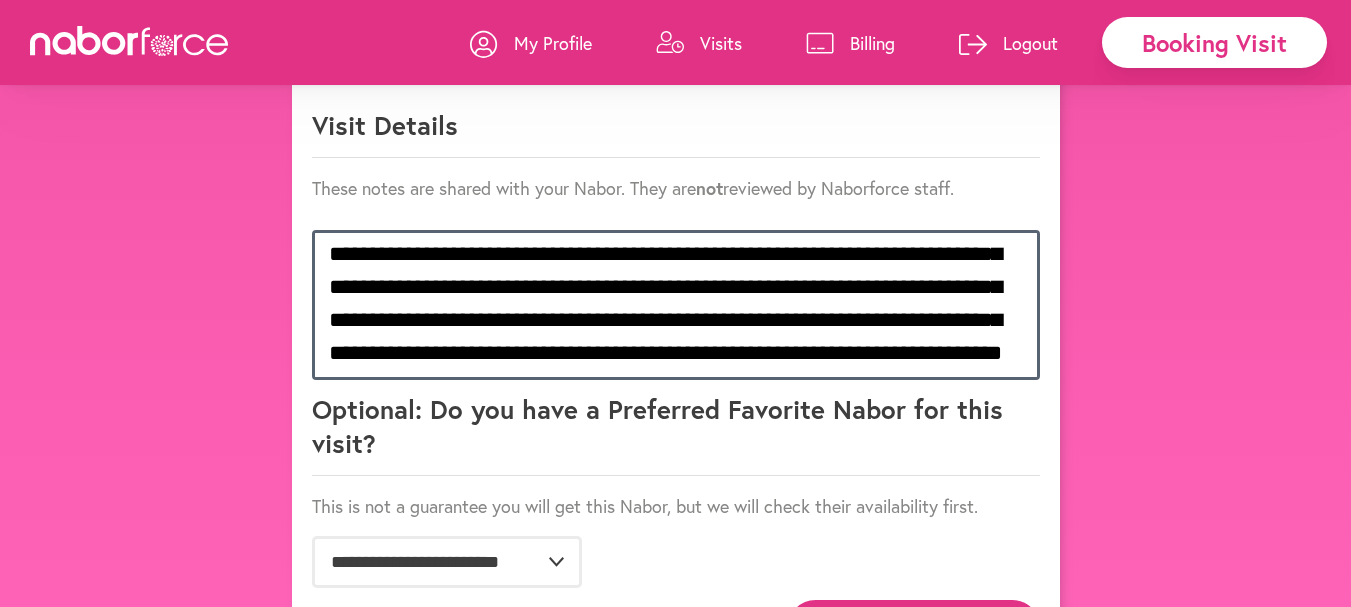 scroll, scrollTop: 68, scrollLeft: 0, axis: vertical 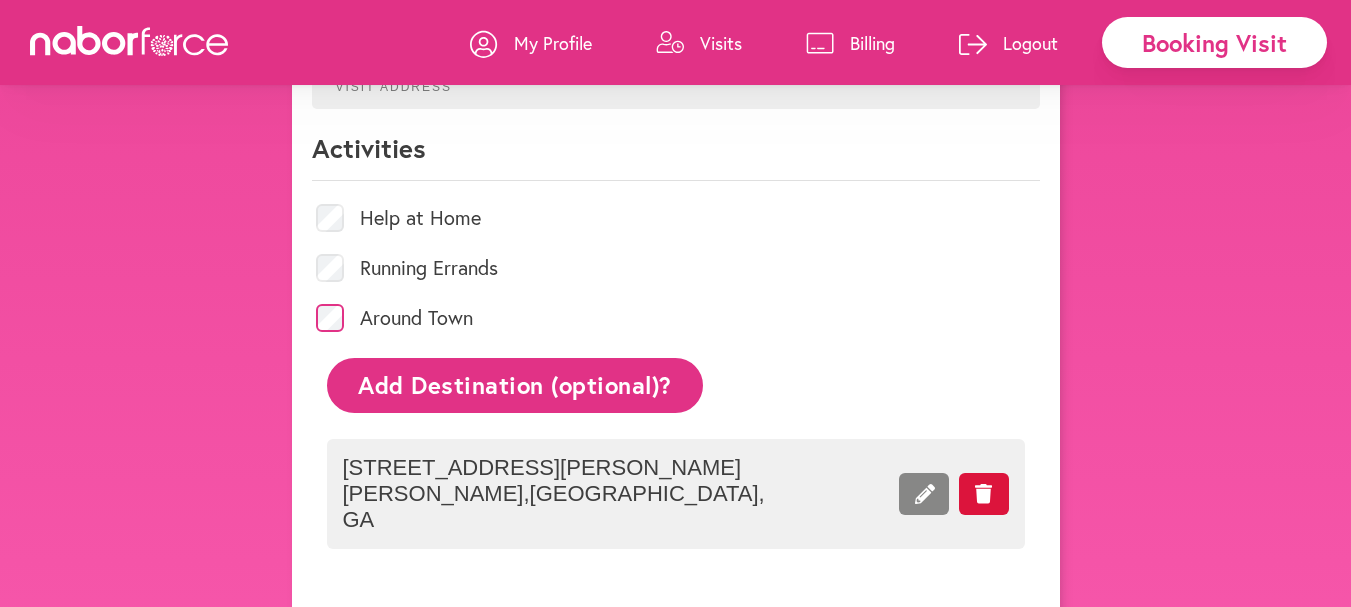 type on "**********" 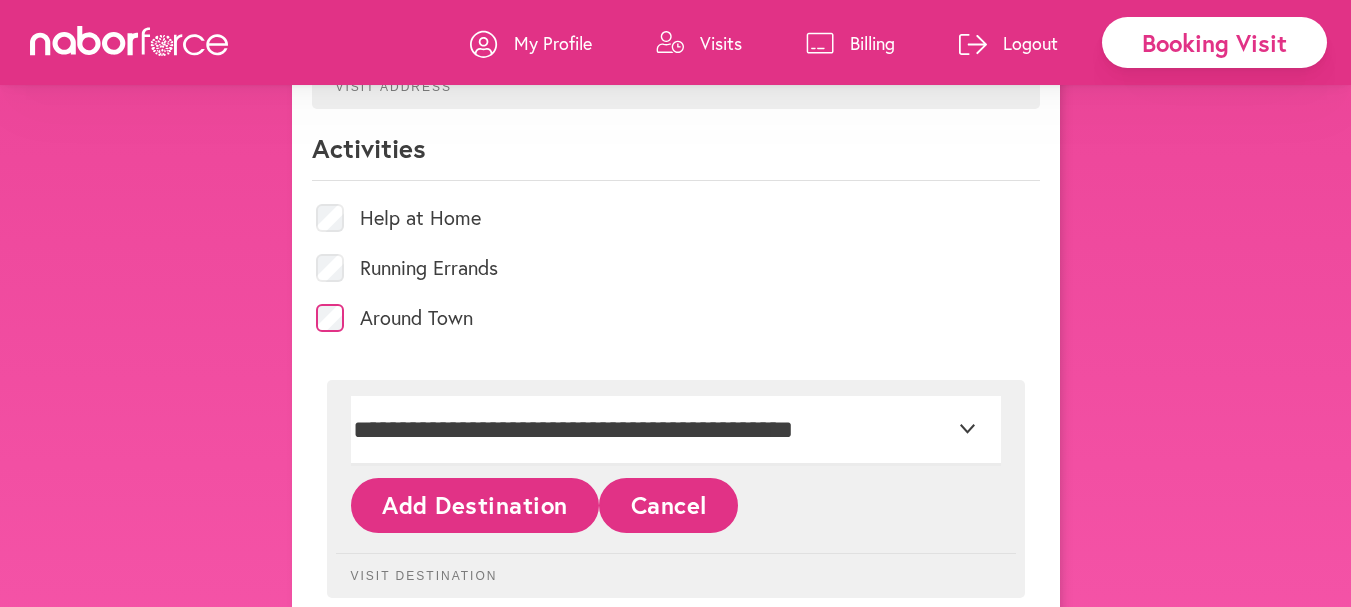 click on "Add Destination" 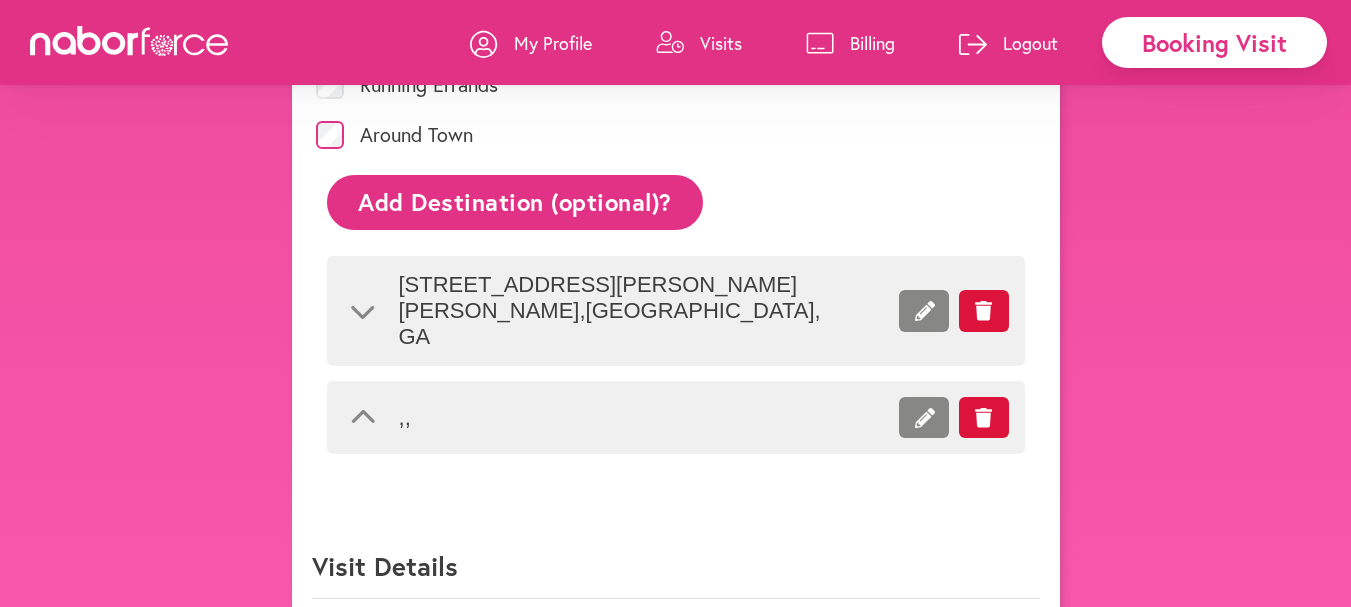 scroll, scrollTop: 1004, scrollLeft: 0, axis: vertical 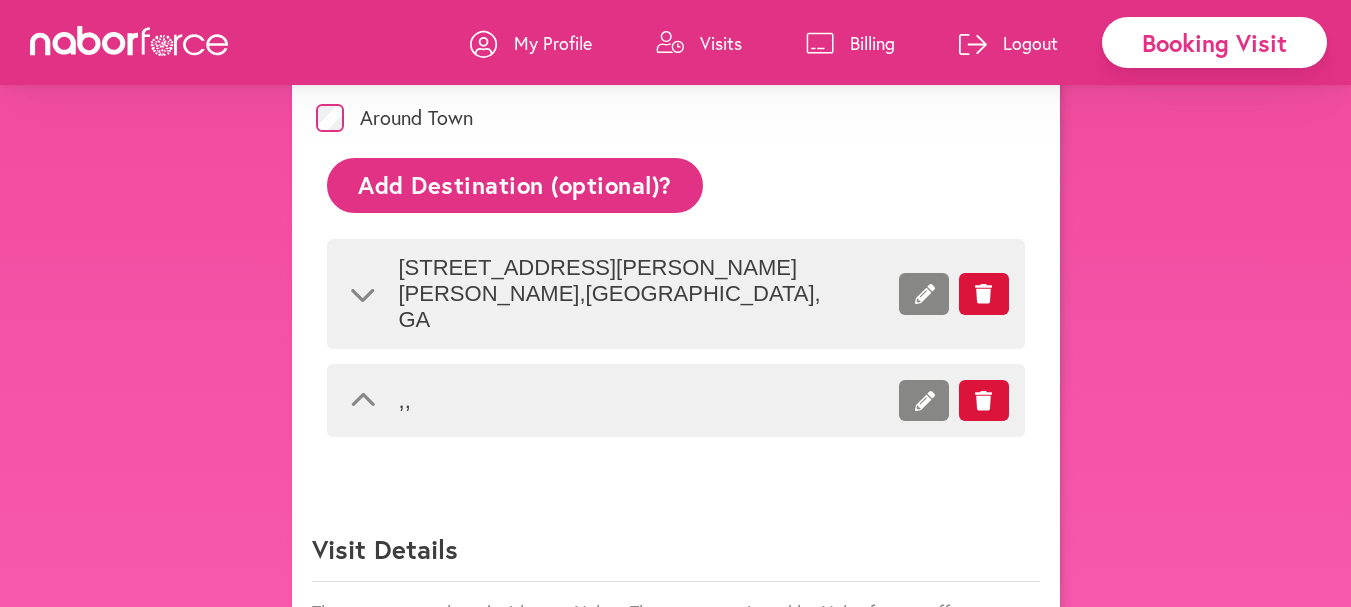 click 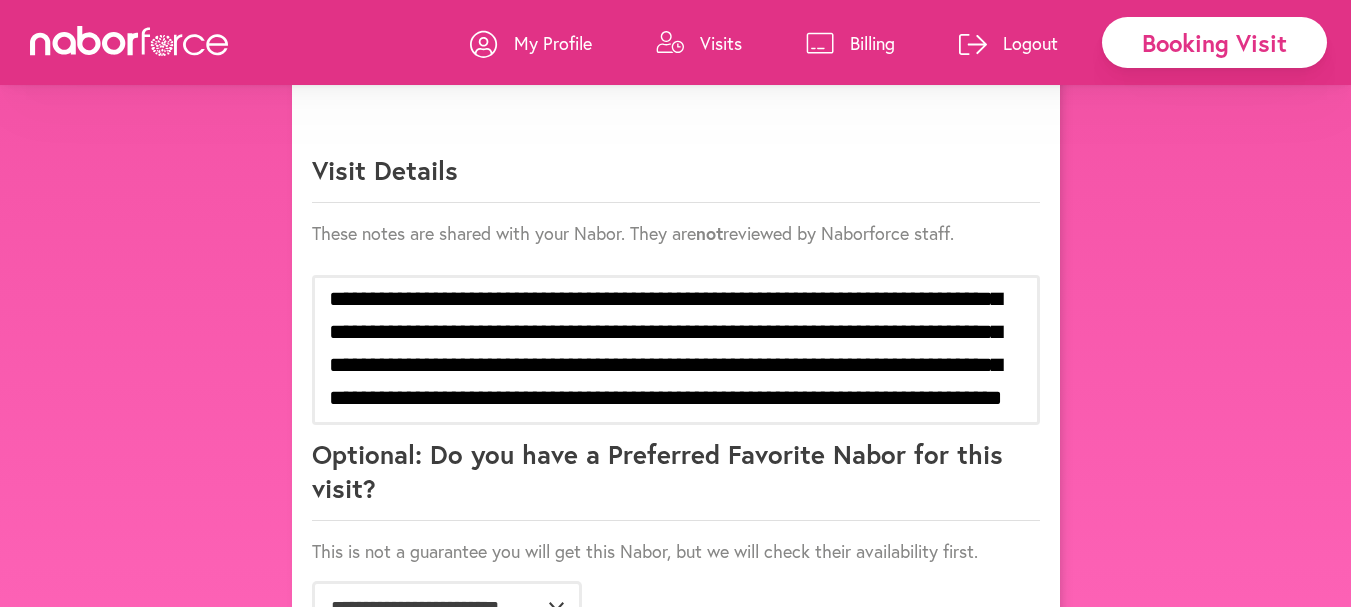 scroll, scrollTop: 1204, scrollLeft: 0, axis: vertical 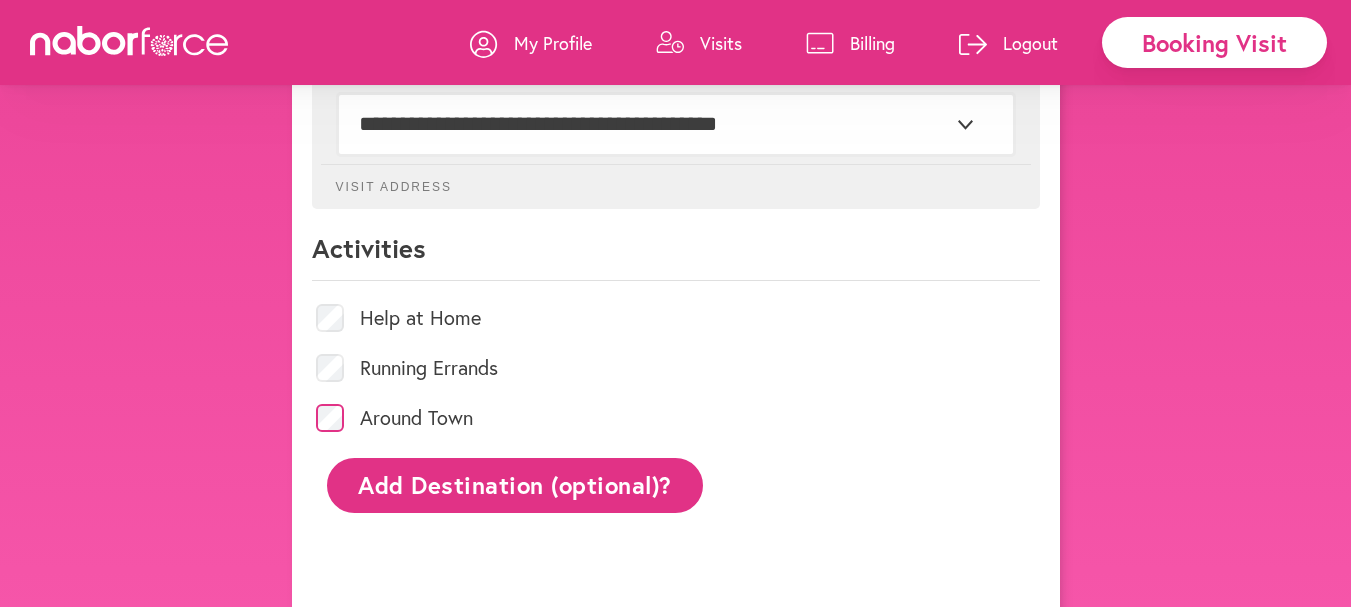 click on "Add Destination (optional)?" 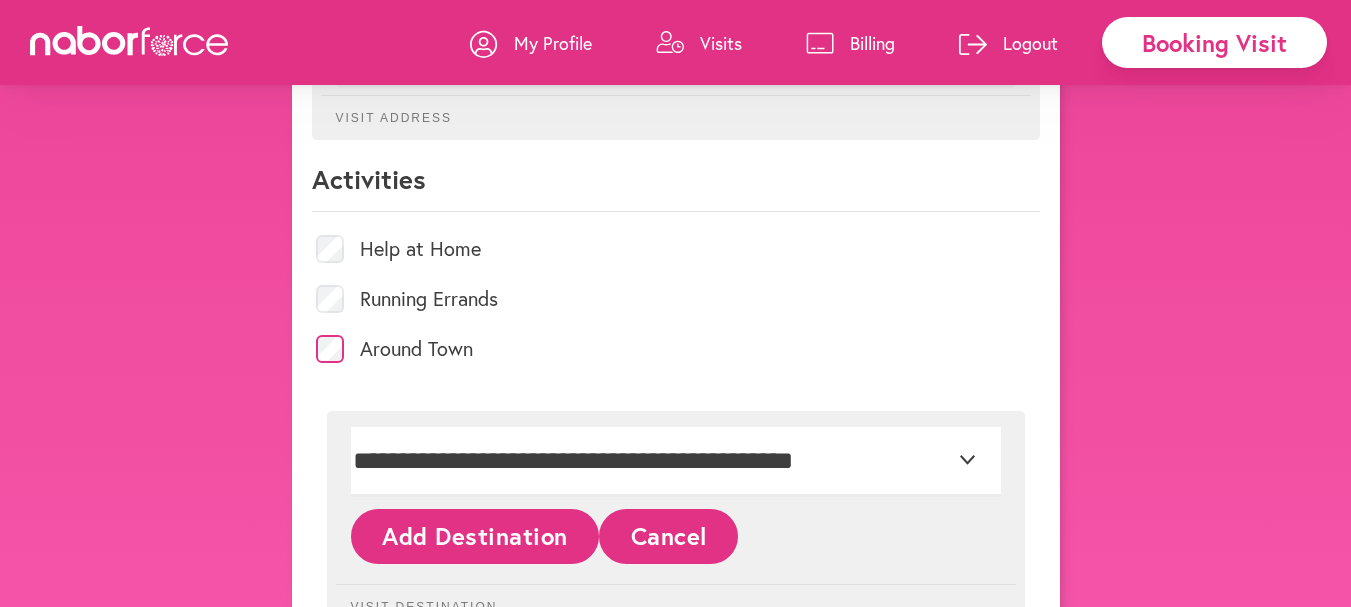 scroll, scrollTop: 904, scrollLeft: 0, axis: vertical 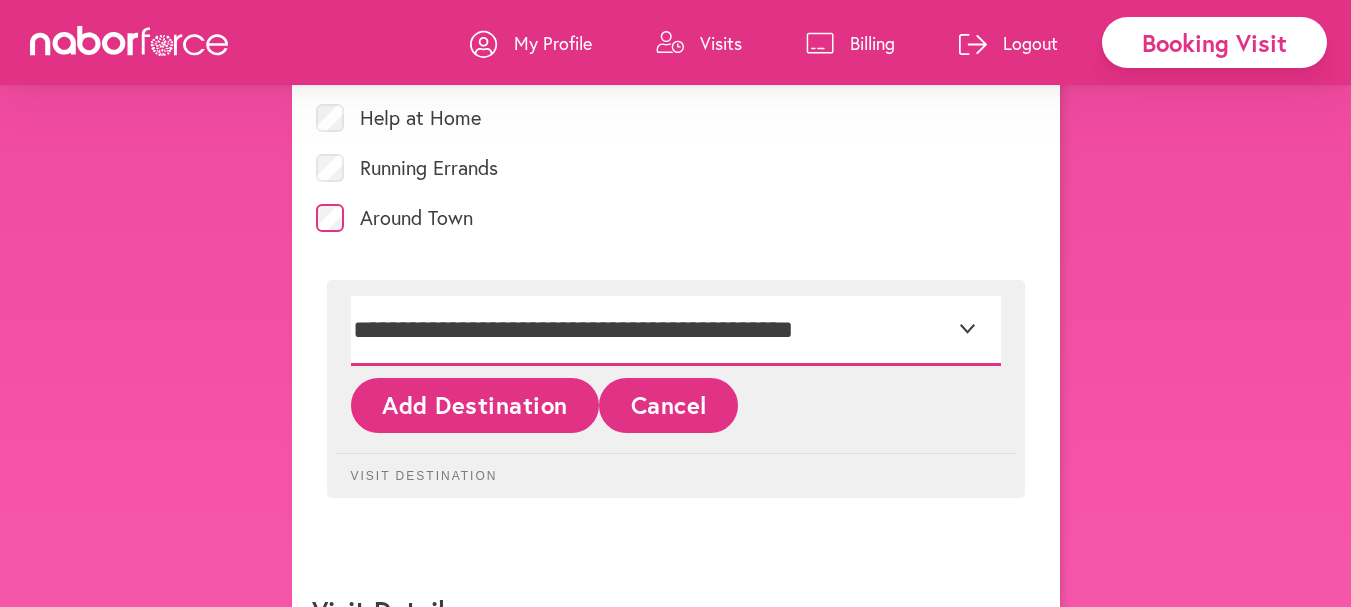 click on "**********" at bounding box center (676, 331) 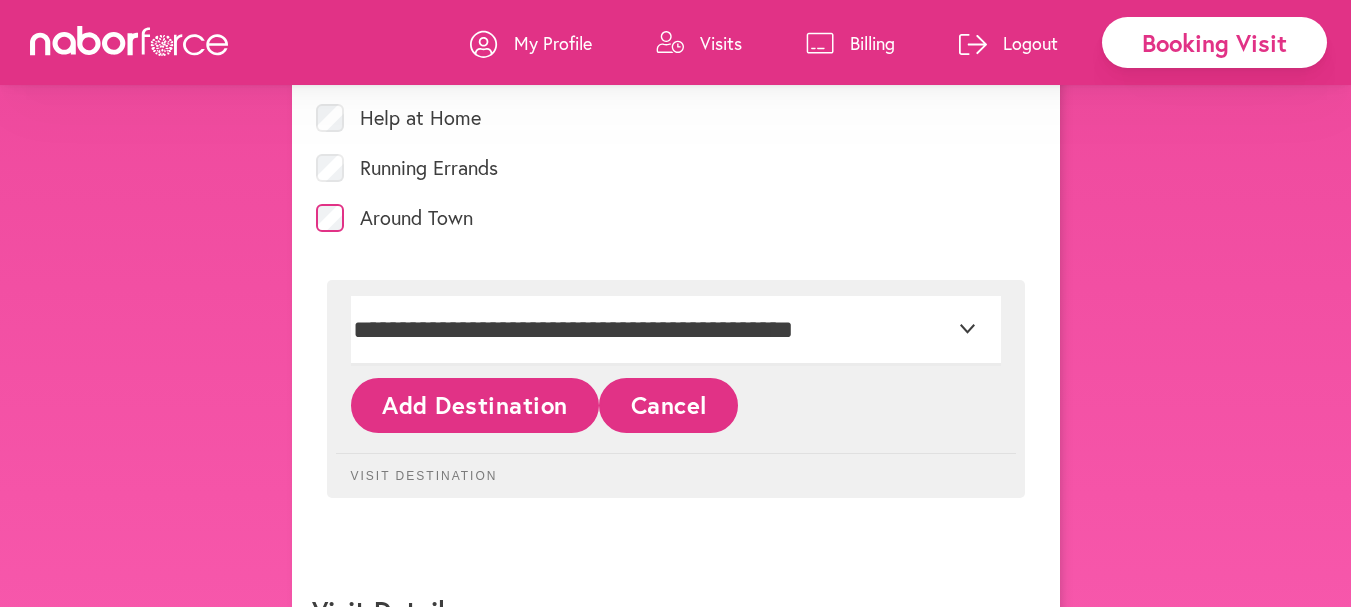 click on "**********" at bounding box center [676, 389] 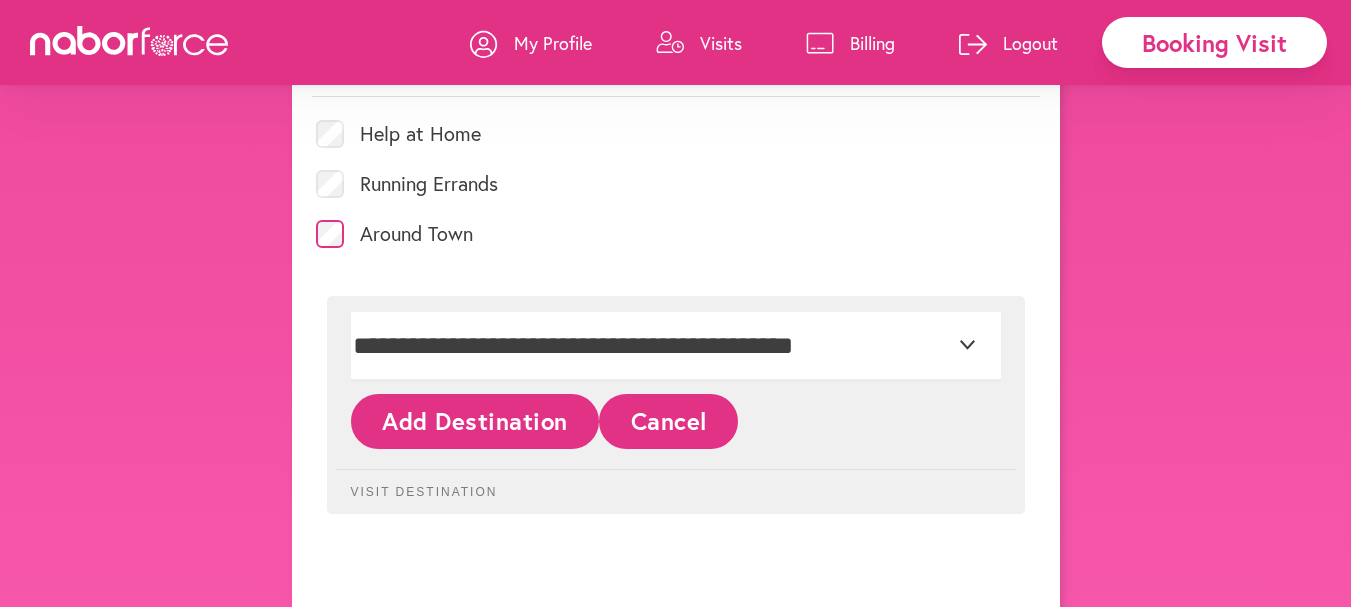 scroll, scrollTop: 900, scrollLeft: 0, axis: vertical 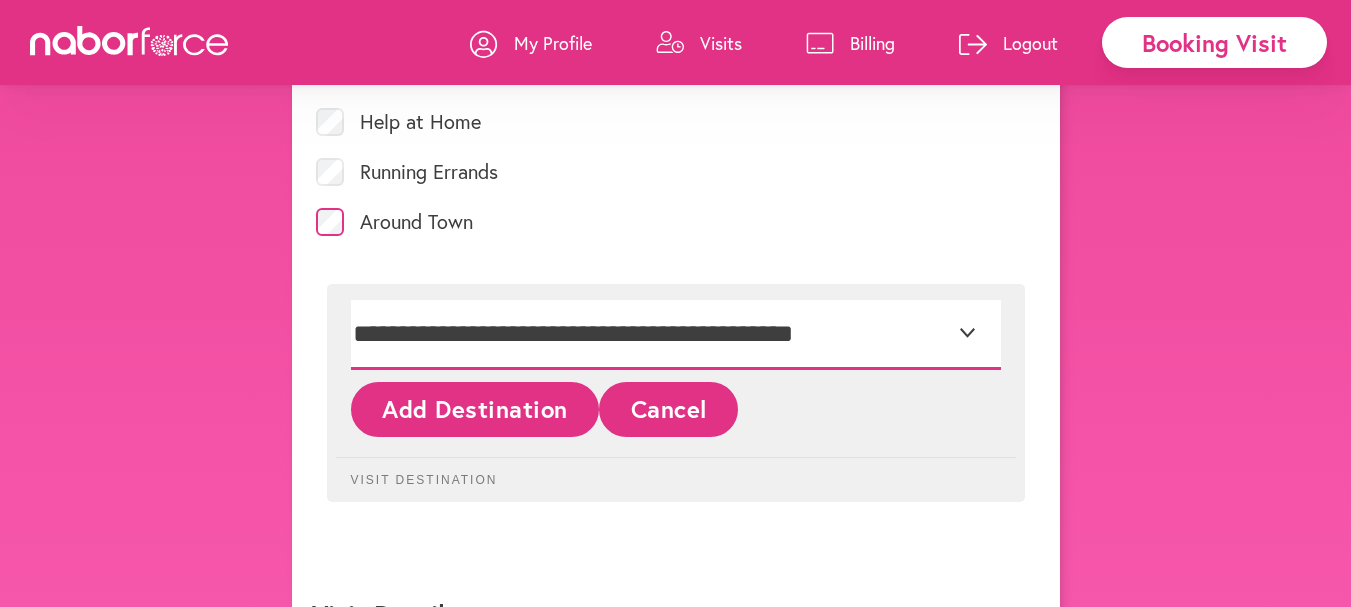 click on "**********" at bounding box center (676, 335) 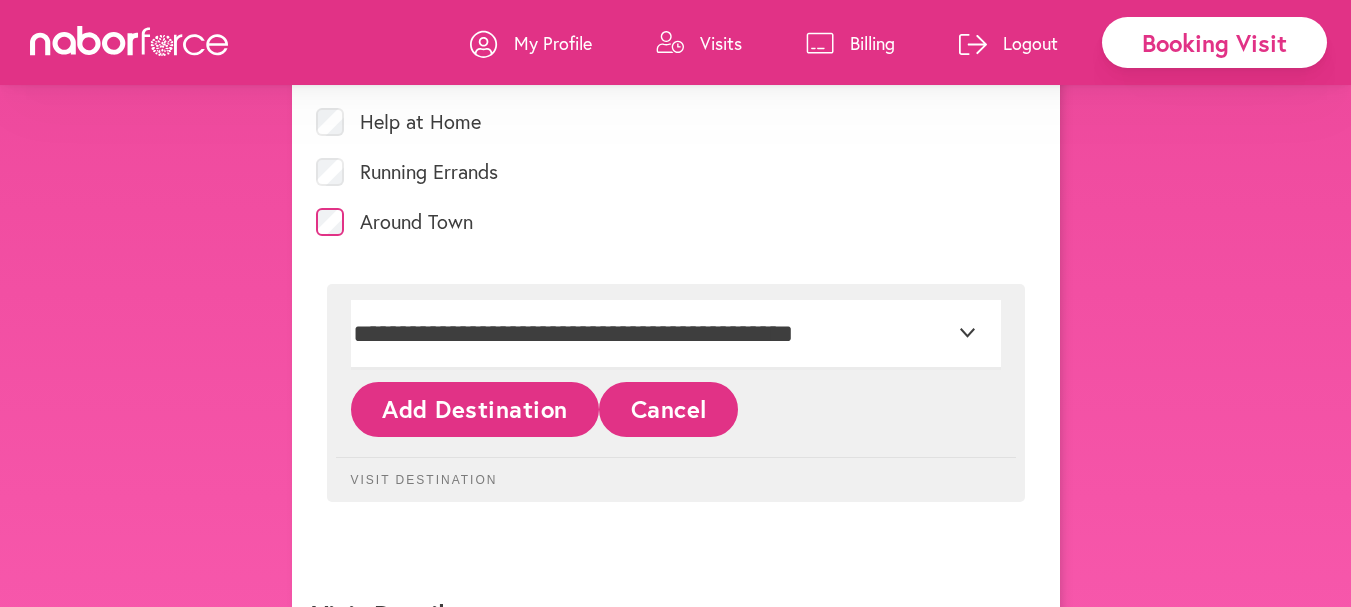 click on "Add Destination" 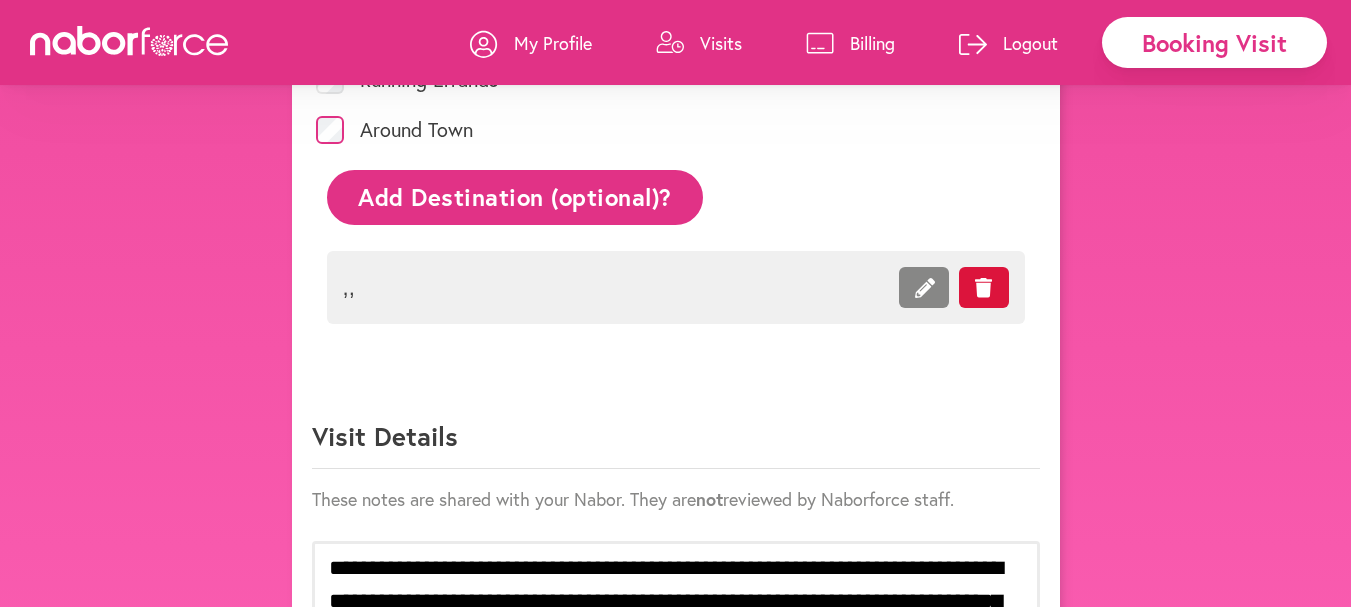 scroll, scrollTop: 1000, scrollLeft: 0, axis: vertical 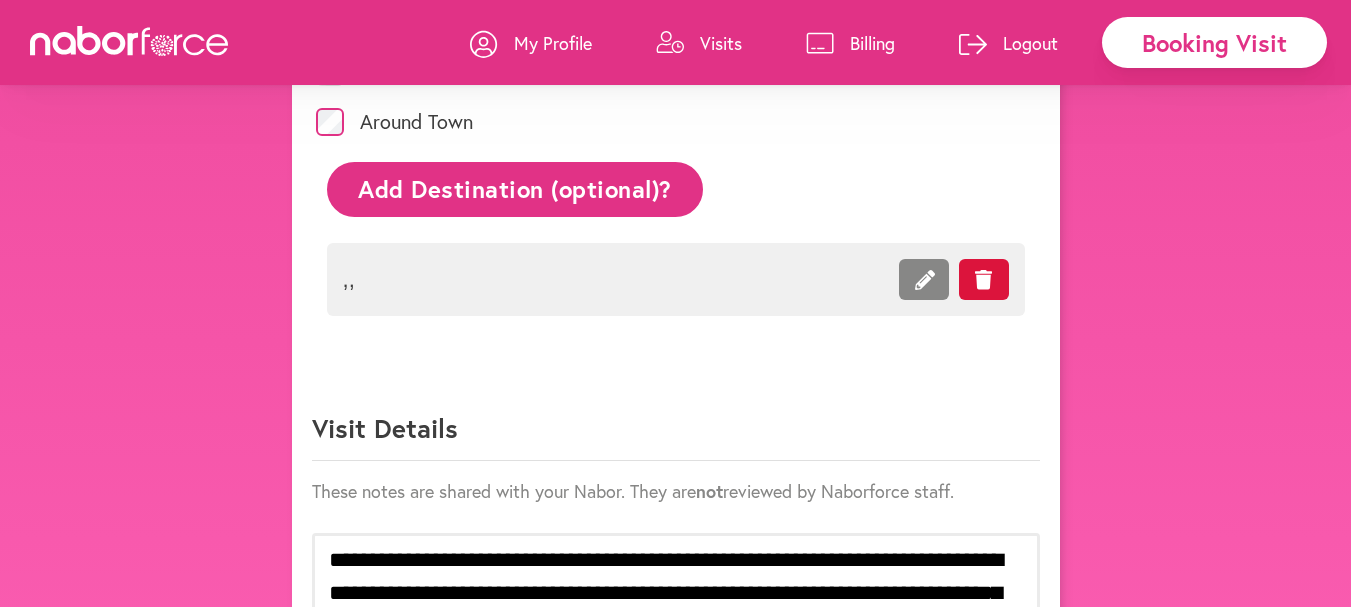 click 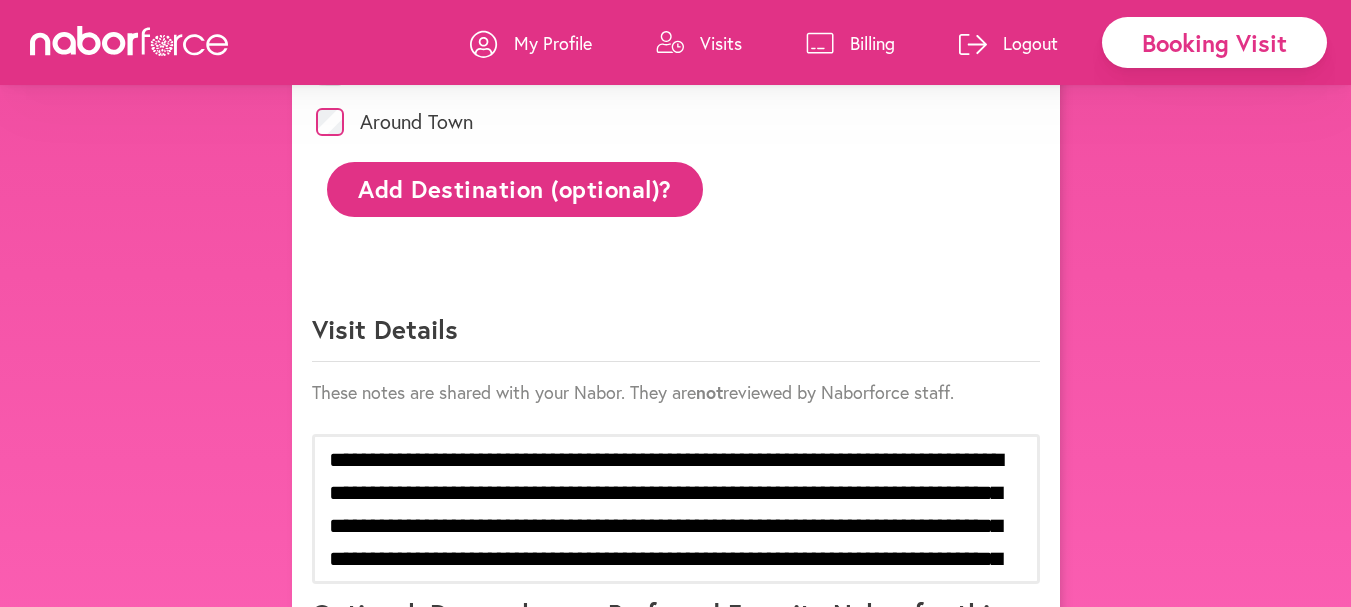 click on "Add Destination (optional)?" 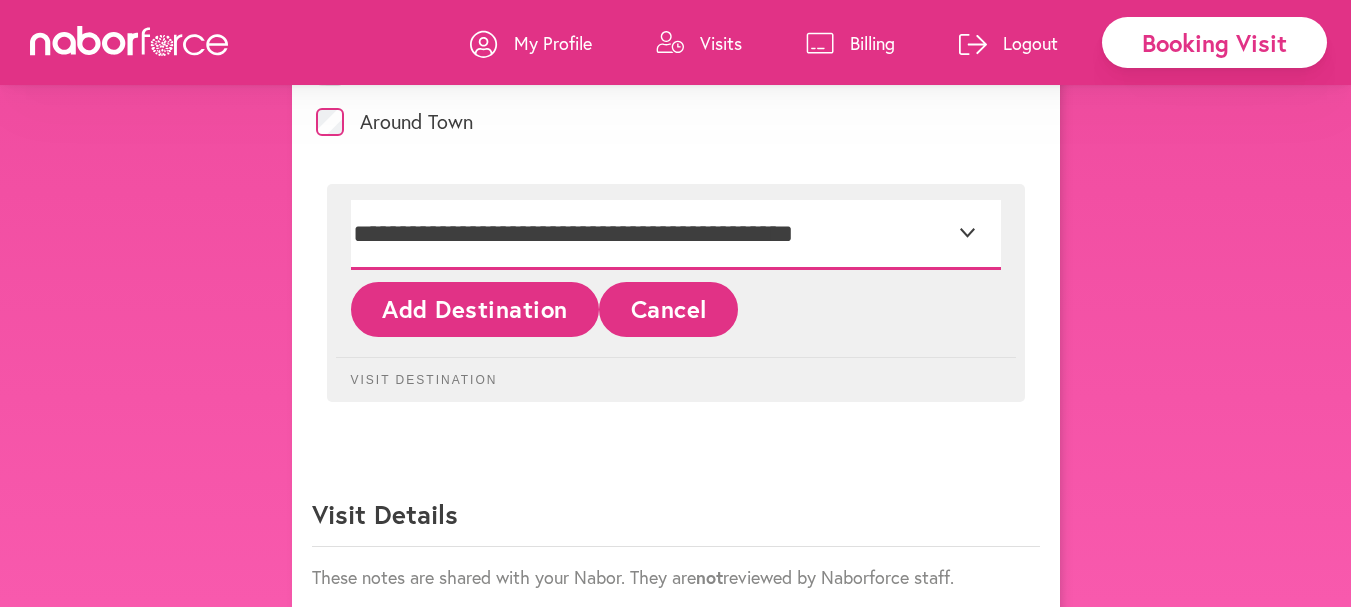 click on "**********" at bounding box center [676, 235] 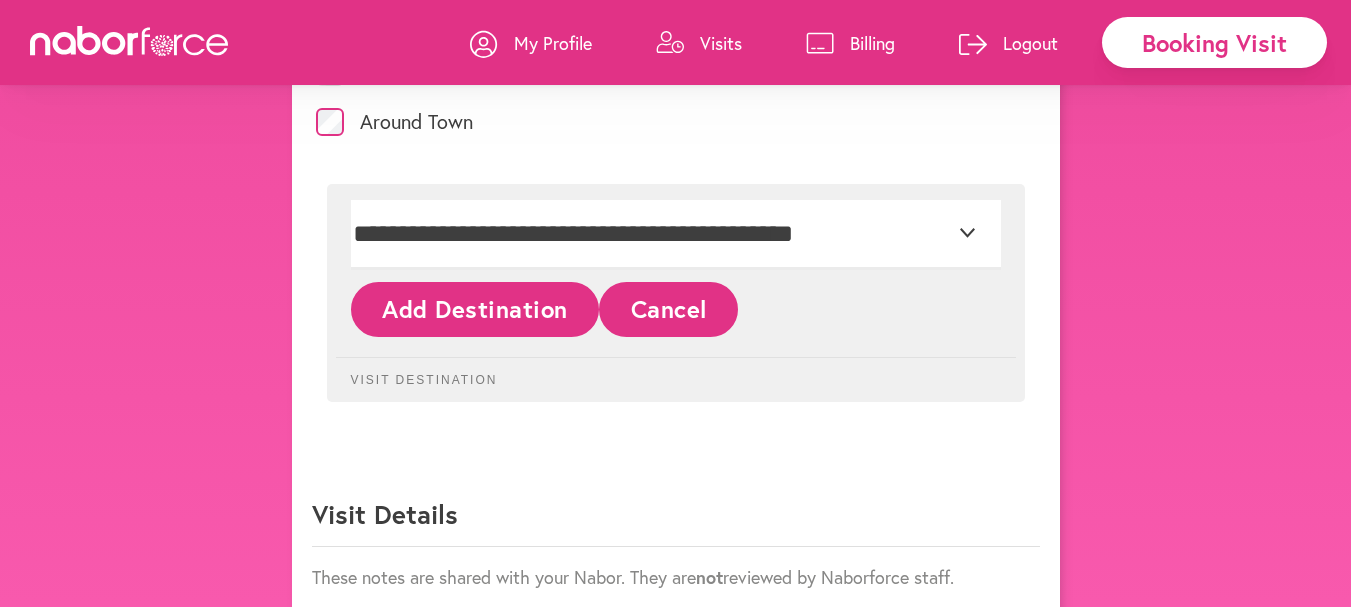 click on "Add Destination" 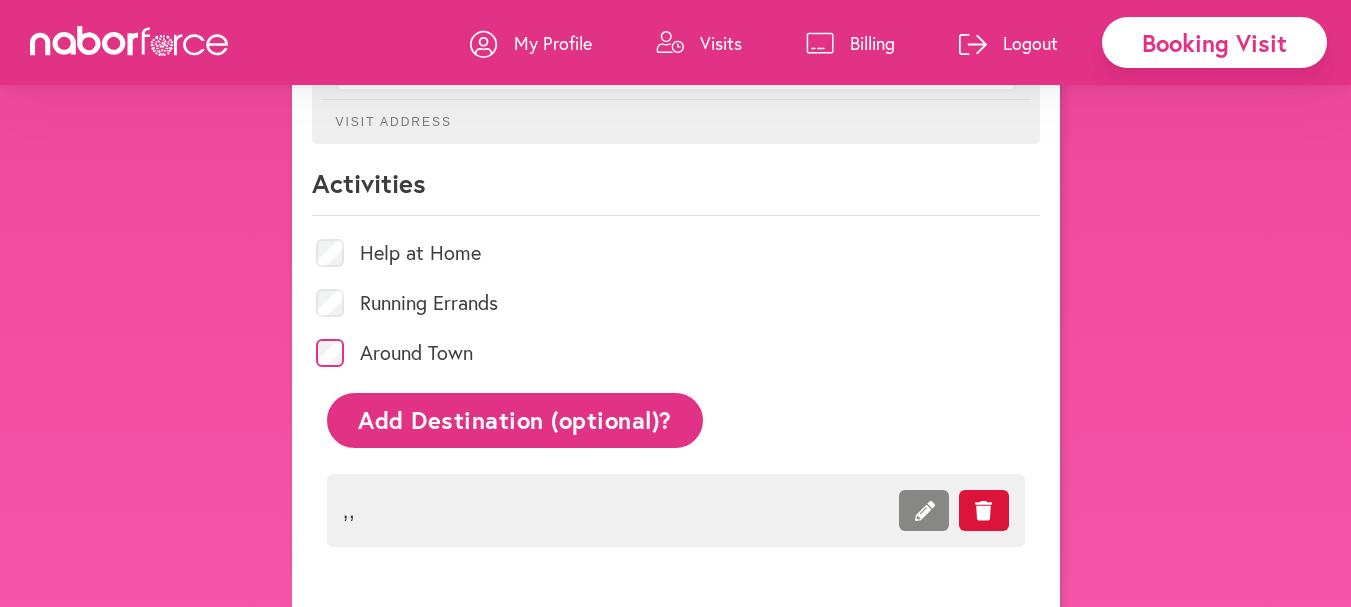 scroll, scrollTop: 900, scrollLeft: 0, axis: vertical 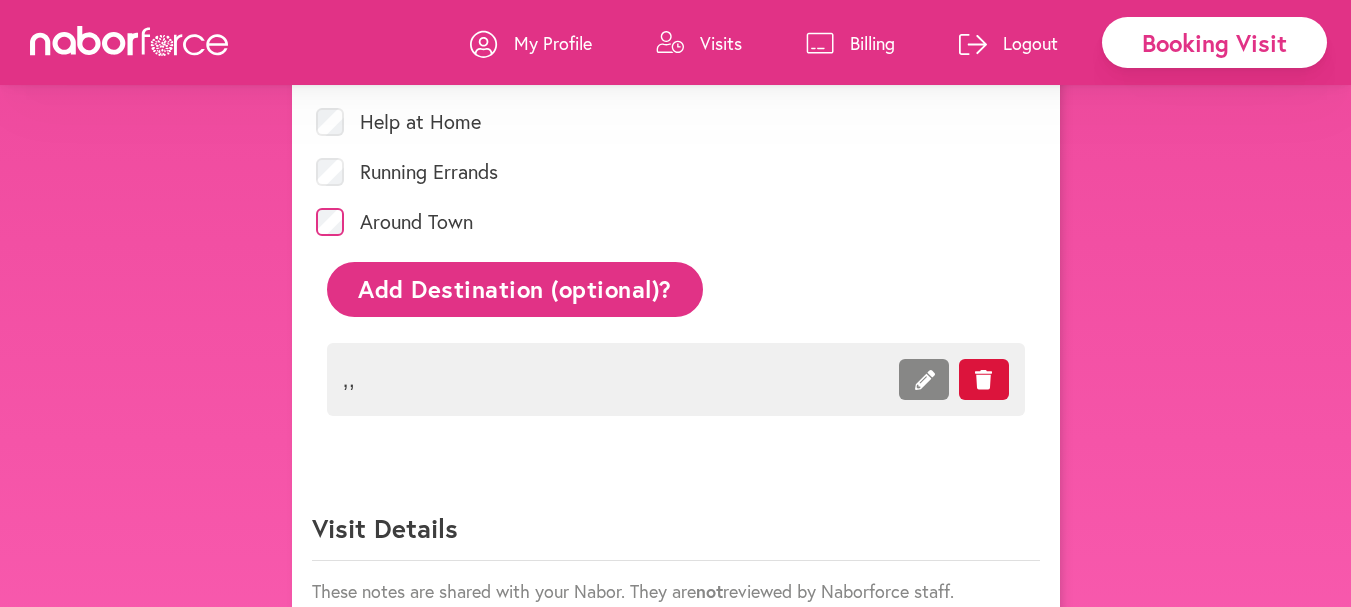click 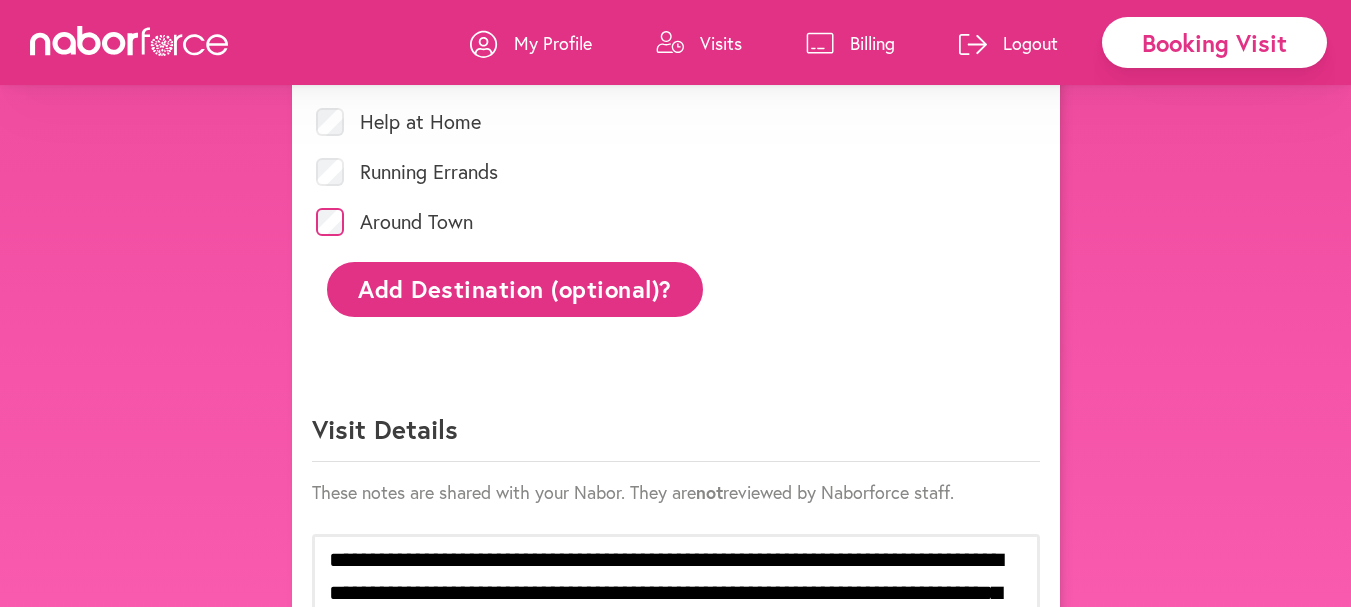 click on "Add Destination (optional)?" 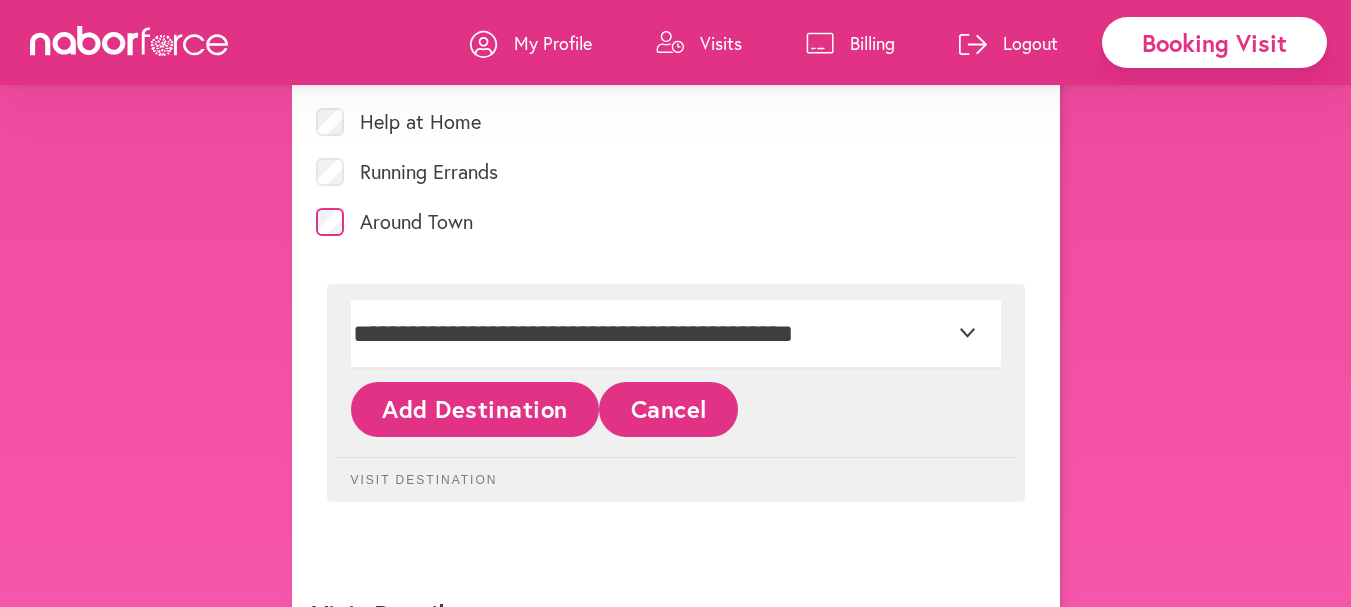 click on "**********" at bounding box center (676, 395) 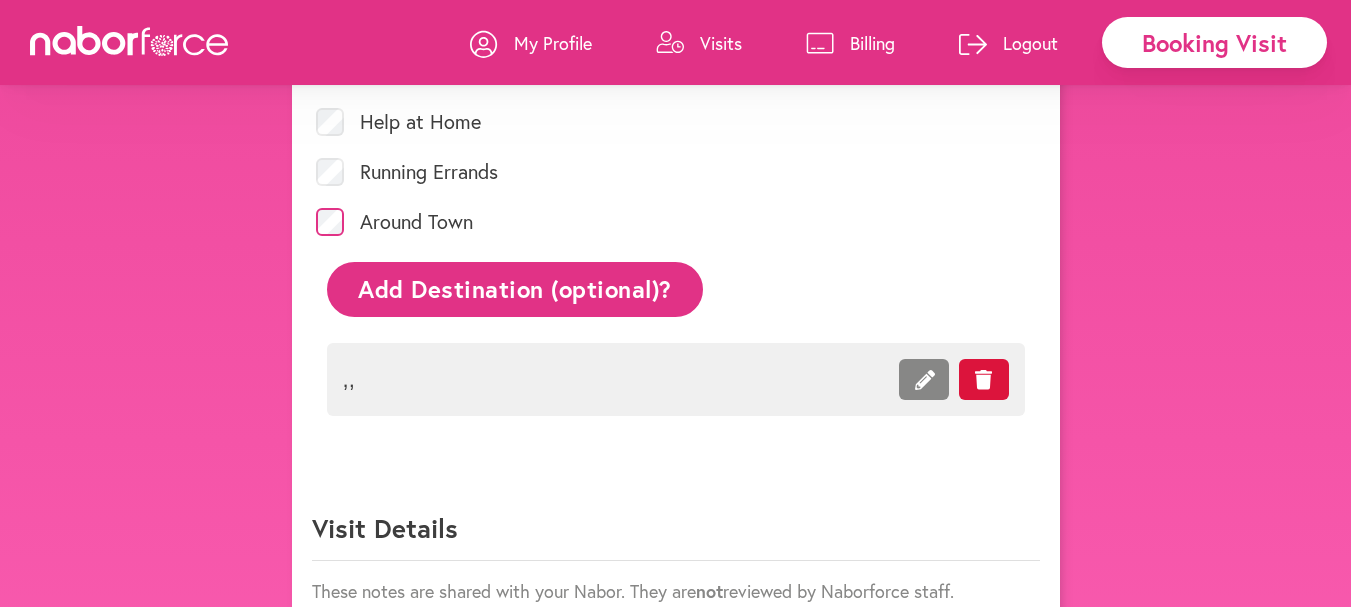 click on ",  ," 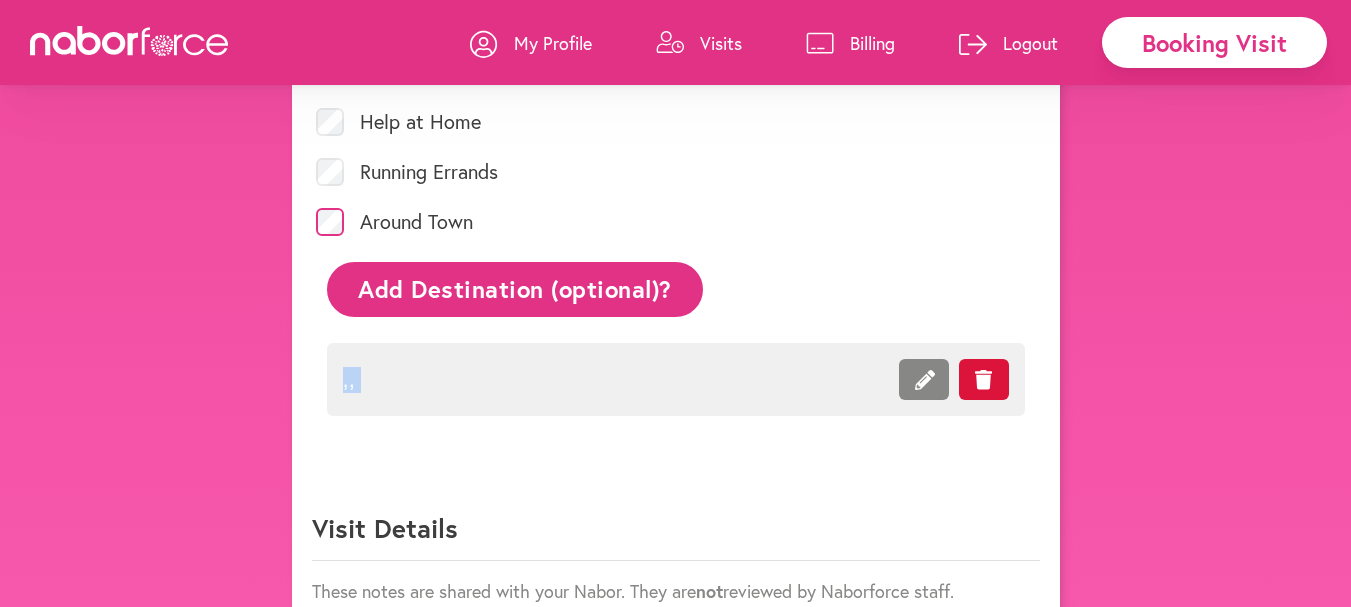click on ",  ," 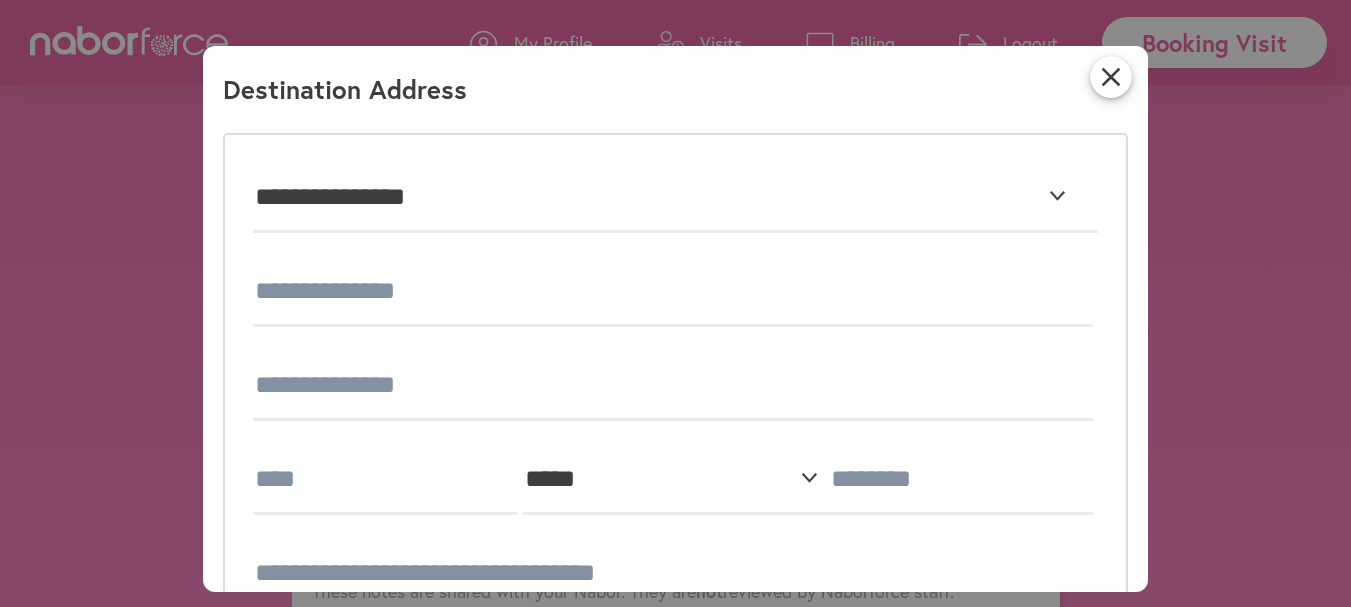 scroll, scrollTop: 0, scrollLeft: 0, axis: both 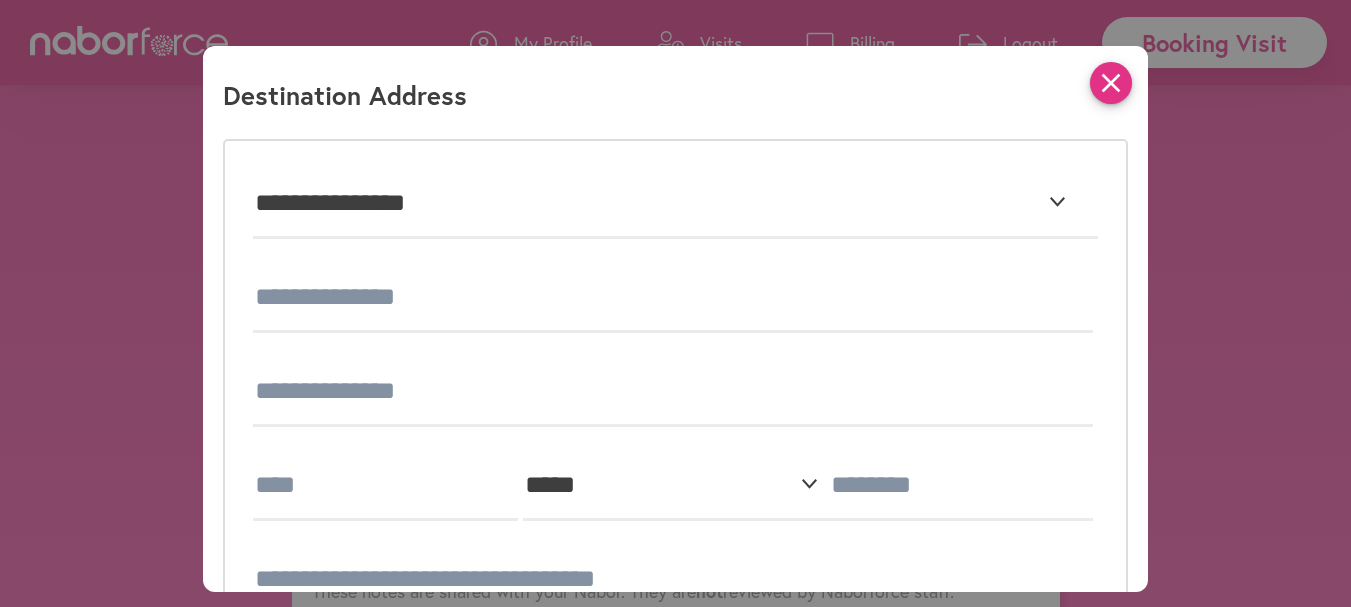 click on "close" at bounding box center (1111, 83) 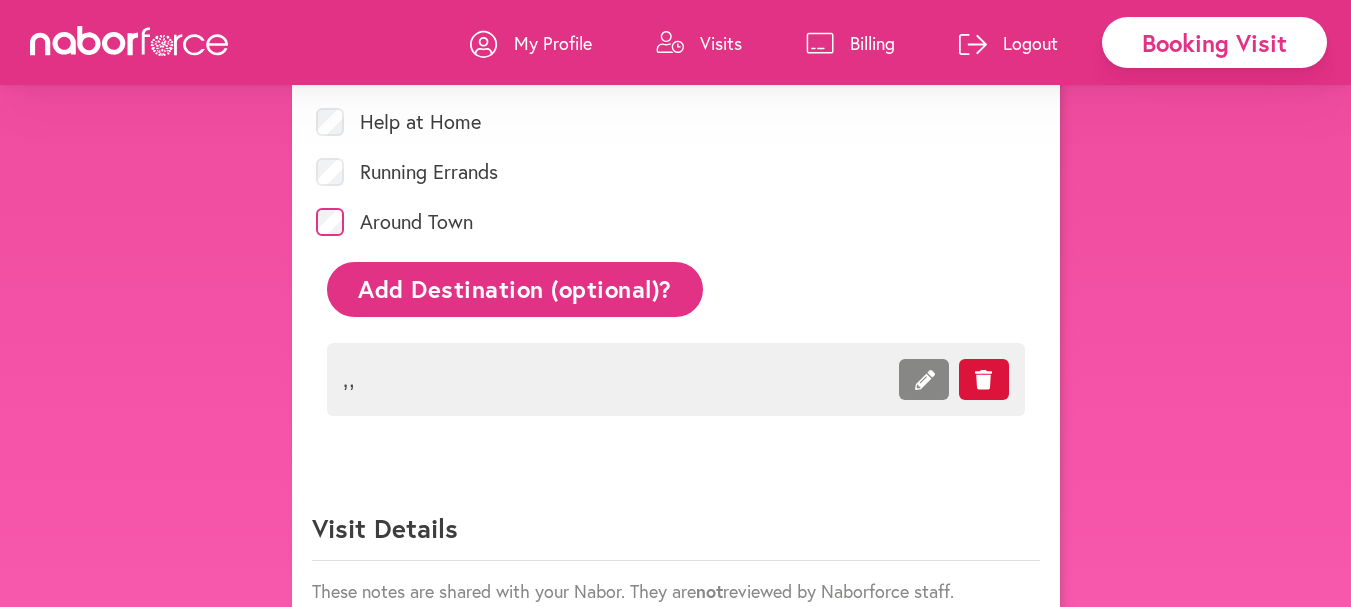 click 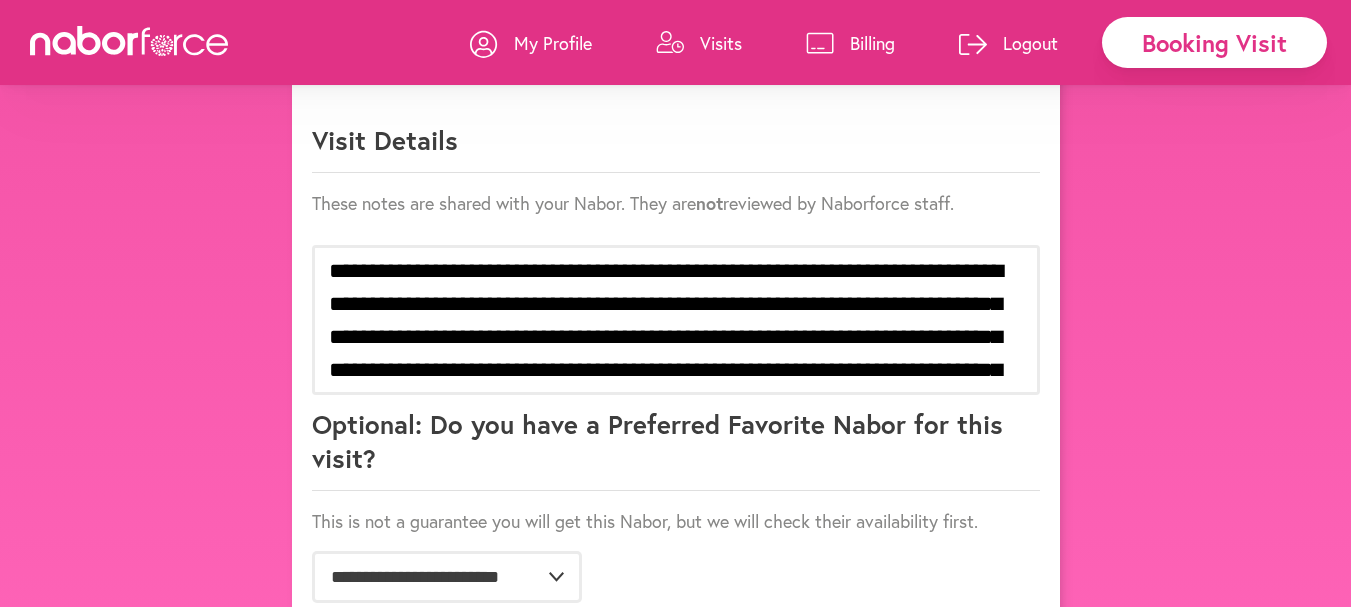 scroll, scrollTop: 1300, scrollLeft: 0, axis: vertical 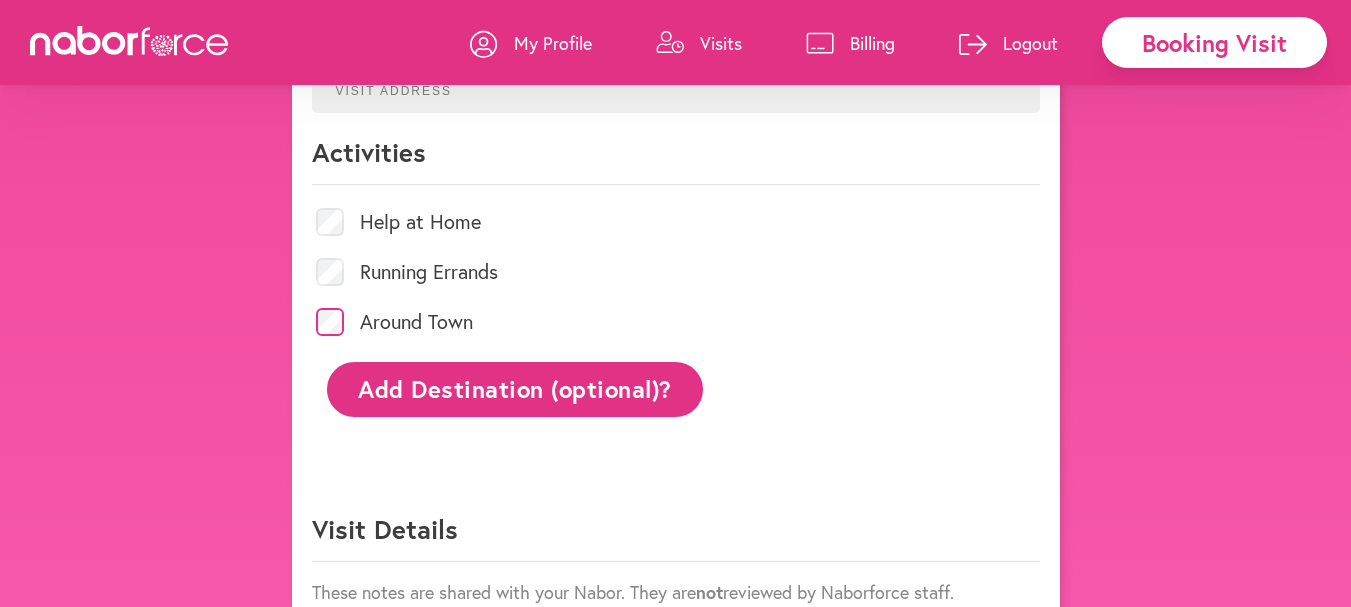 click on "Add Destination (optional)?" 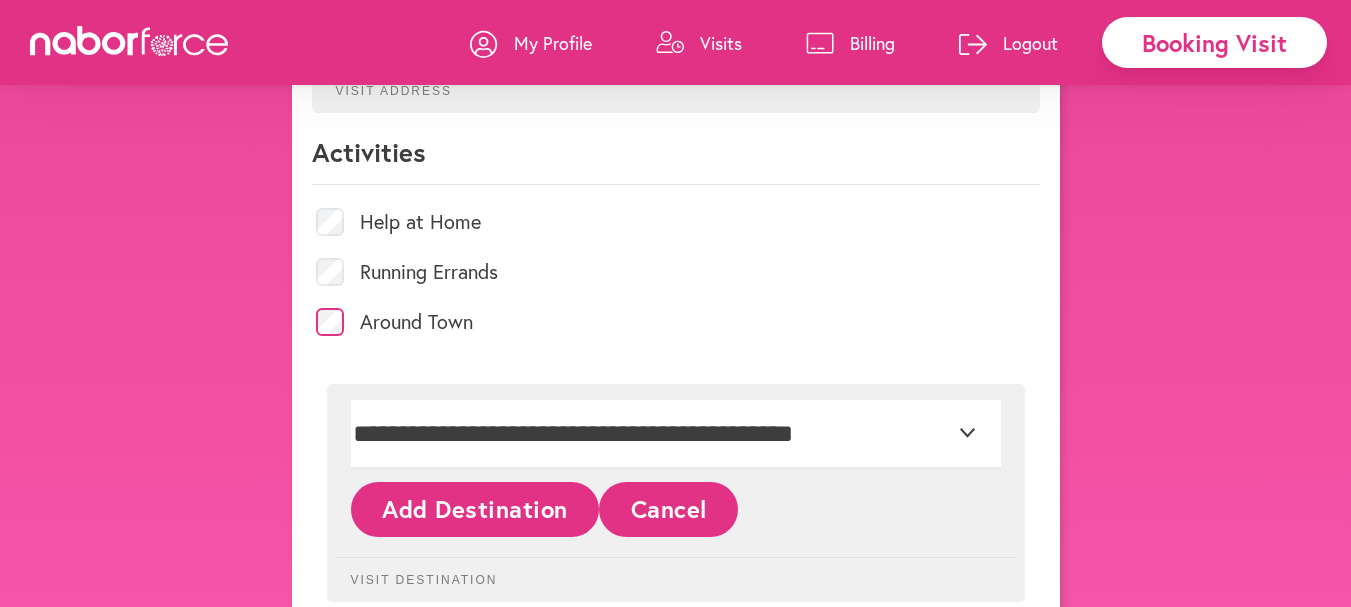 click on "Help at Home" at bounding box center [676, 222] 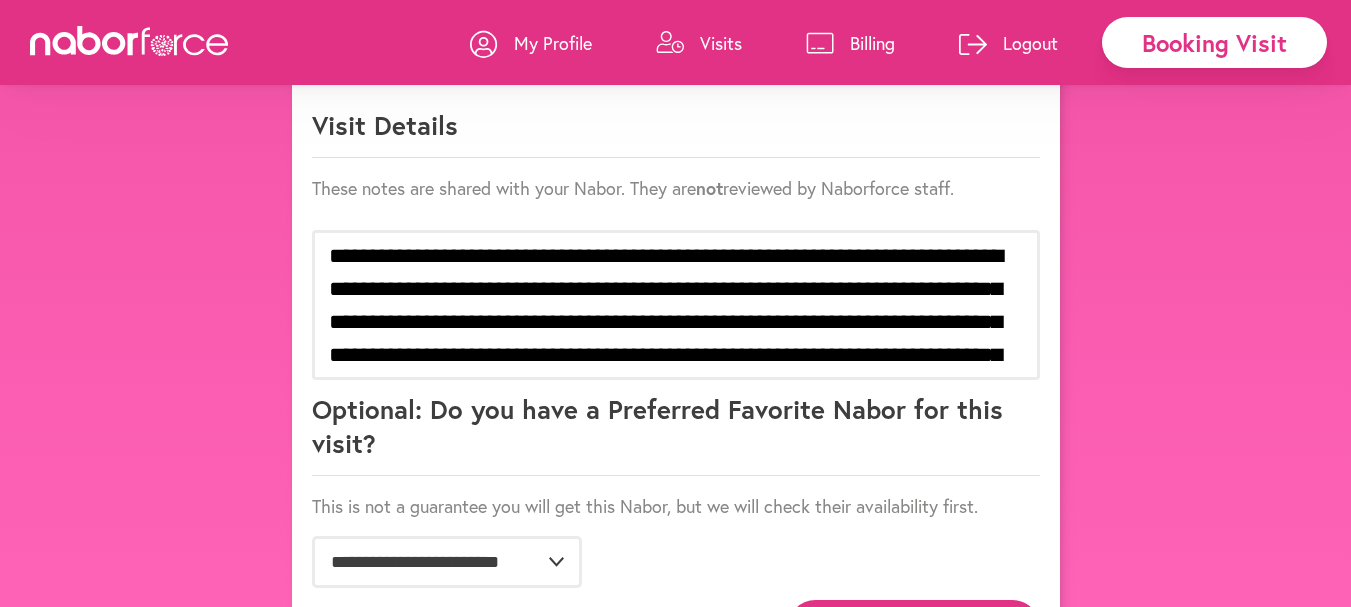 scroll, scrollTop: 1400, scrollLeft: 0, axis: vertical 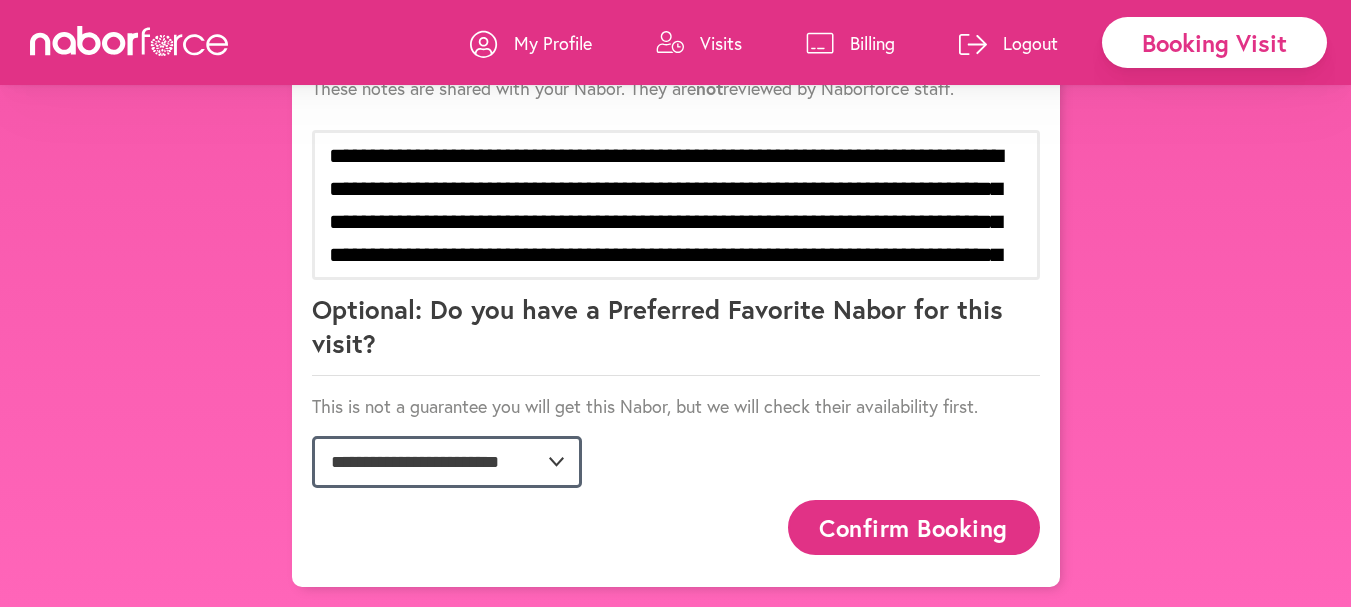 click on "**********" 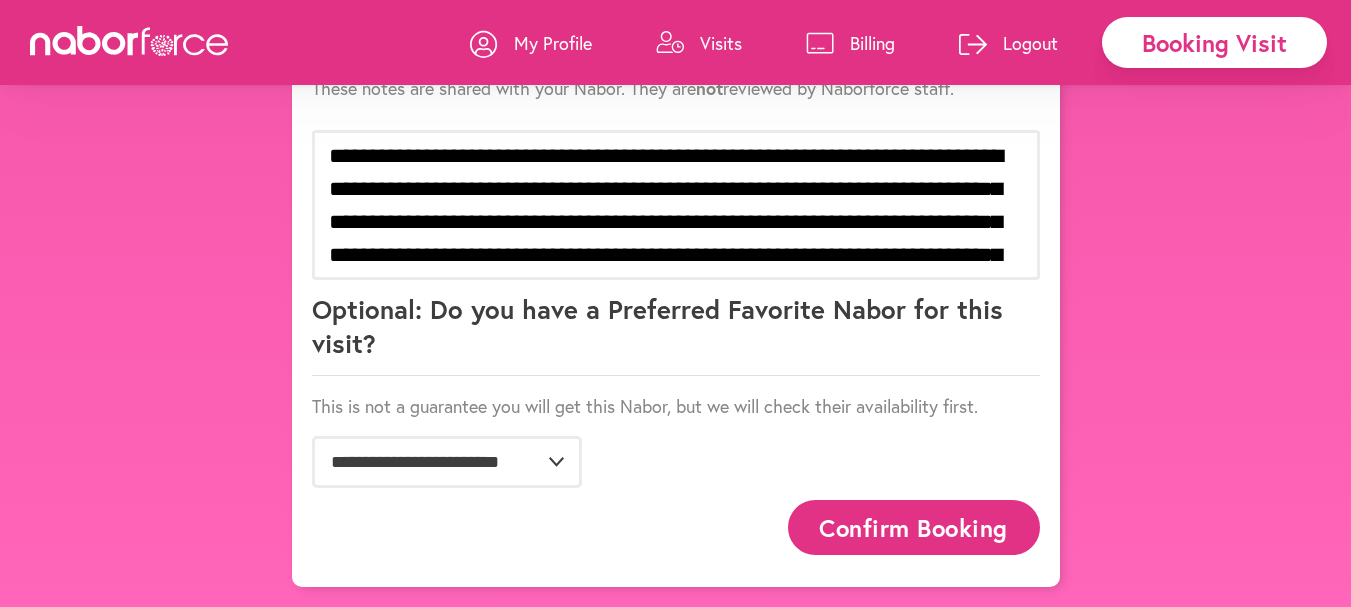 click on "**********" at bounding box center [676, -389] 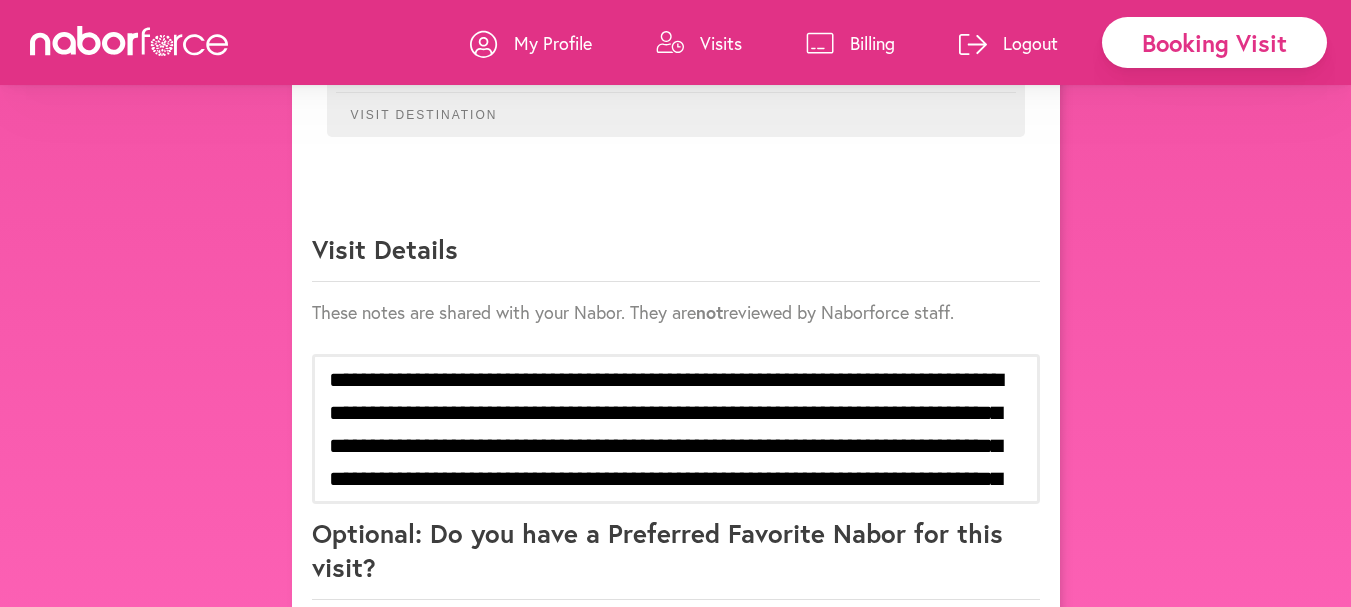 scroll, scrollTop: 1389, scrollLeft: 0, axis: vertical 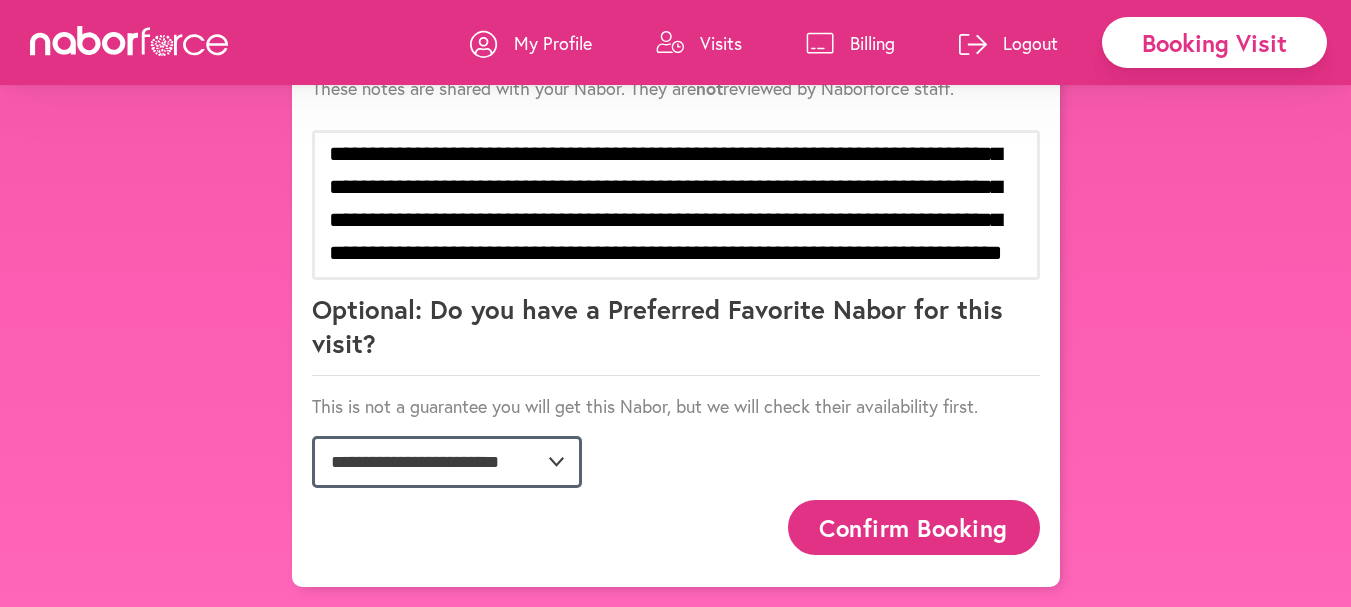 click on "**********" 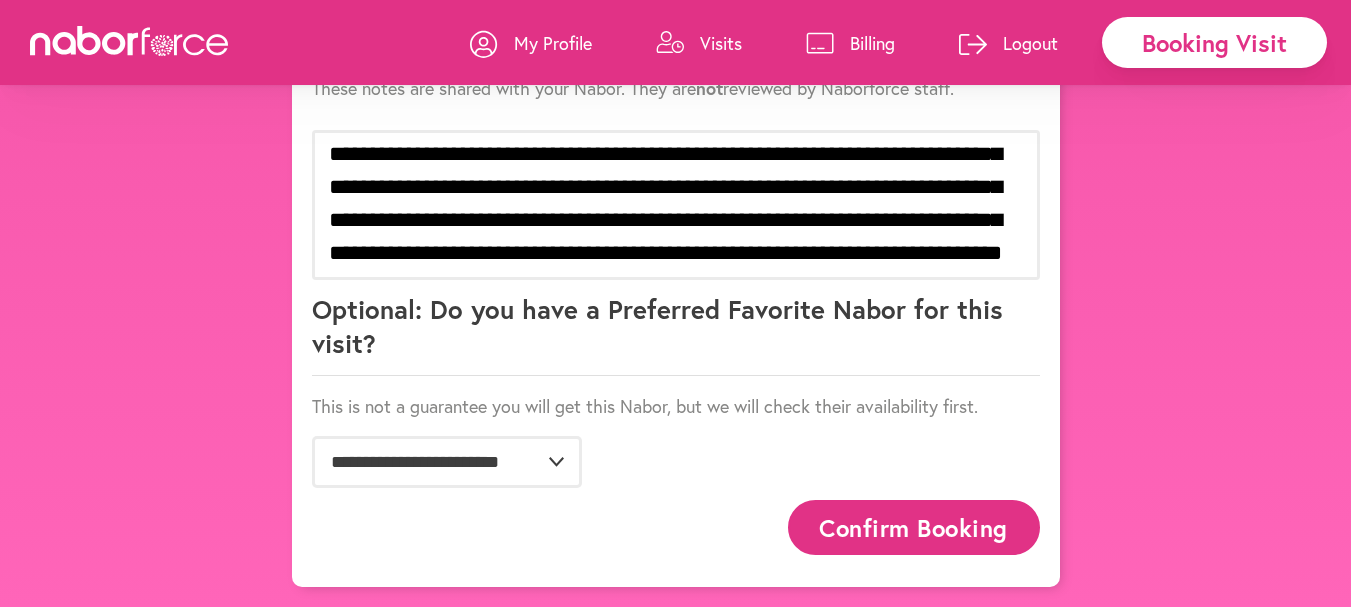 click on "**********" at bounding box center (676, -389) 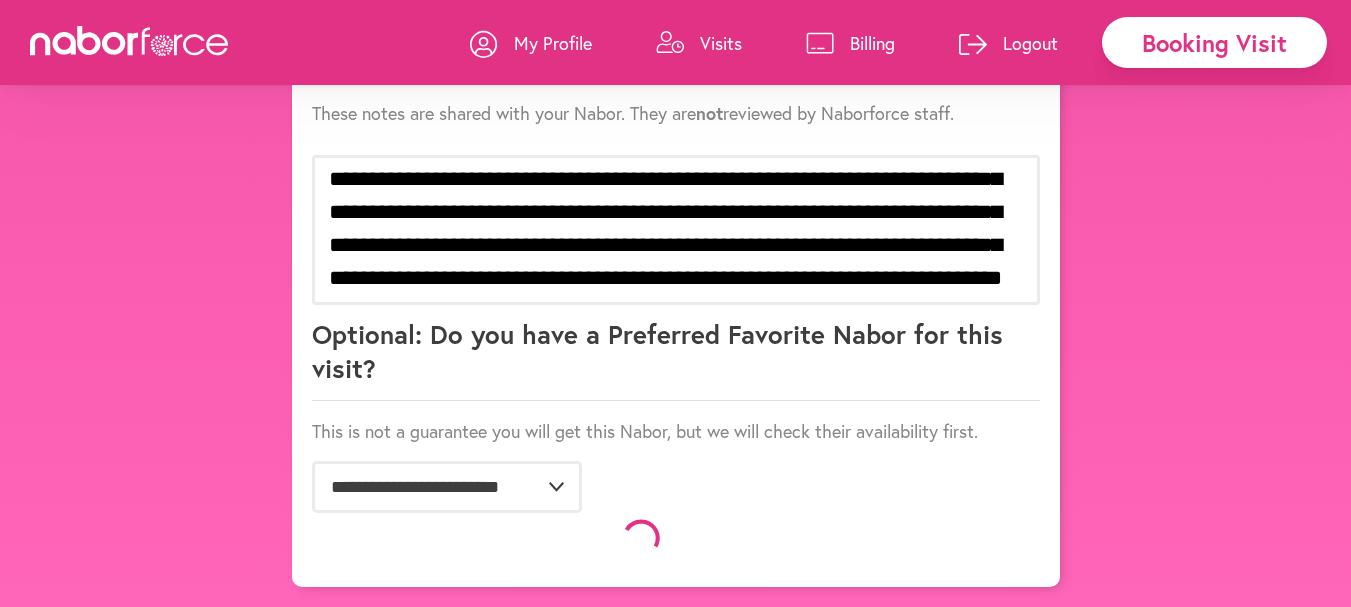 scroll, scrollTop: 1489, scrollLeft: 0, axis: vertical 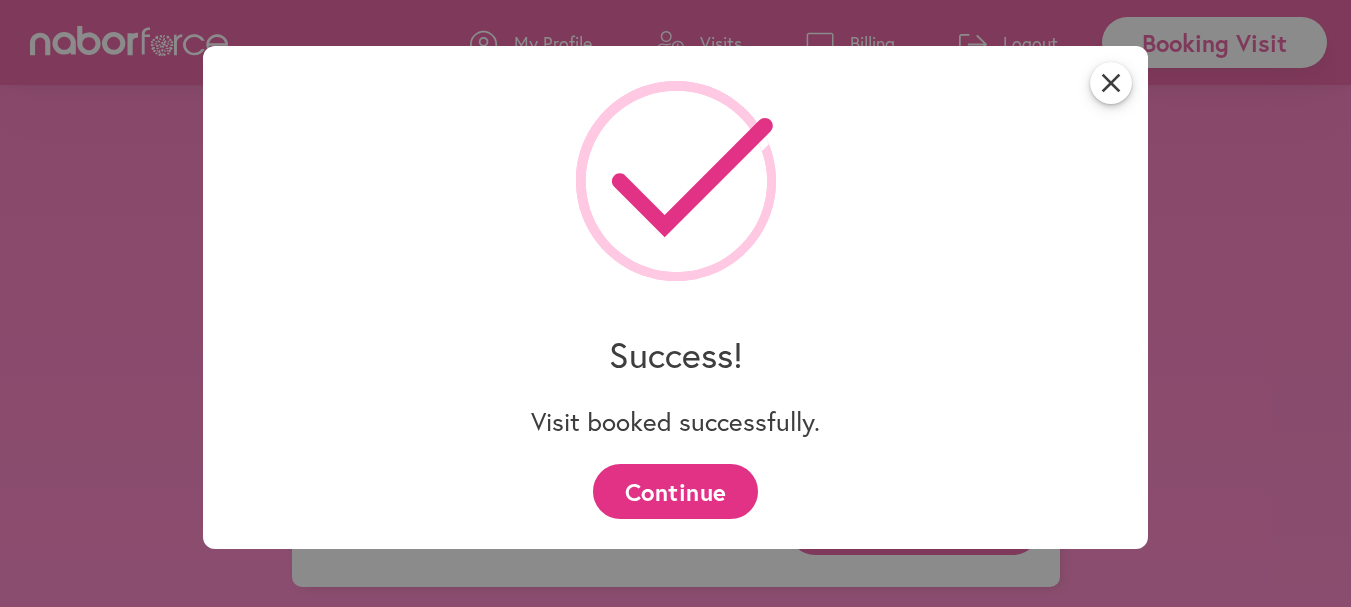click on "Continue" at bounding box center (675, 491) 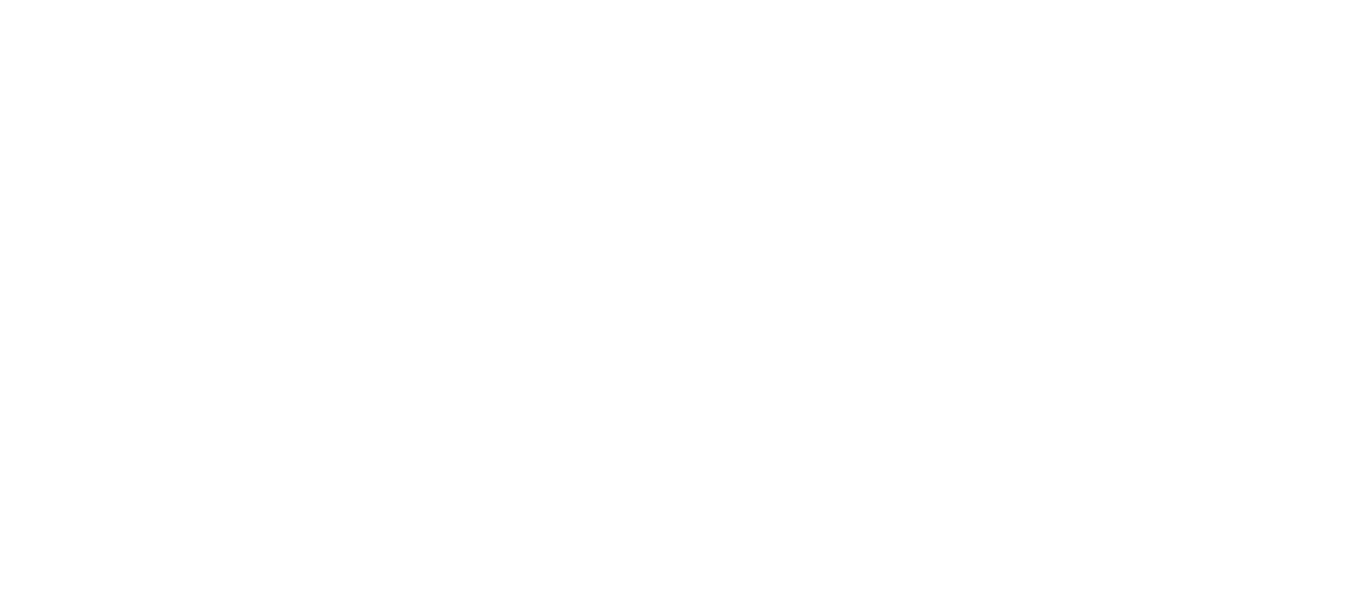 scroll, scrollTop: 0, scrollLeft: 0, axis: both 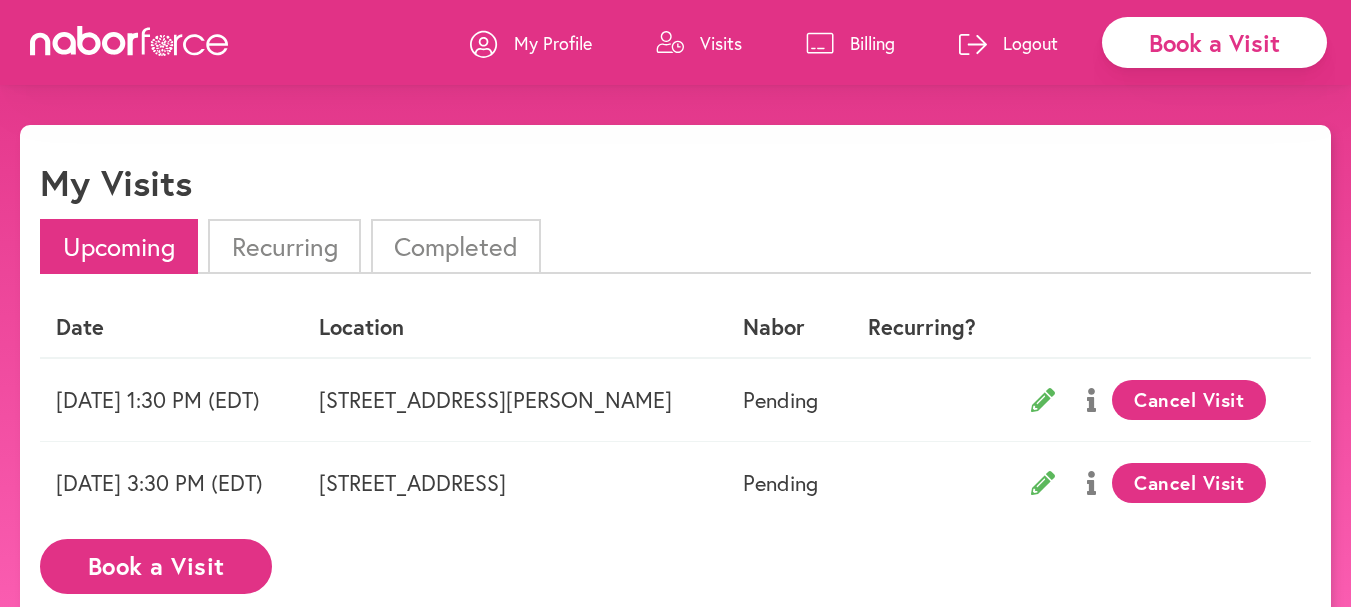 click 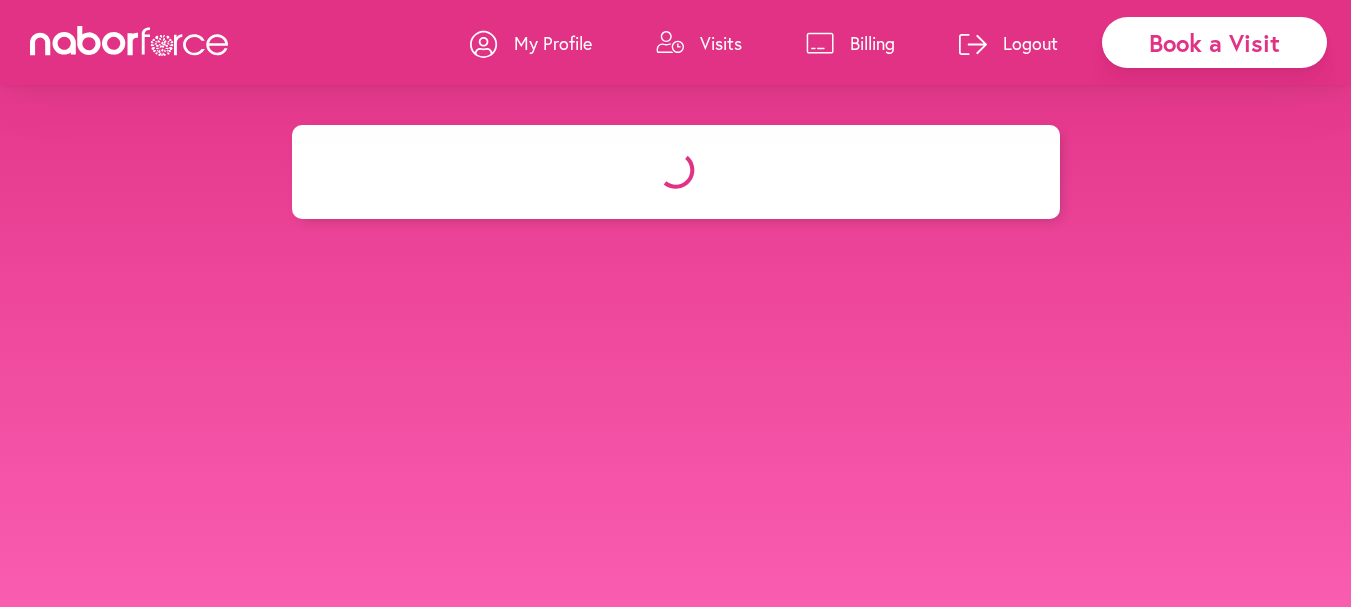 select on "*******" 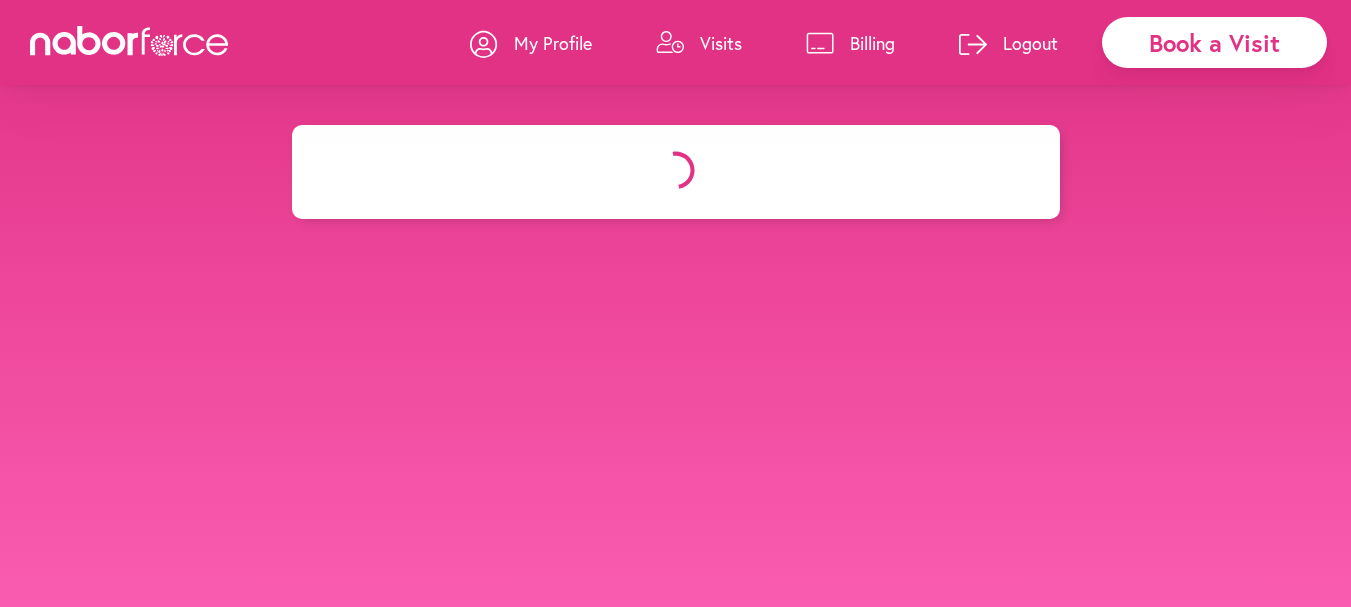 select on "*" 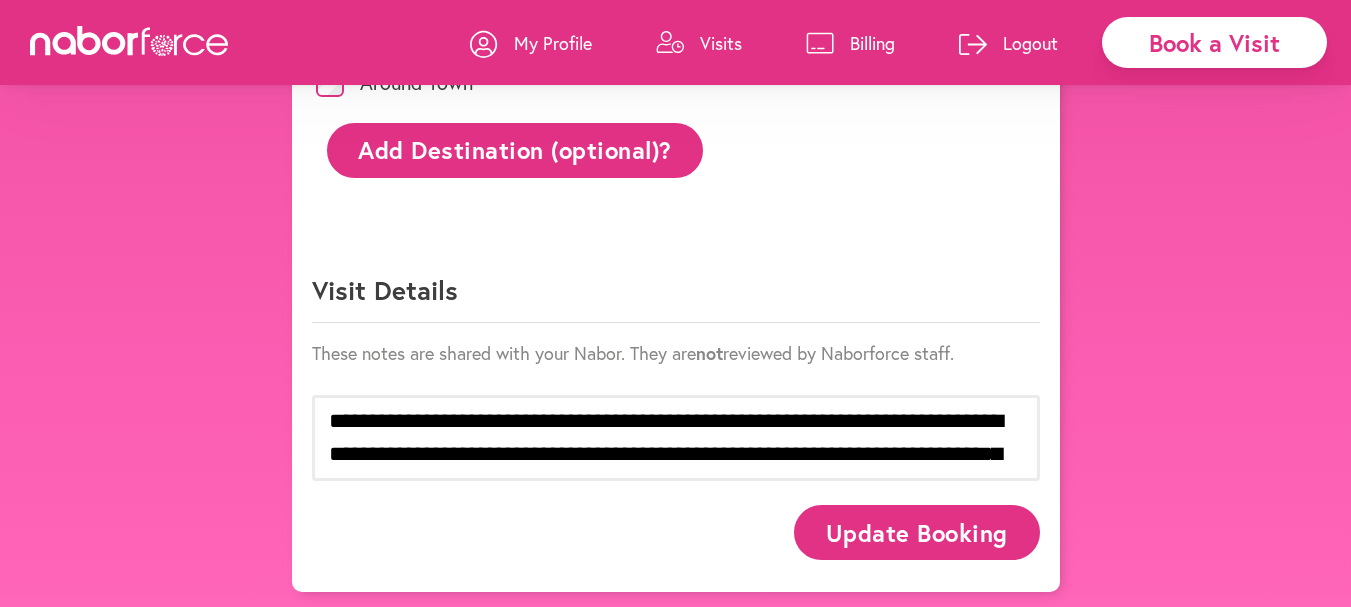 scroll, scrollTop: 964, scrollLeft: 0, axis: vertical 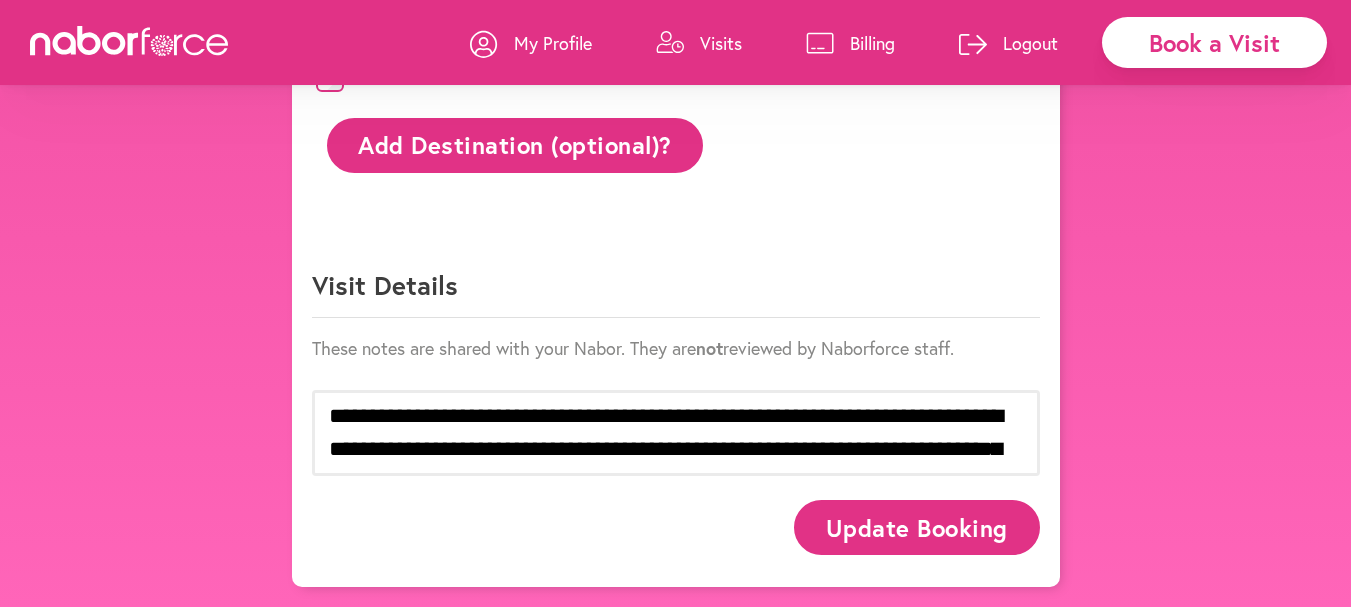 click on "Add Destination (optional)?" 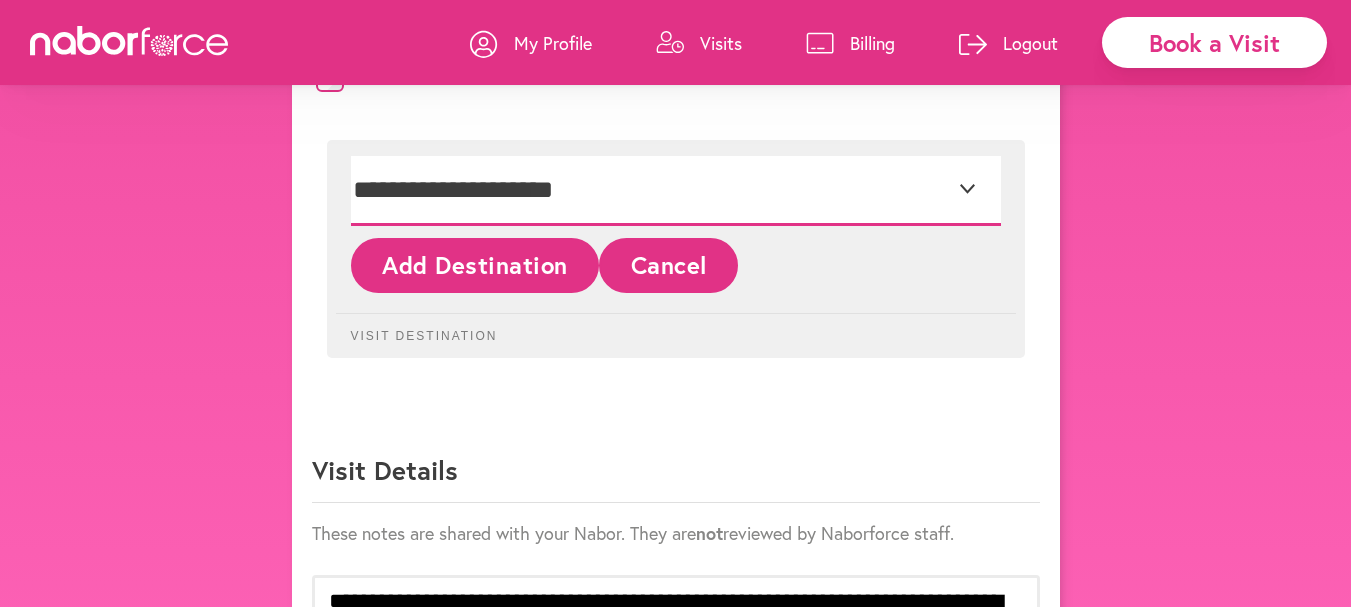 click on "**********" at bounding box center [676, 191] 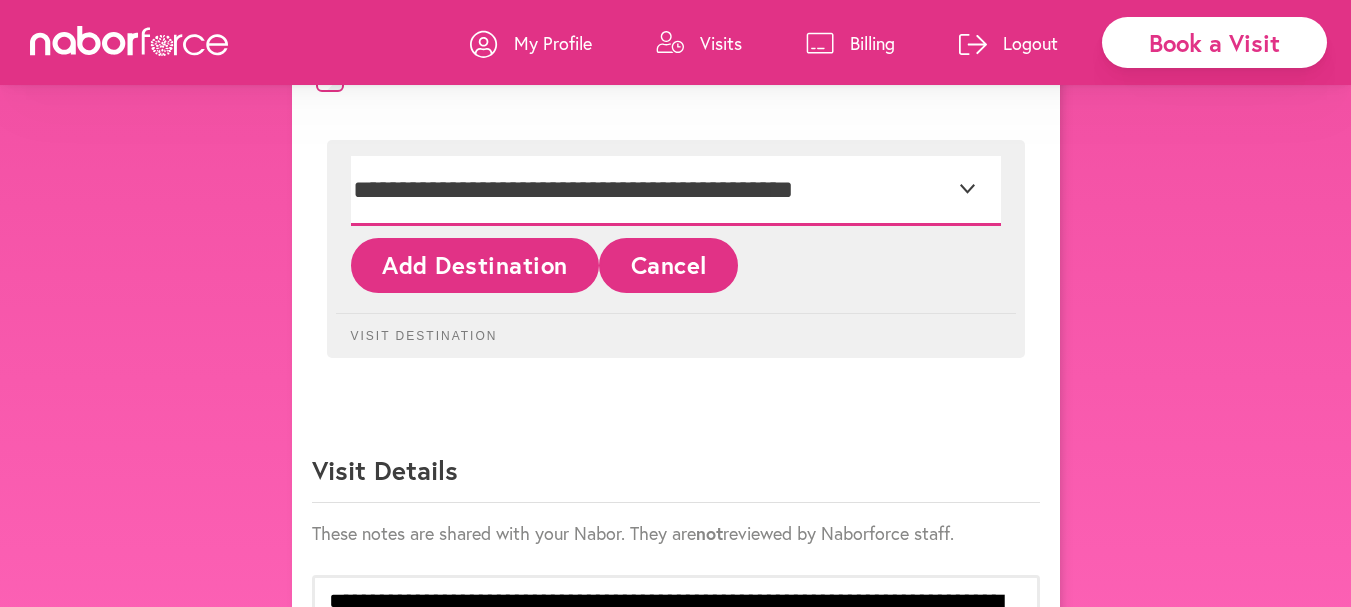 click on "**********" at bounding box center [676, 191] 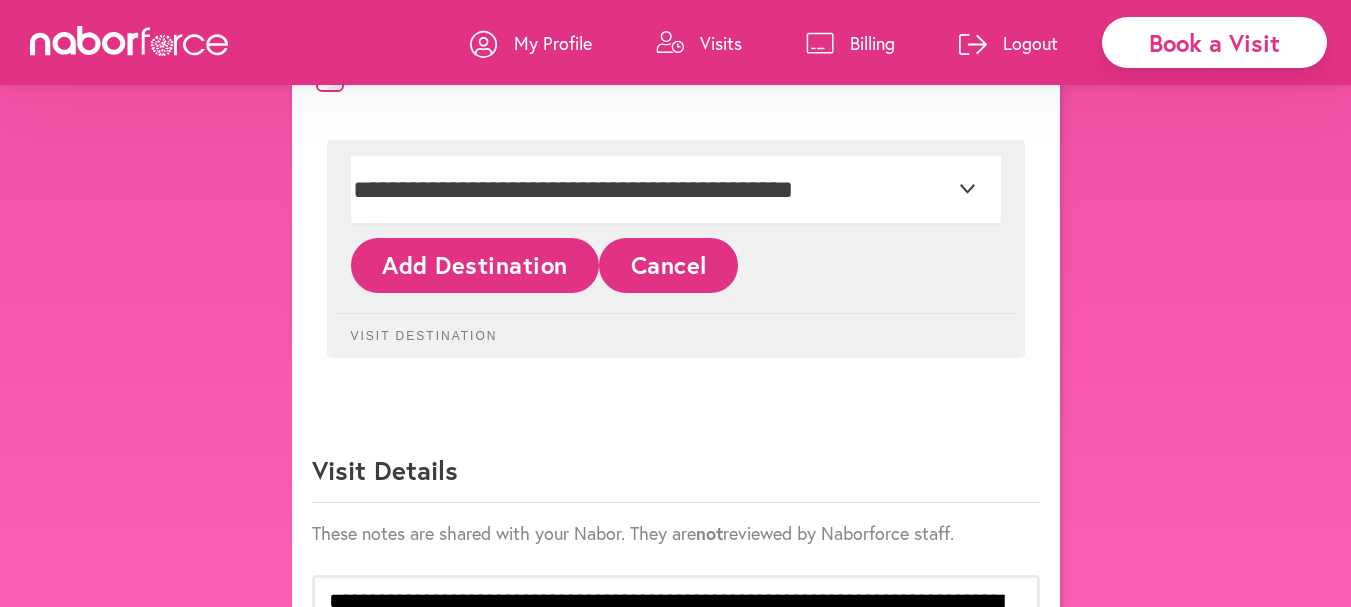 click on "Add Destination" 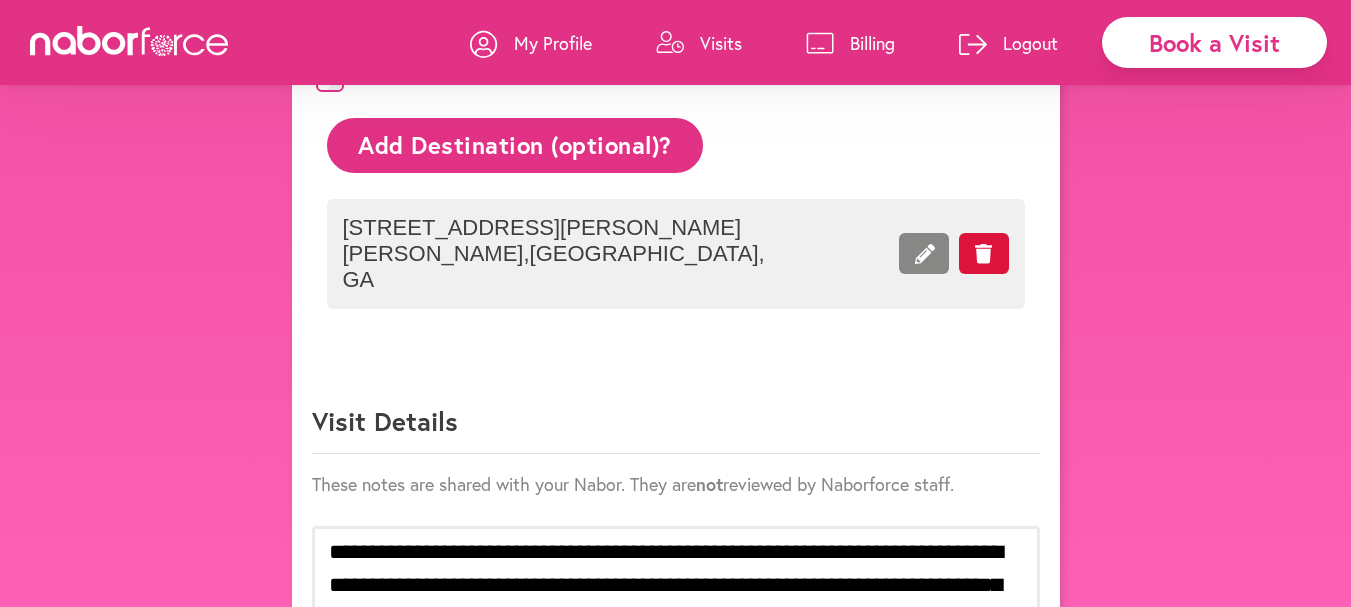 click on "Add Destination (optional)?" 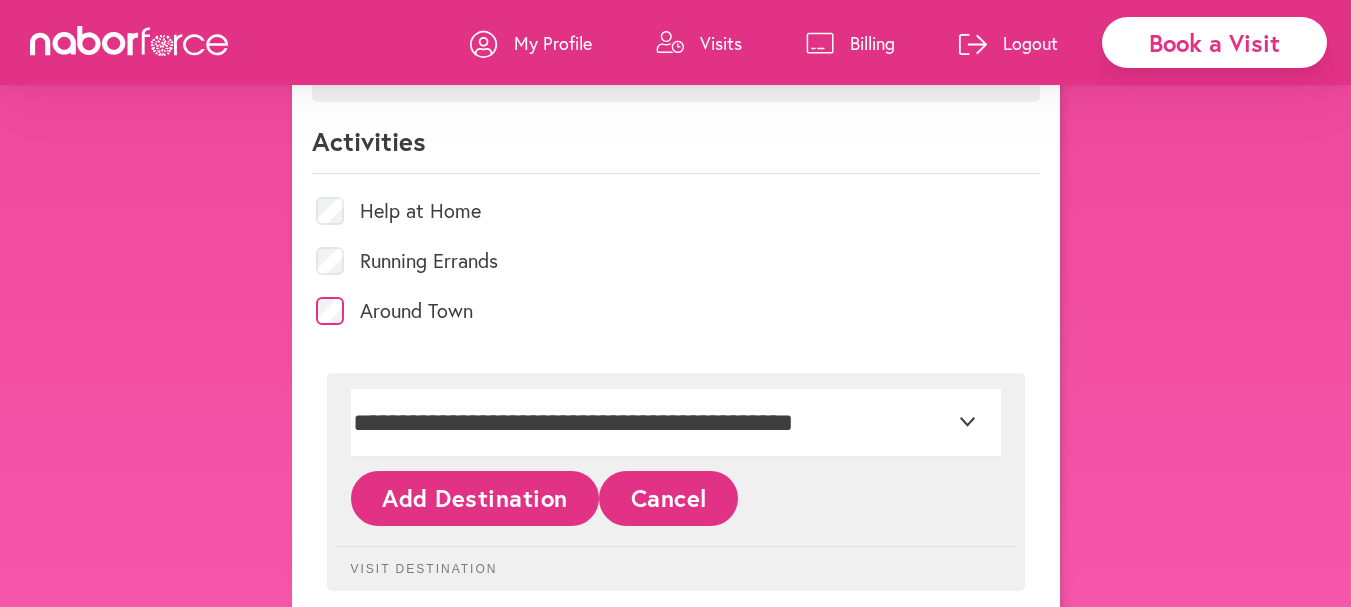 scroll, scrollTop: 764, scrollLeft: 0, axis: vertical 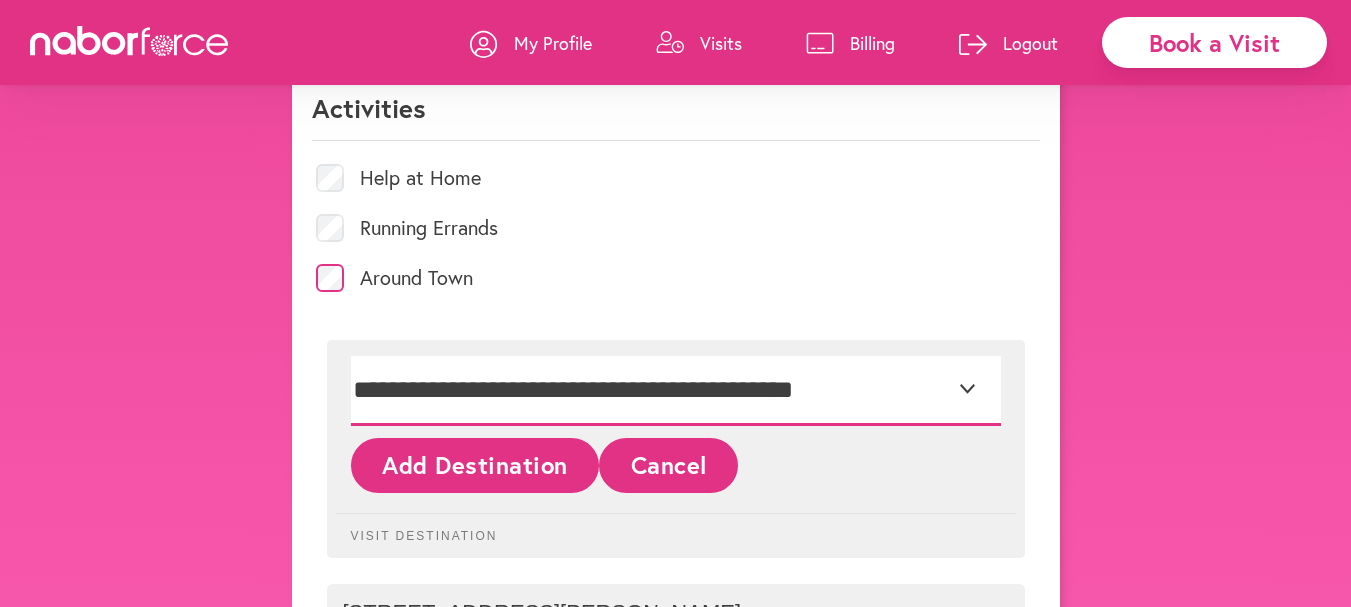 click on "**********" at bounding box center [676, 391] 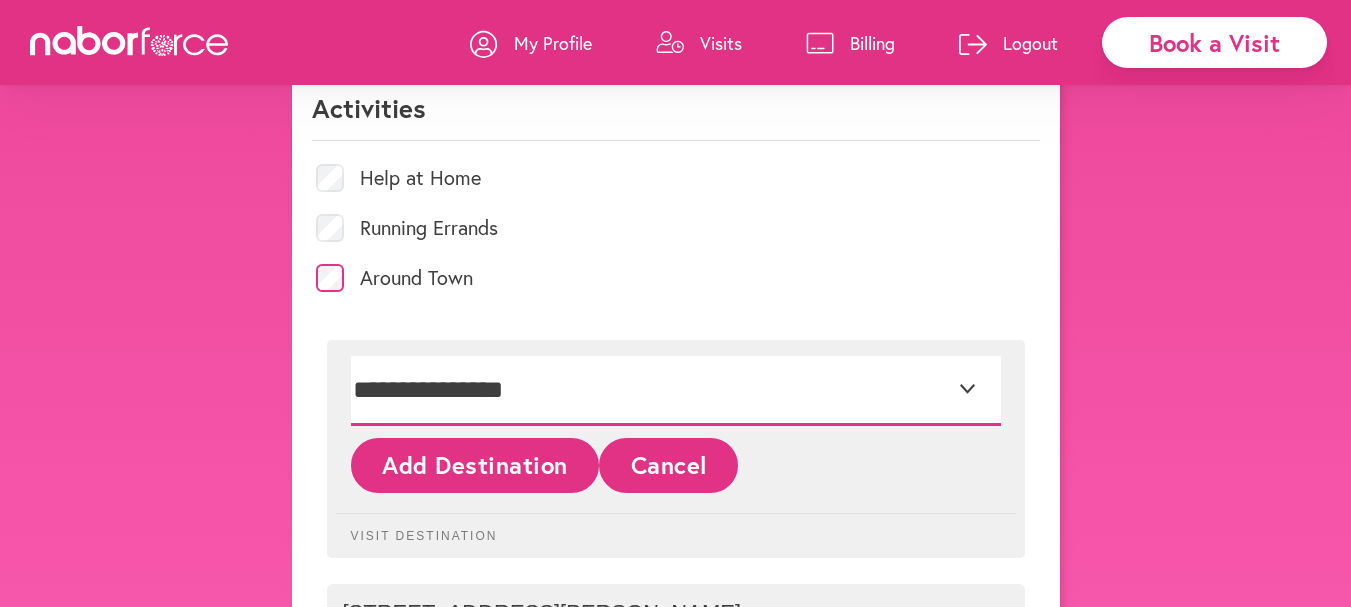 click on "**********" at bounding box center [676, 391] 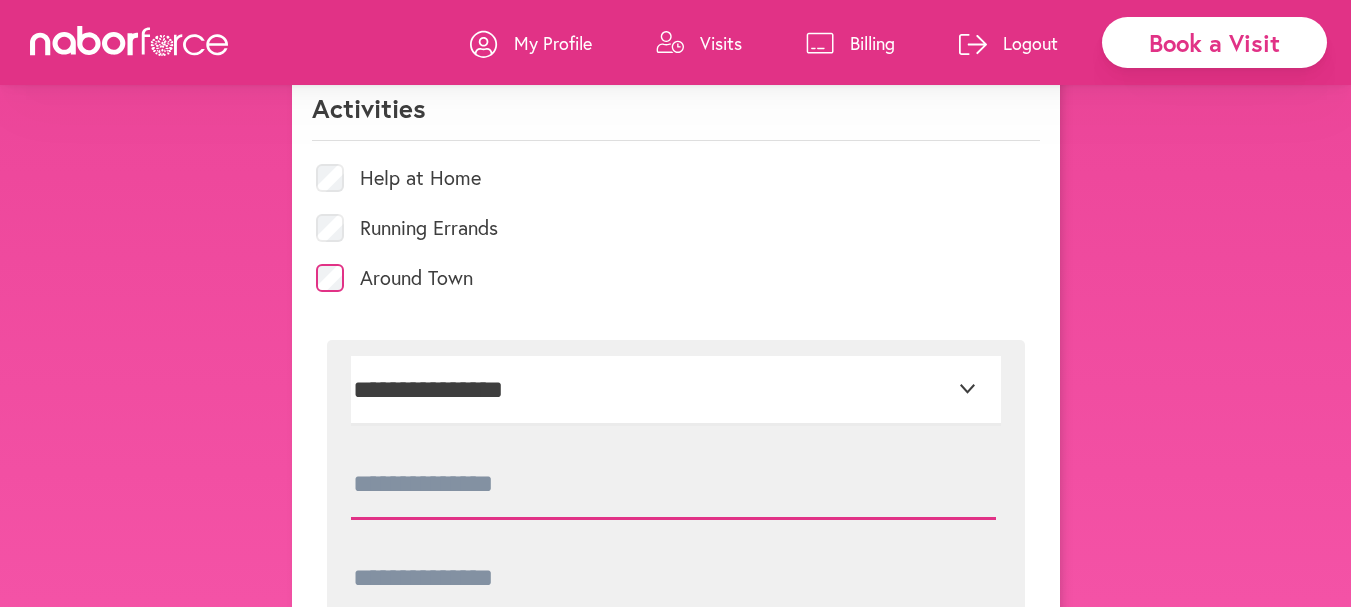 click at bounding box center [673, 485] 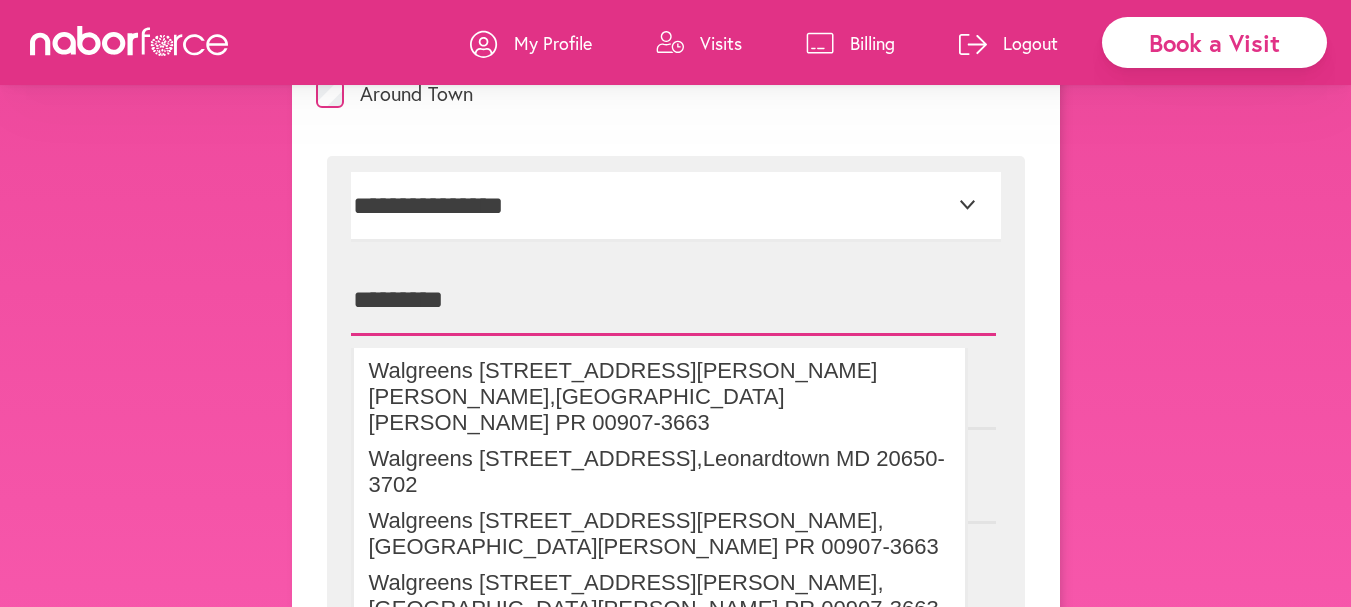 scroll, scrollTop: 964, scrollLeft: 0, axis: vertical 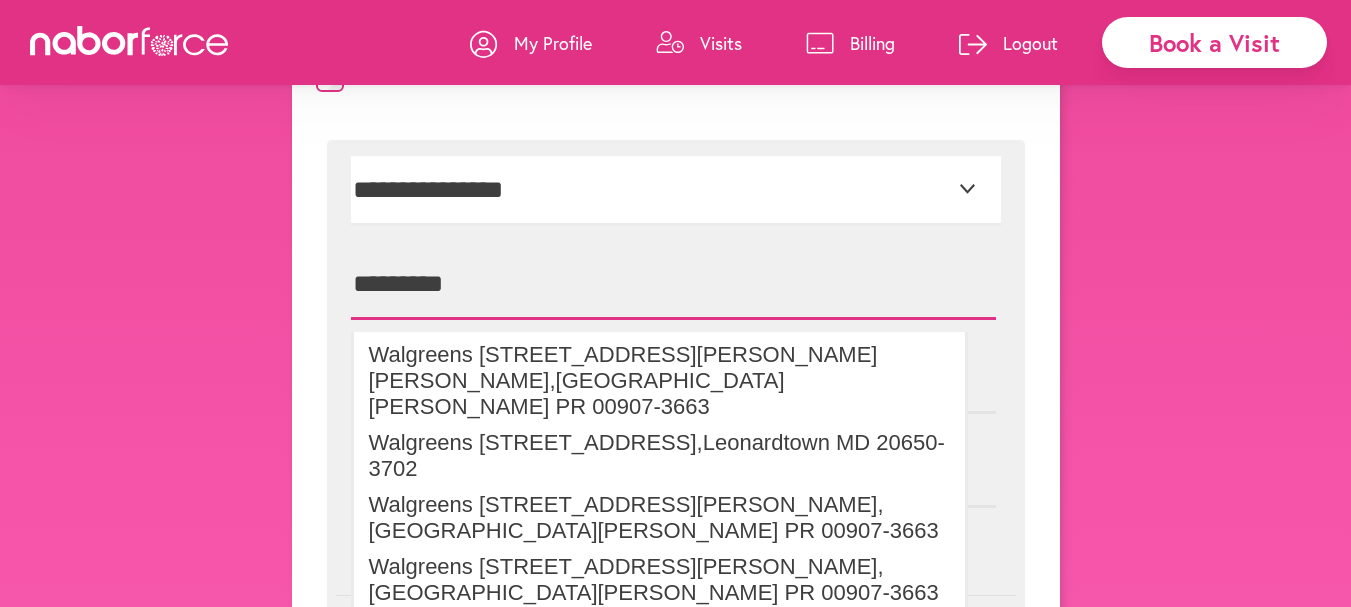 type on "*********" 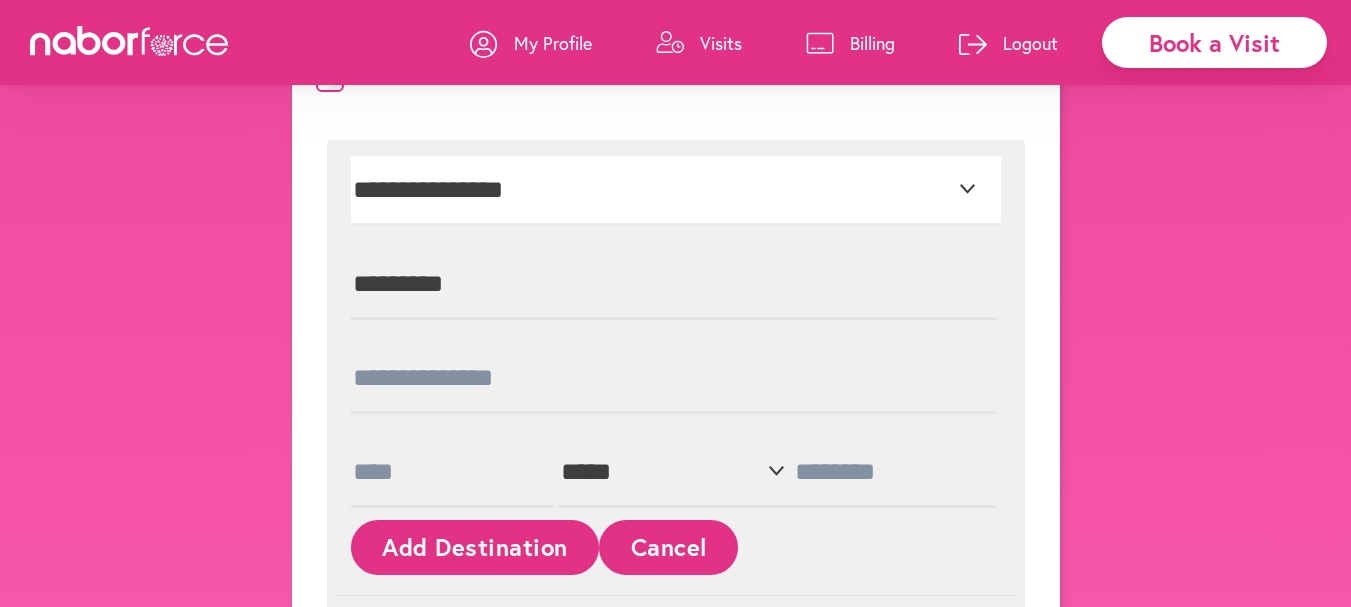 click on "**********" at bounding box center [676, 175] 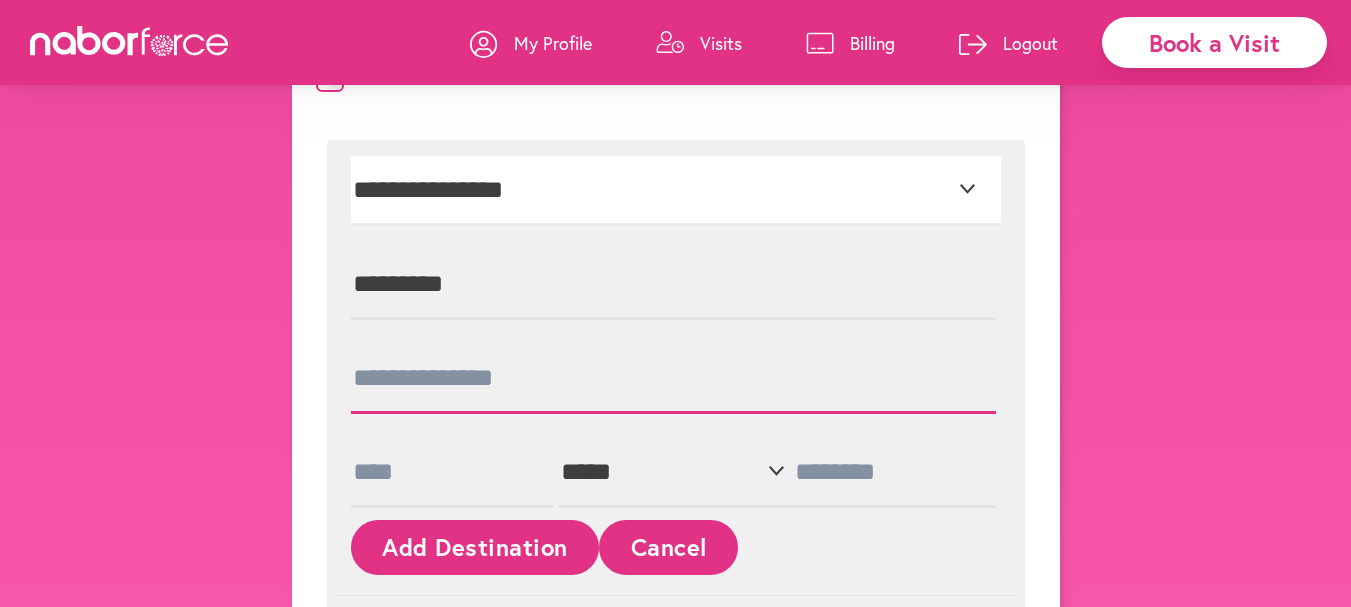 click at bounding box center [673, 379] 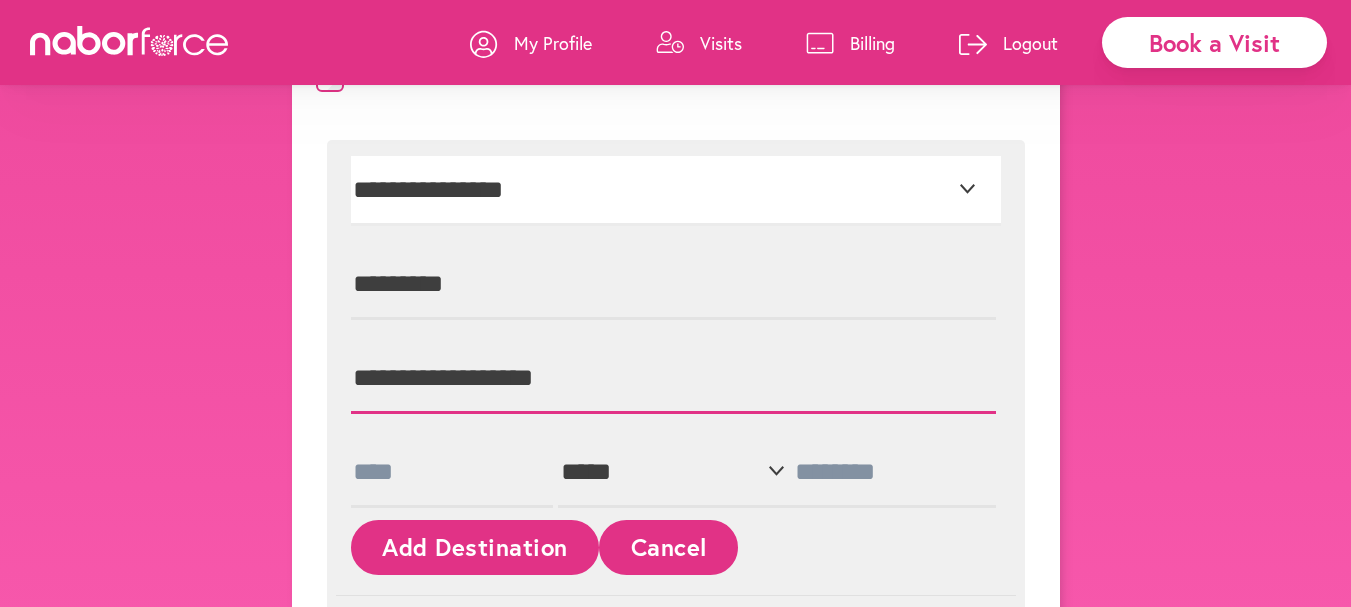 type on "**********" 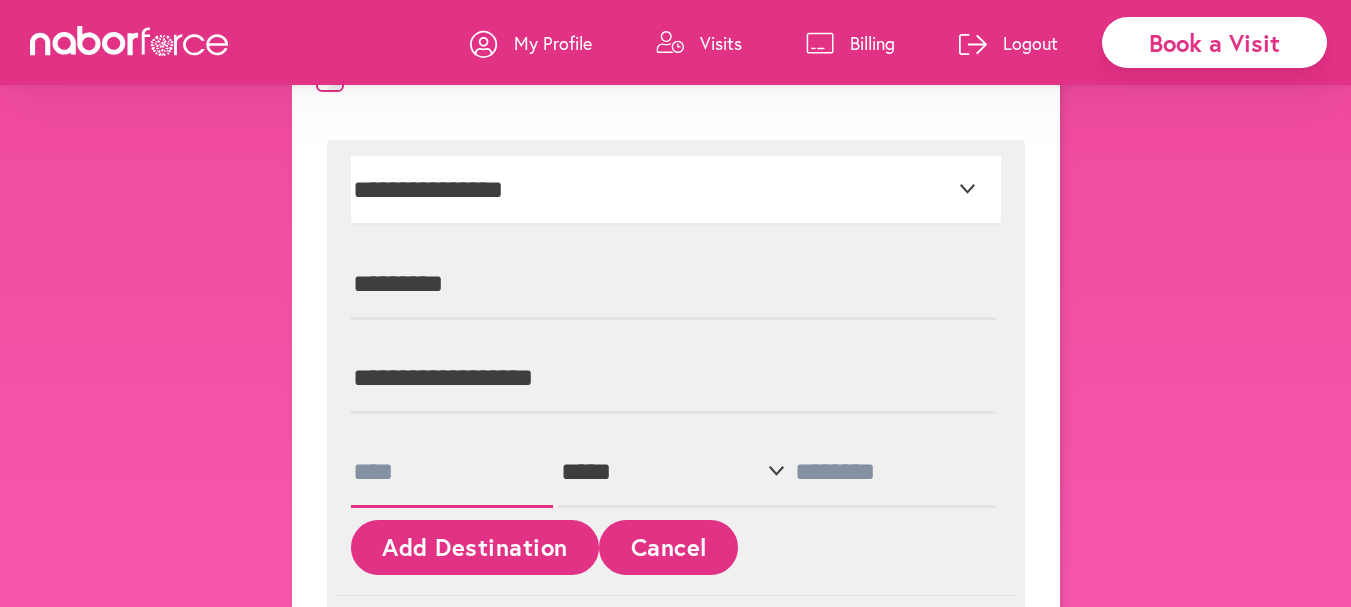 click at bounding box center [452, 473] 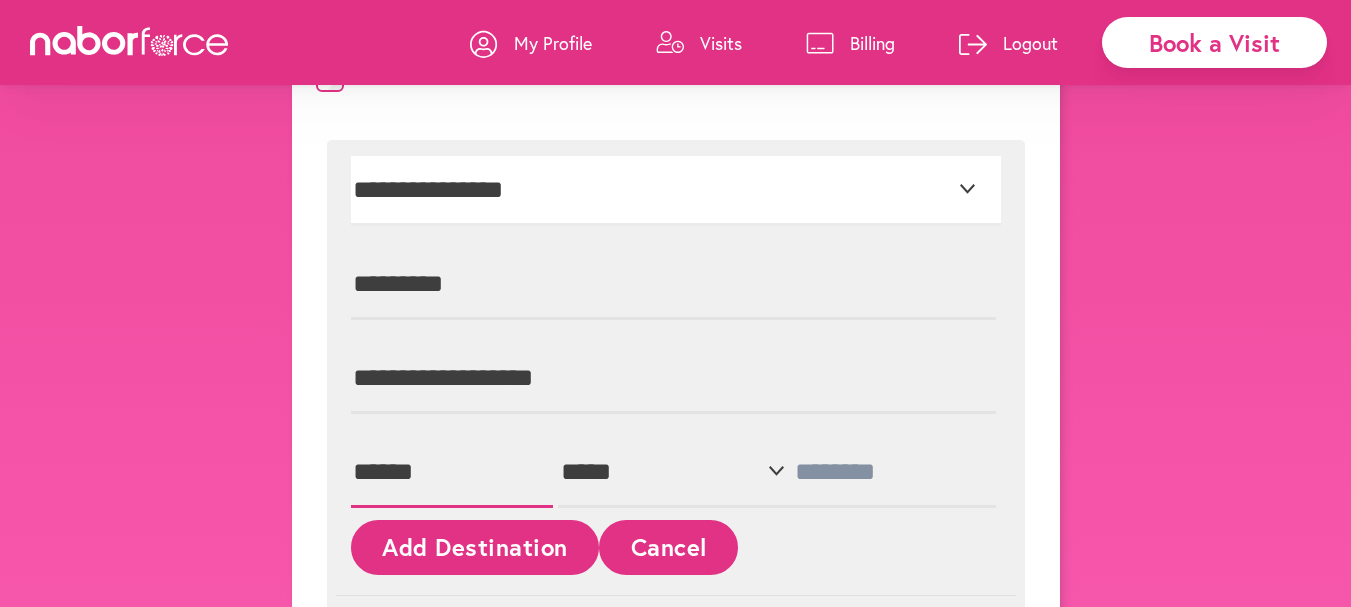 type on "******" 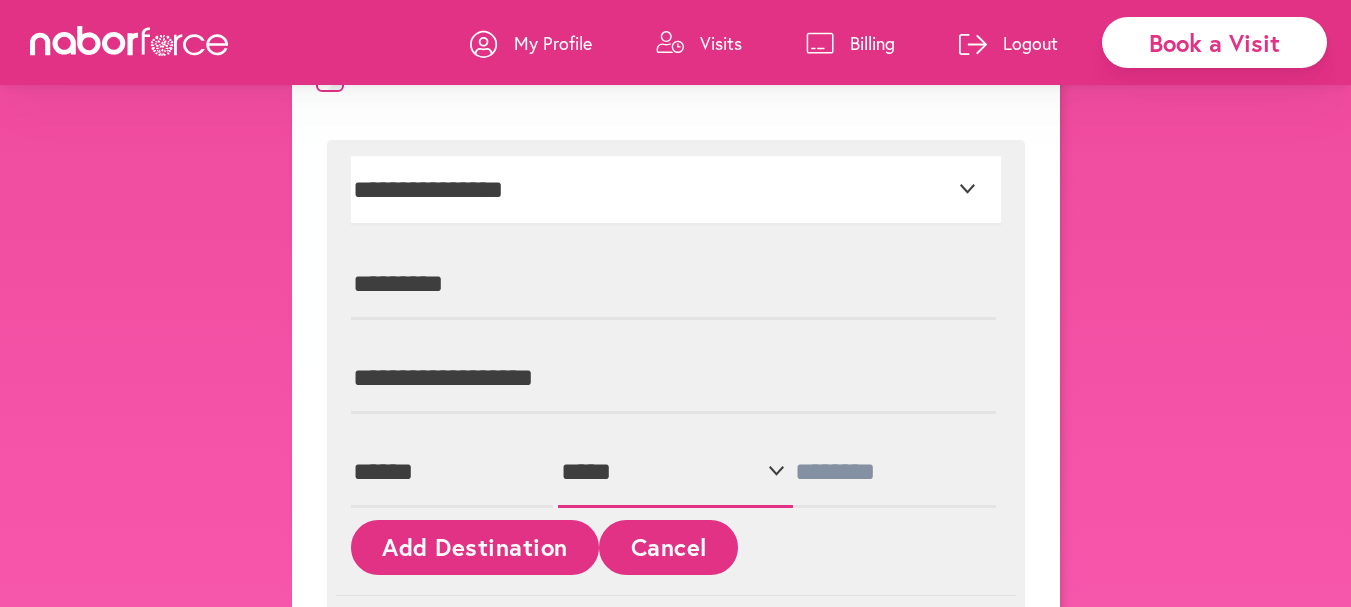 click on "**********" at bounding box center (675, 473) 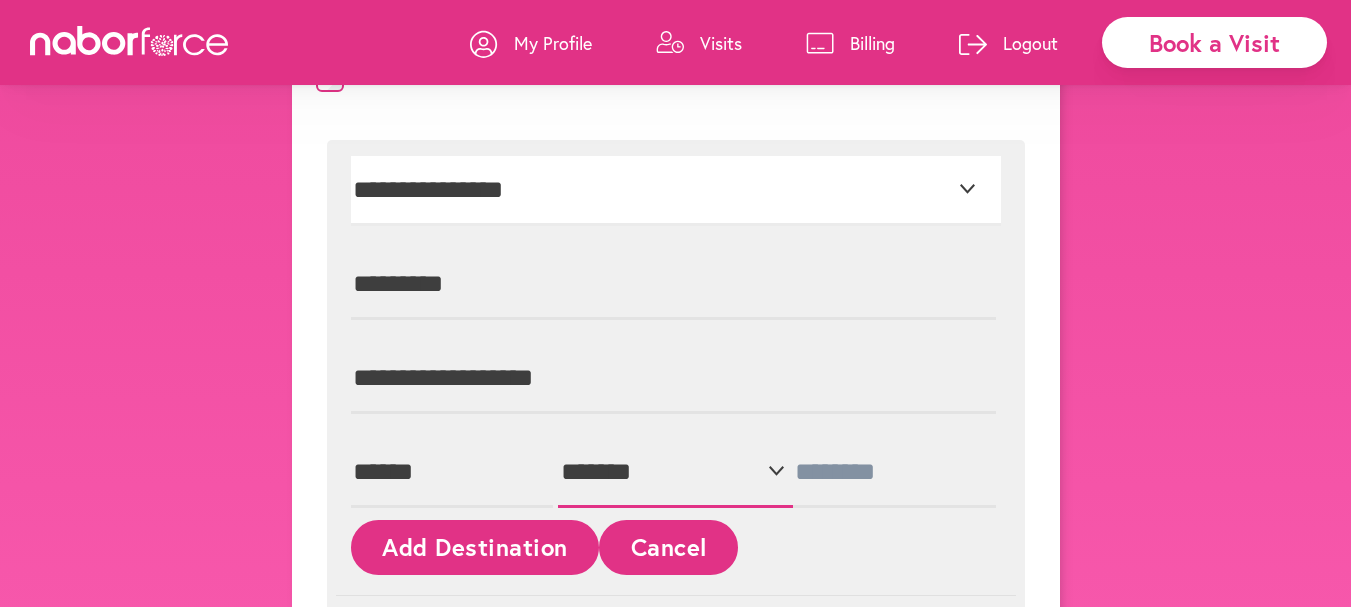 click on "**********" at bounding box center [675, 473] 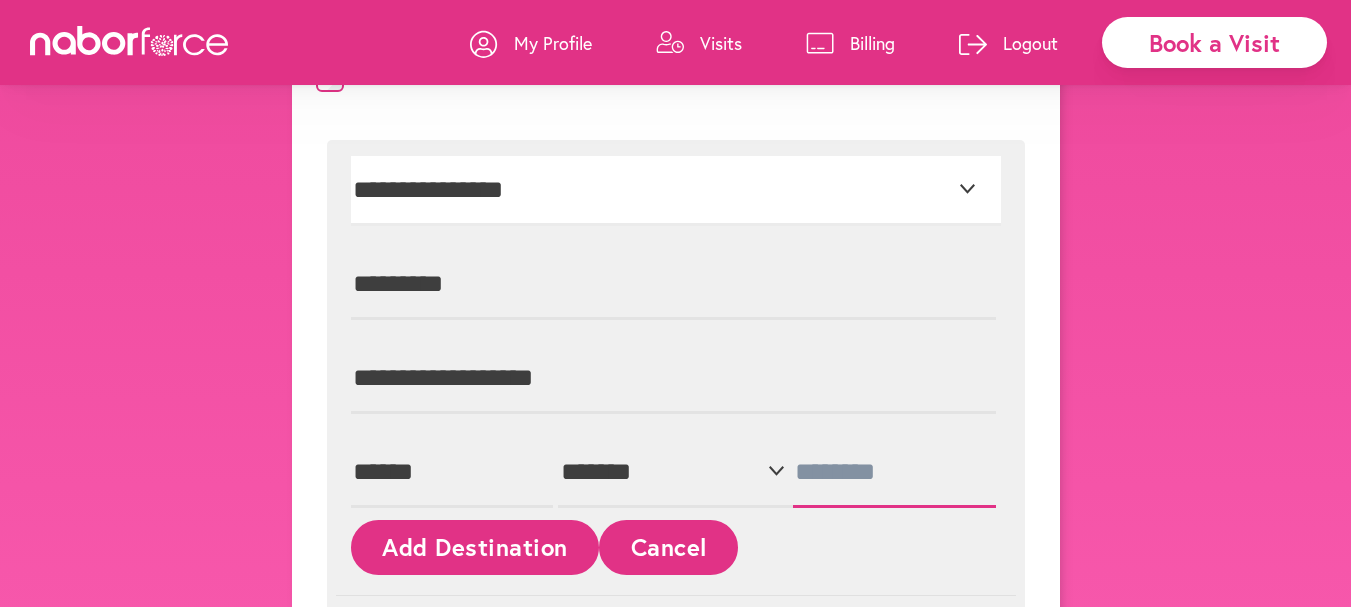 click at bounding box center (894, 473) 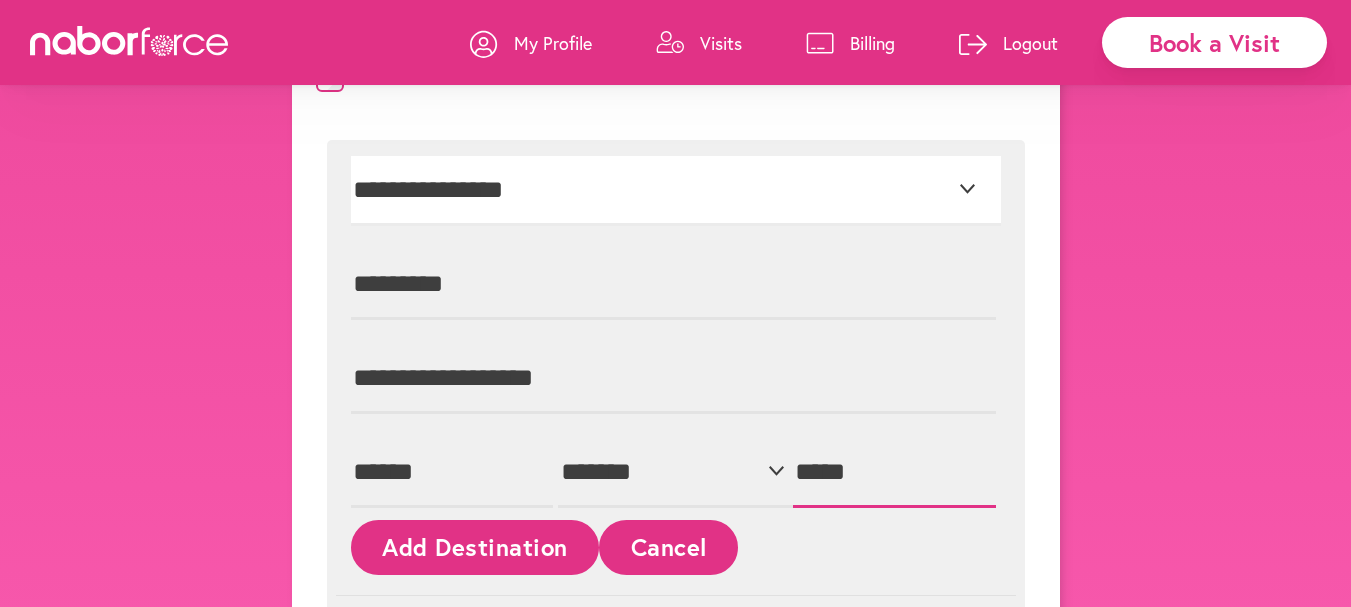 type on "*****" 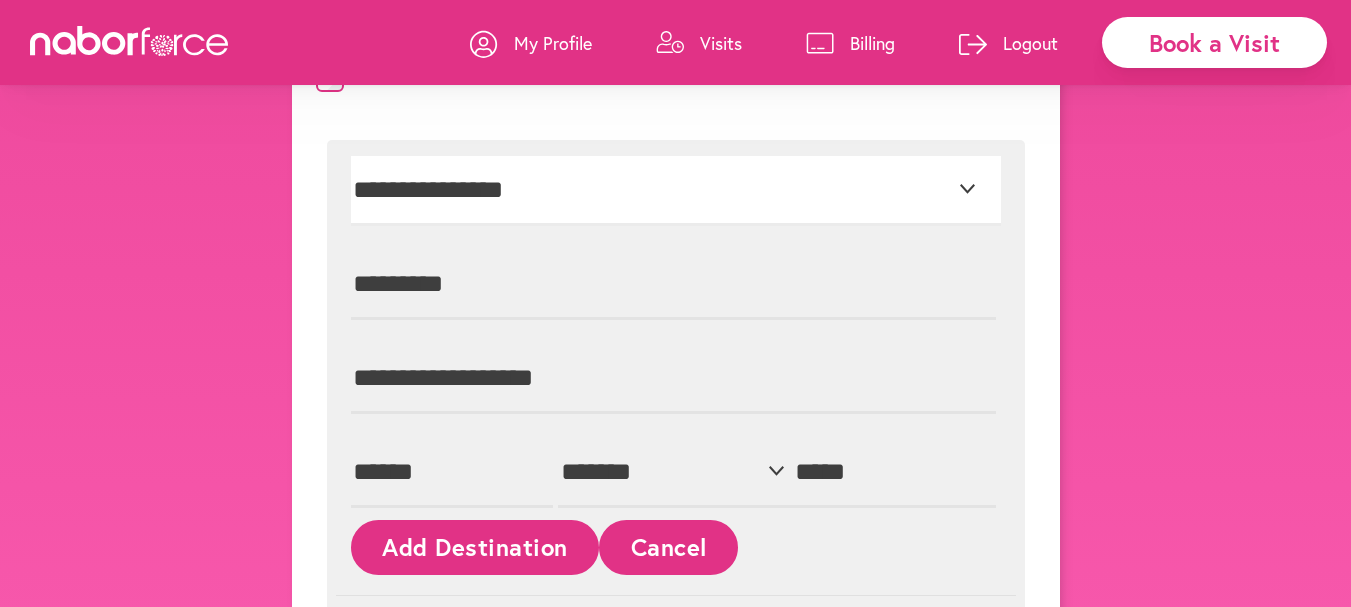 click on "Add Destination" at bounding box center [475, 547] 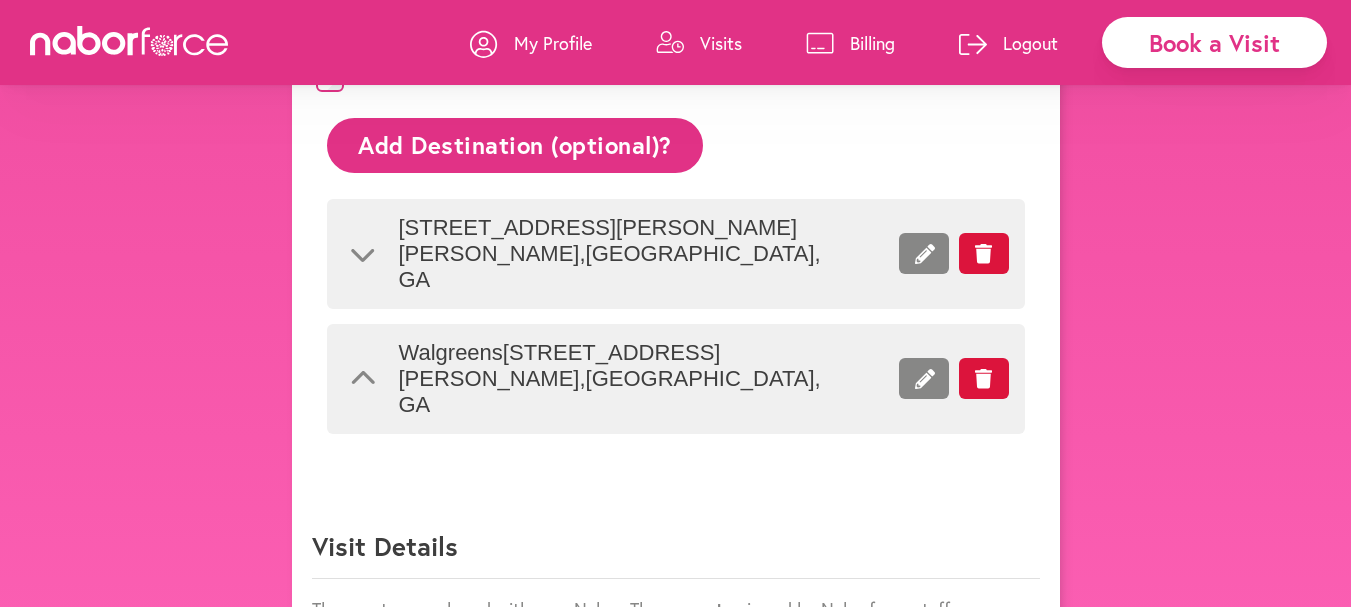 click 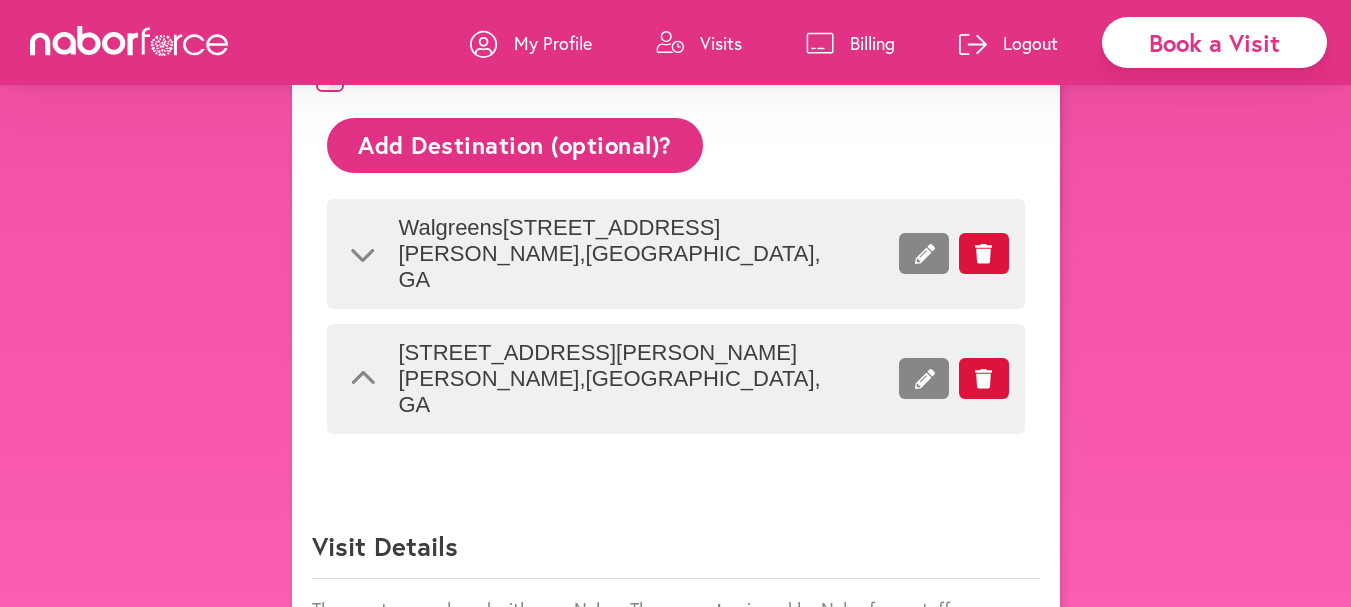 click on "Help at Home Running Errands Around Town Add Destination (optional)? Walgreens  4371 S Cobb Dr. SE ,  Smyrna ,   GA 4005 S Cobb Dr SE ,  Smyrna ,   GA" 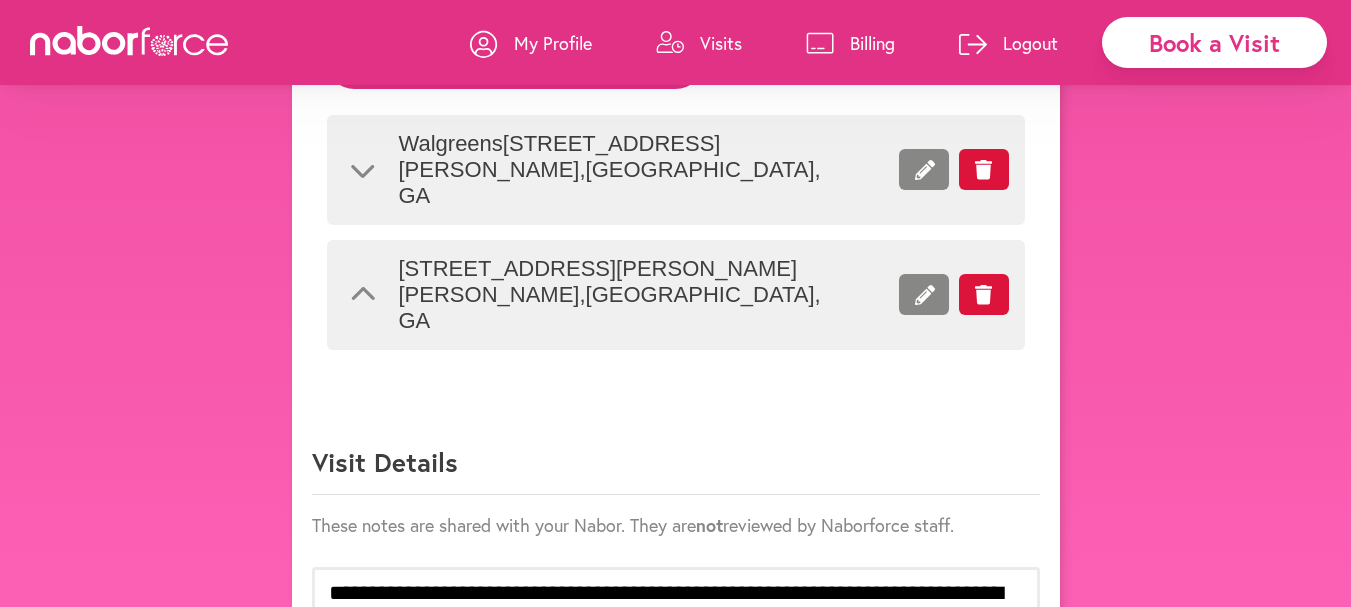 scroll, scrollTop: 1163, scrollLeft: 0, axis: vertical 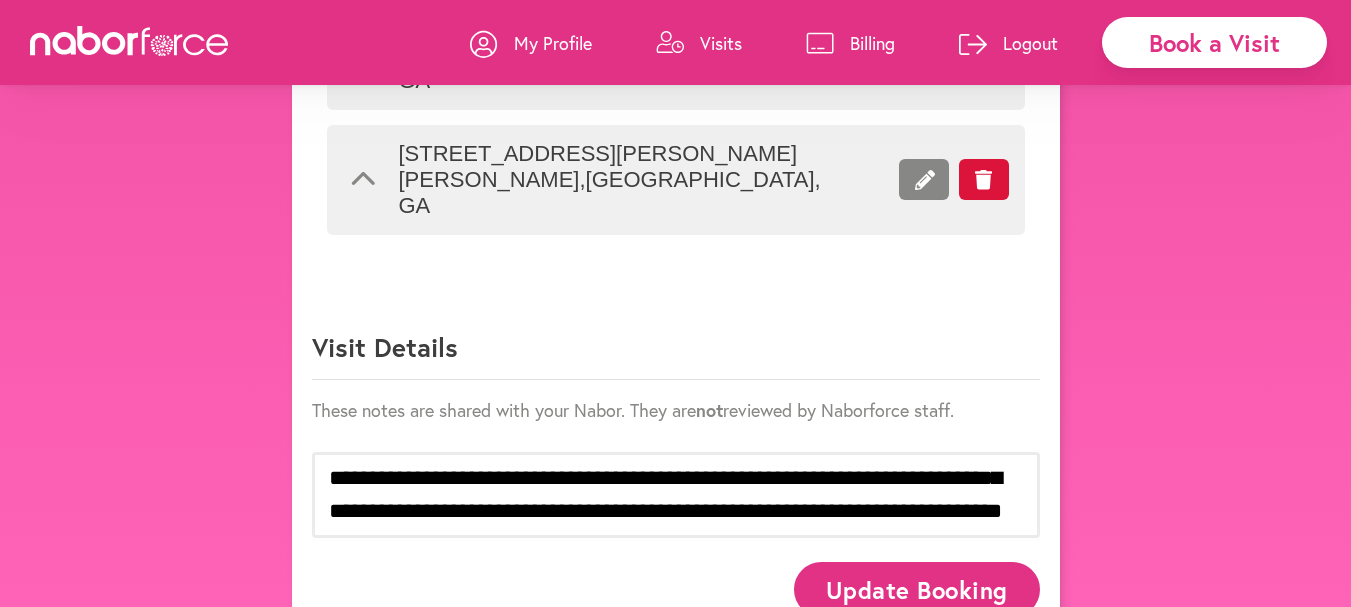 click on "Update Booking" at bounding box center (916, 589) 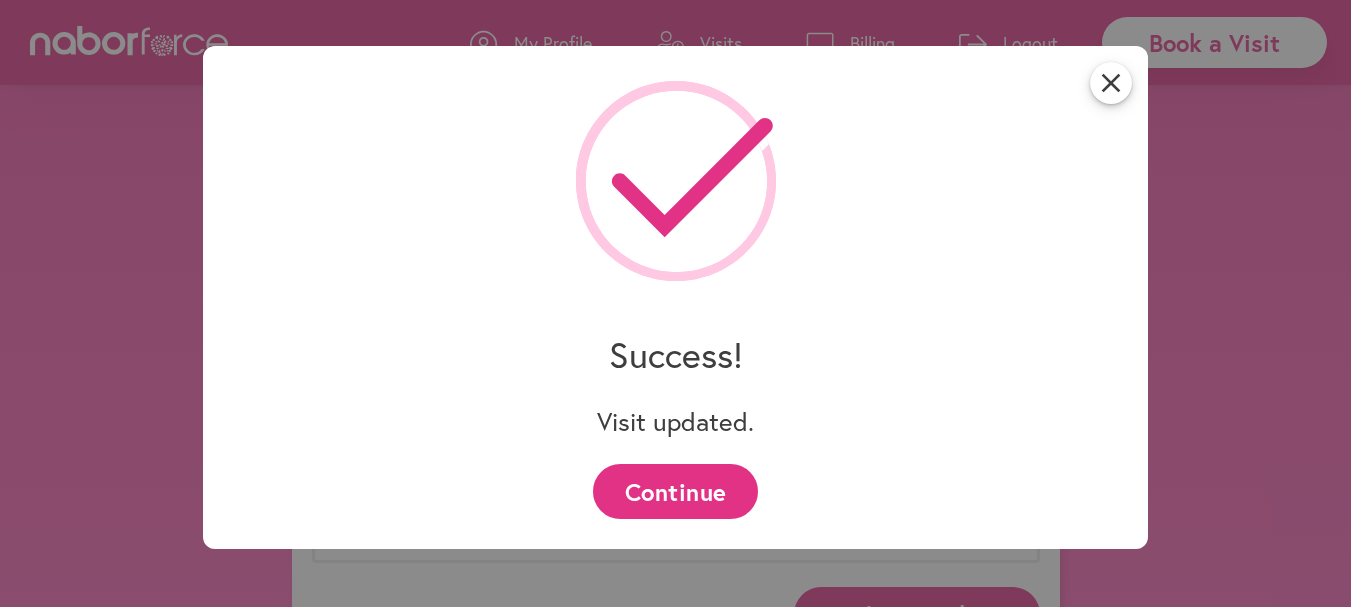 scroll, scrollTop: 1163, scrollLeft: 0, axis: vertical 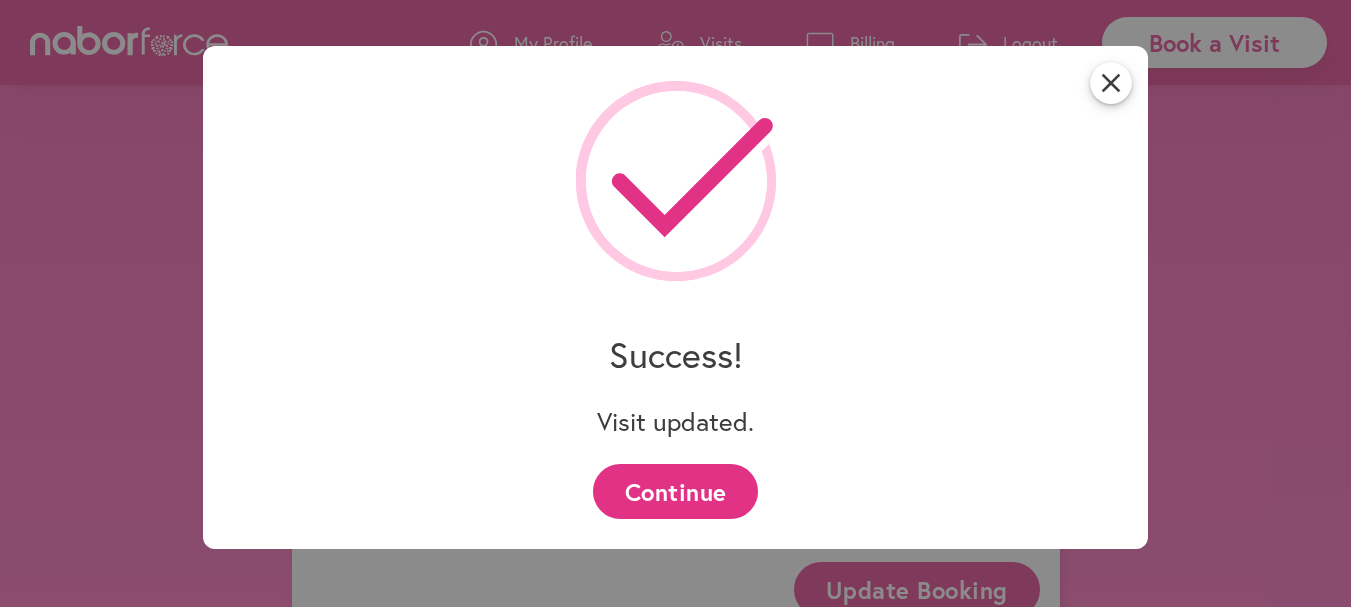 click on "Continue" at bounding box center [675, 491] 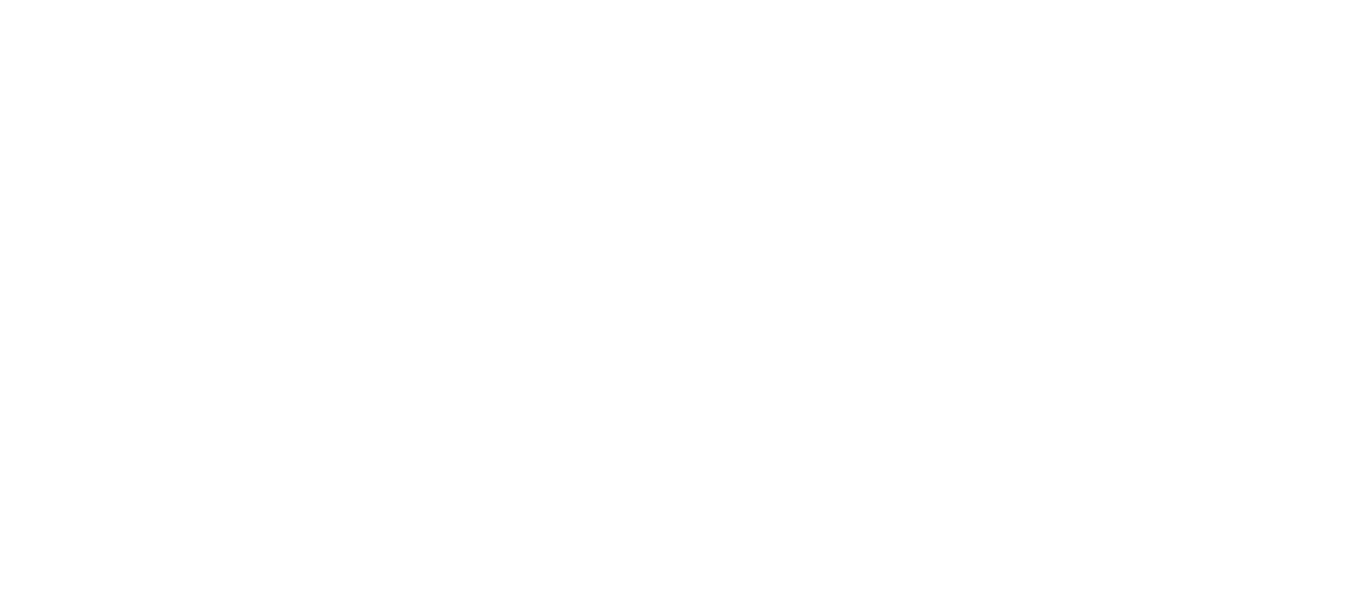 scroll, scrollTop: 0, scrollLeft: 0, axis: both 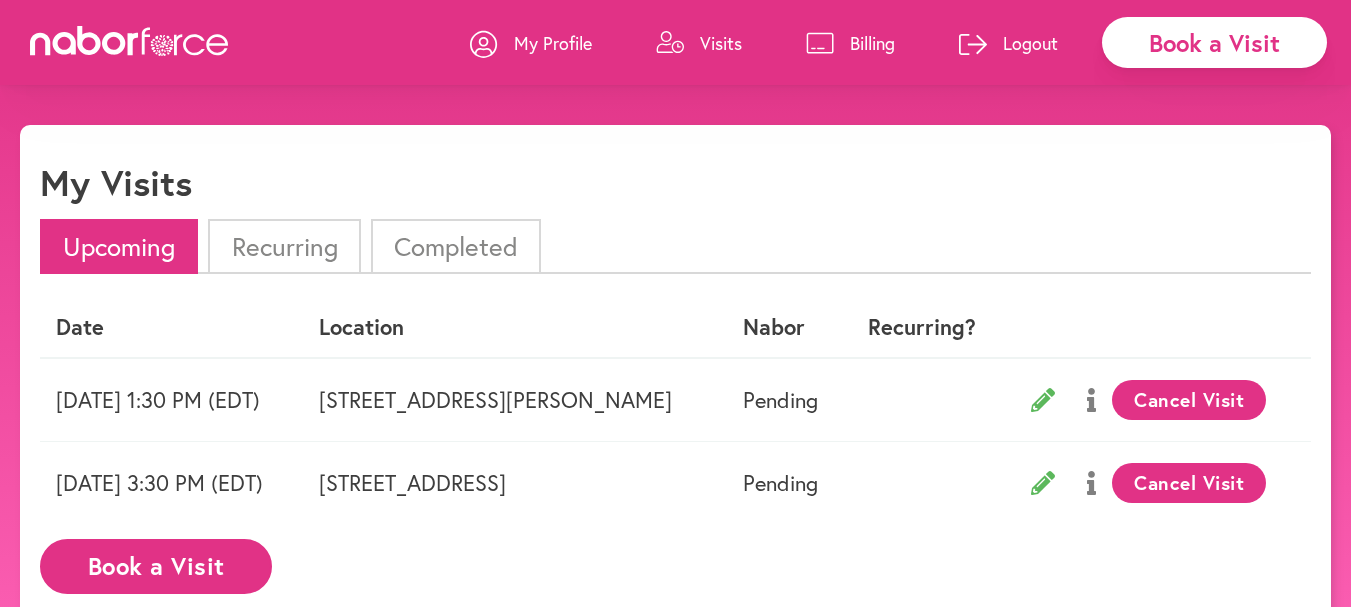 click on "Logout" at bounding box center (1030, 43) 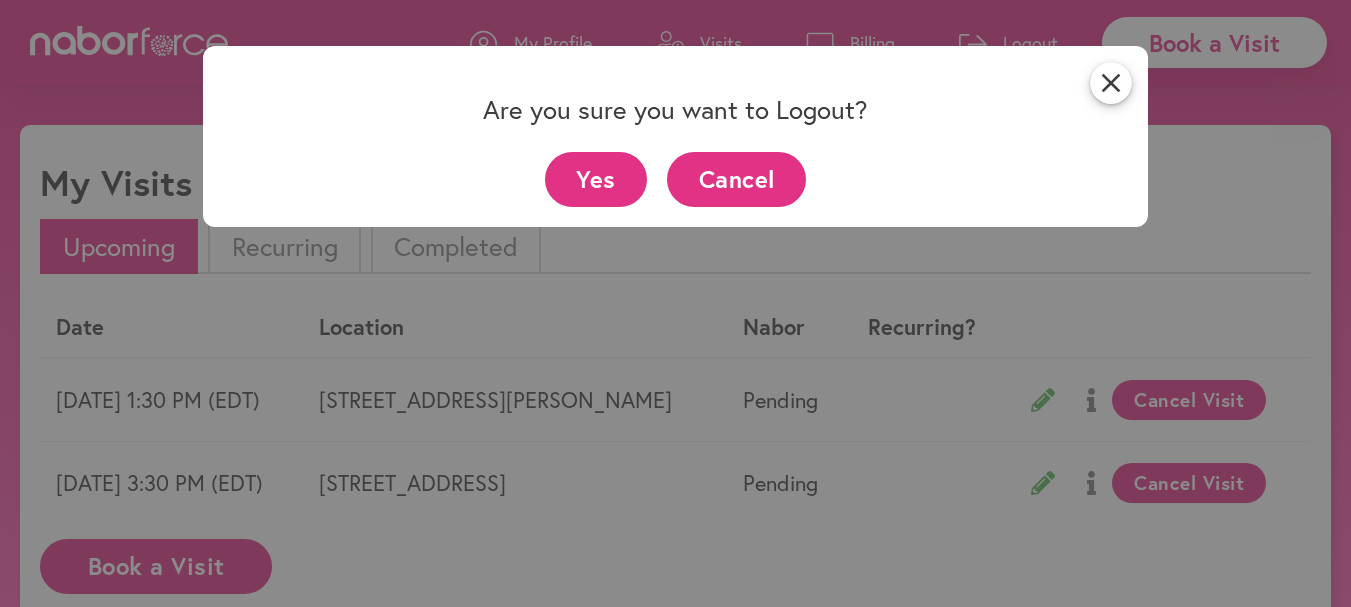 click on "Yes" at bounding box center (596, 179) 